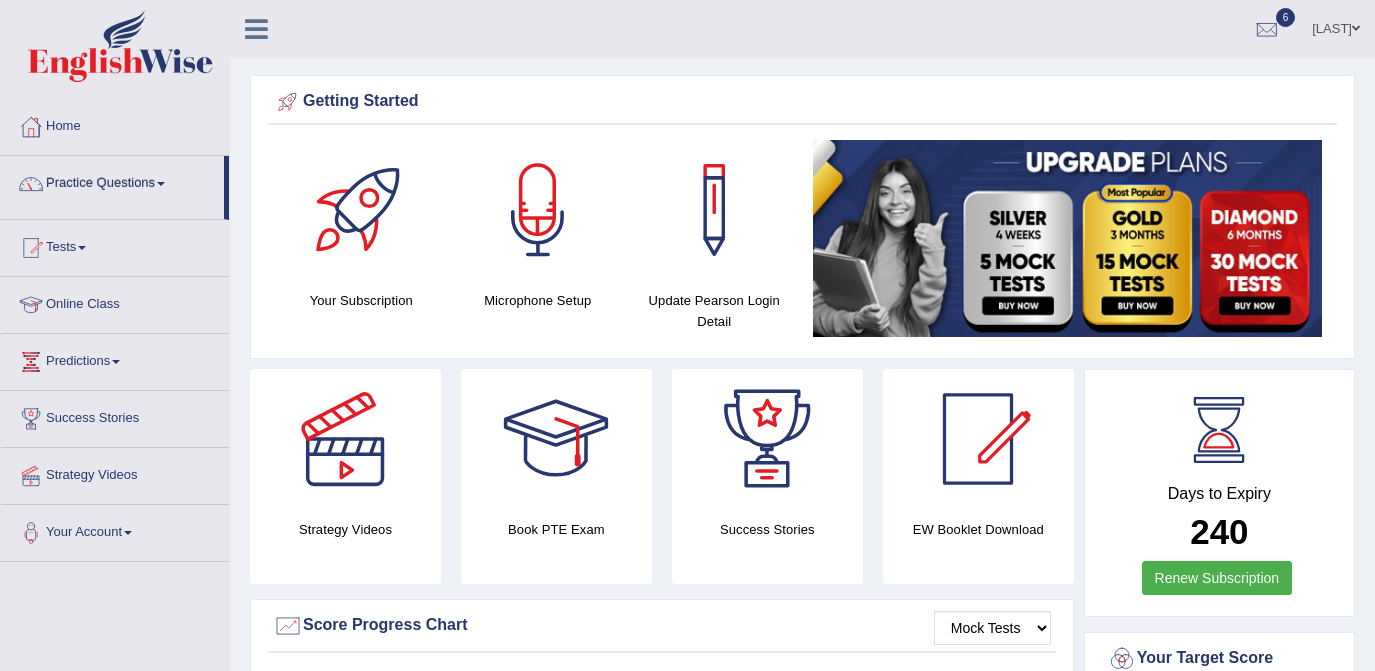 scroll, scrollTop: 0, scrollLeft: 0, axis: both 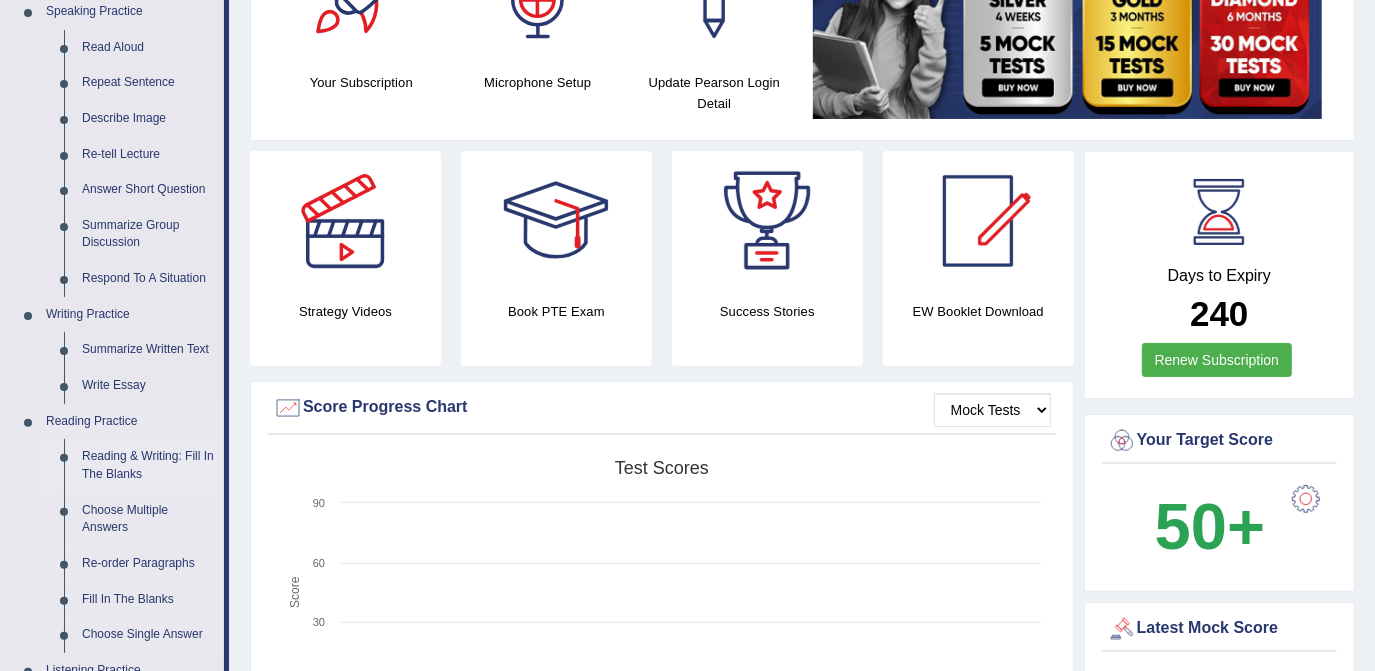 click on "Reading & Writing: Fill In The Blanks" at bounding box center (148, 465) 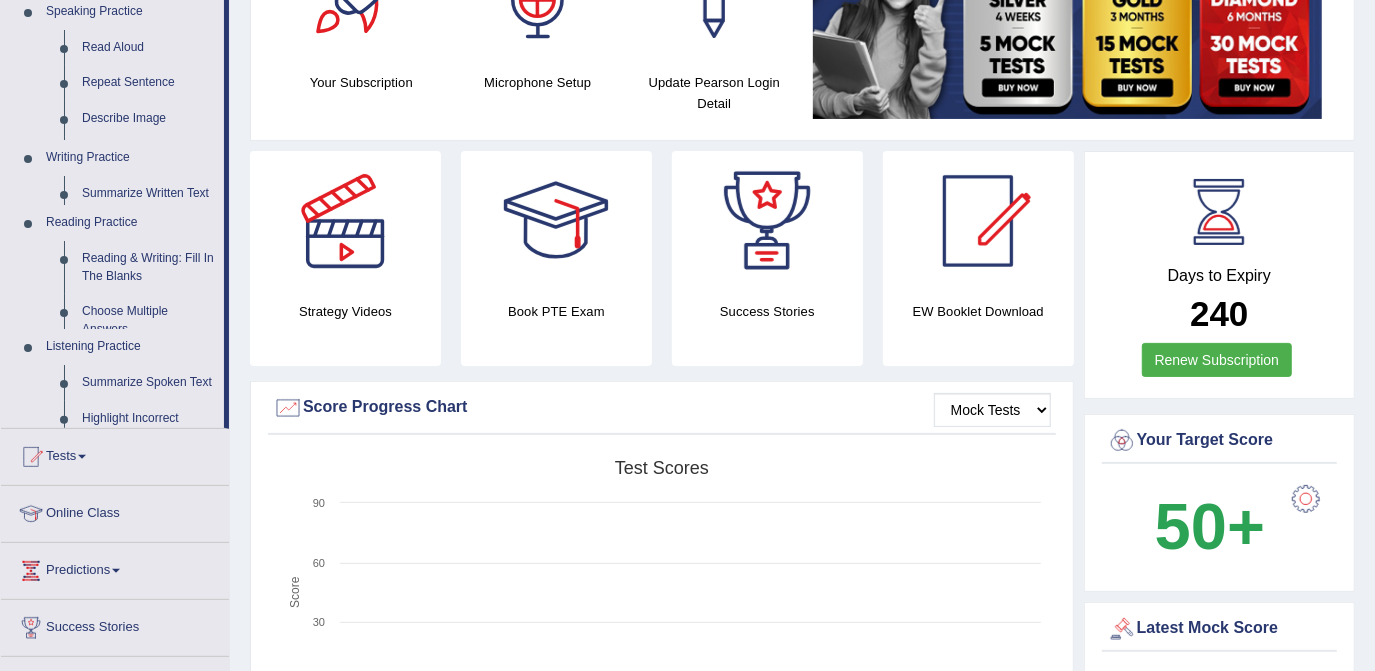 click on "Home
Practice Questions   Speaking Practice Read Aloud
Repeat Sentence
Describe Image
Re-tell Lecture
Answer Short Question
Summarize Group Discussion
Respond To A Situation
Writing Practice  Summarize Written Text
Write Essay
Reading Practice  Reading & Writing: Fill In The Blanks
Choose Multiple Answers
Re-order Paragraphs
Fill In The Blanks
Choose Single Answer
Listening Practice  Summarize Spoken Text
Highlight Incorrect Words
Highlight Correct Summary
Select Missing Word
Choose Single Answer
Choose Multiple Answers
Fill In The Blanks
Write From Dictation
Pronunciation
Tests  Take Practice Sectional Test
Take Mock Test
History
Online Class
Predictions  Latest Predictions
Success Stories
Strategy Videos
Your Account  Notifications
Microphone Setup
Change Password
Manage Subscription
Pearson Login Details
Update Profile" at bounding box center [115, 326] 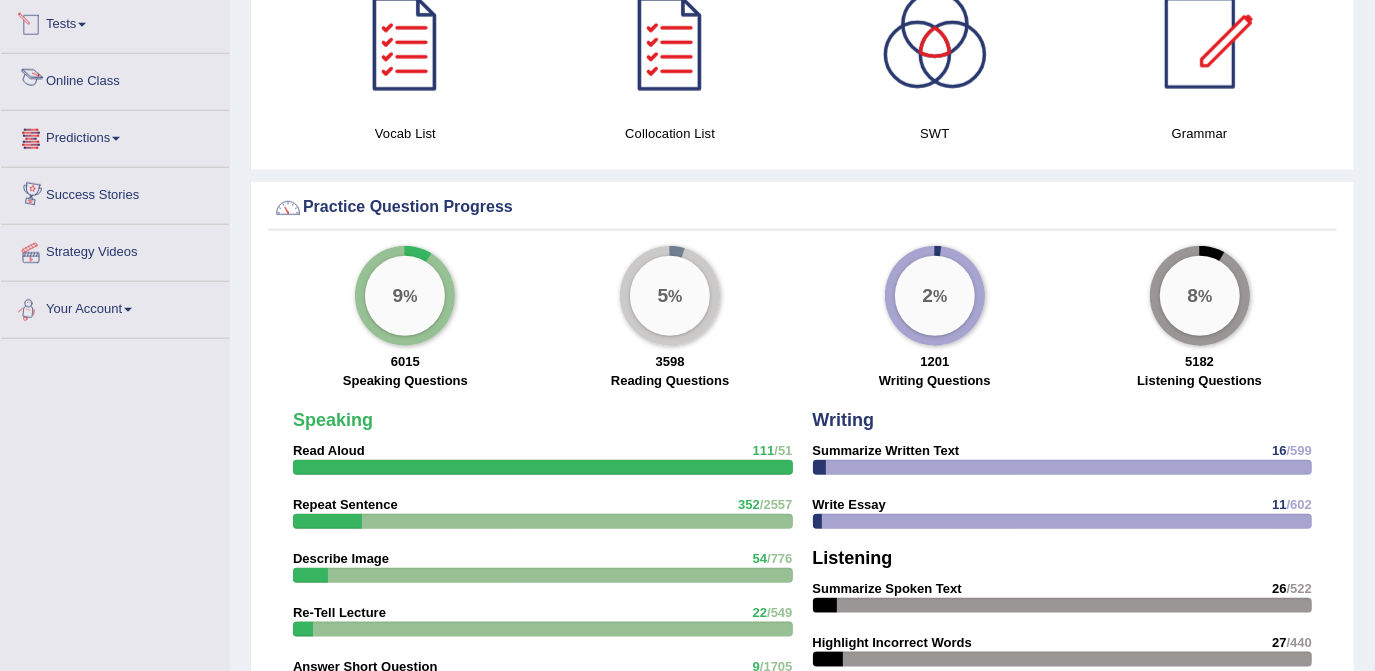 scroll, scrollTop: 1077, scrollLeft: 0, axis: vertical 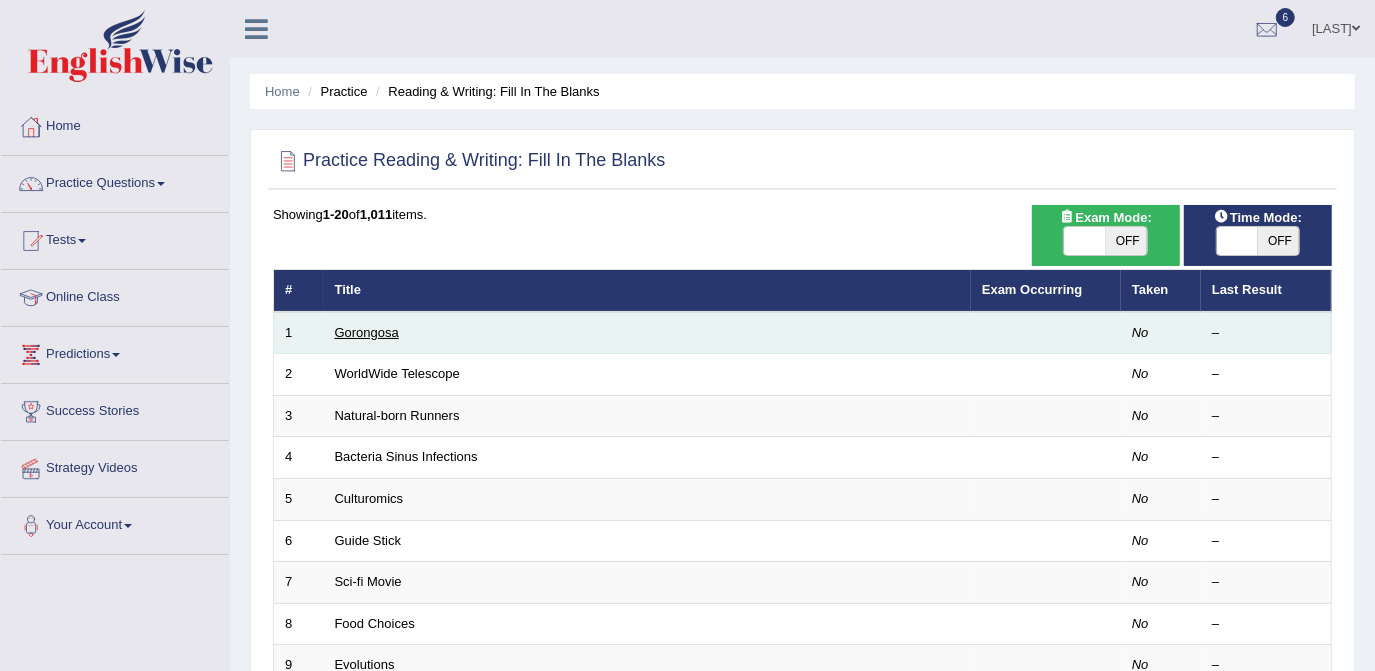 click on "Gorongosa" at bounding box center (367, 332) 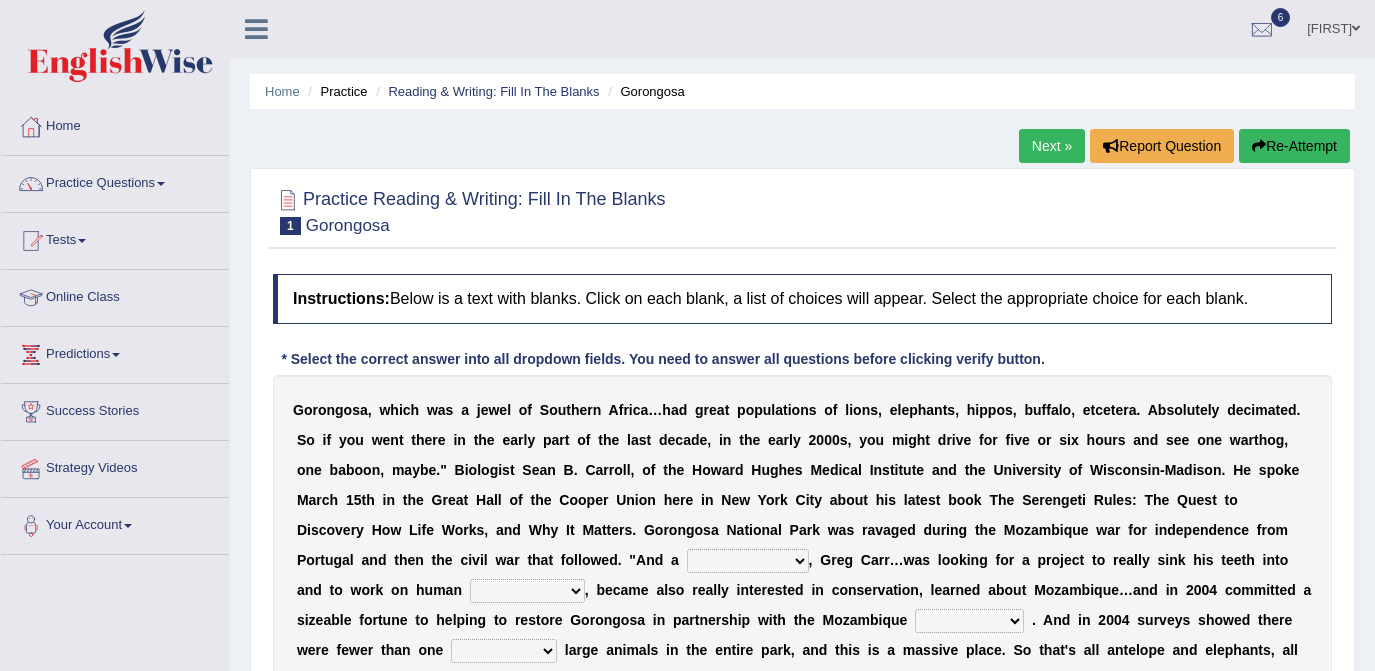 scroll, scrollTop: 0, scrollLeft: 0, axis: both 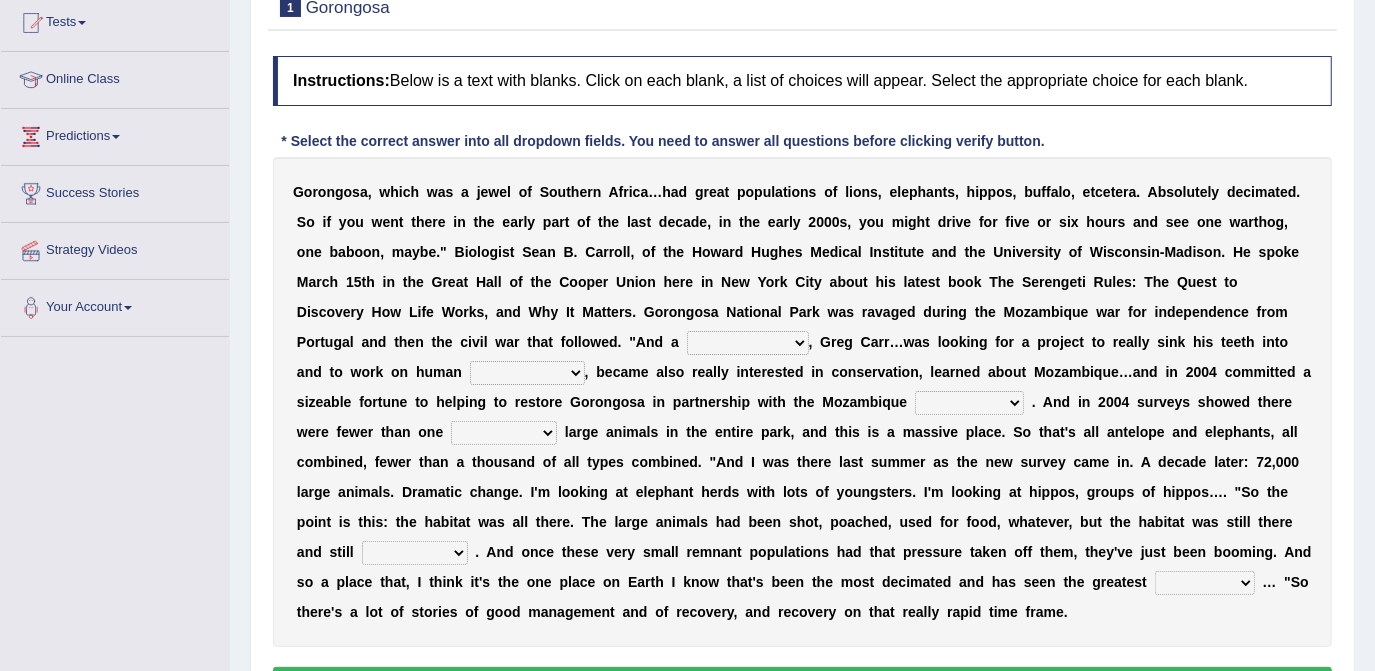 click on "passion solstice ballast philanthropist" at bounding box center (748, 343) 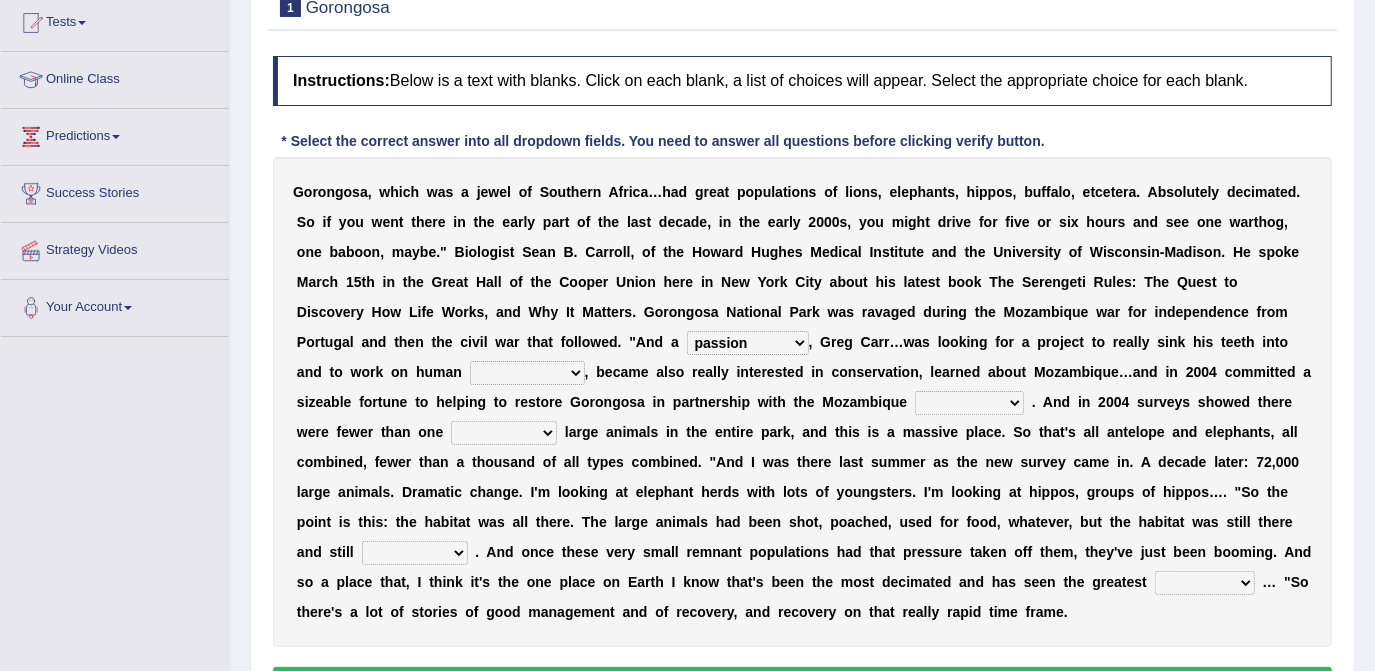 click on "passion solstice ballast philanthropist" at bounding box center (748, 343) 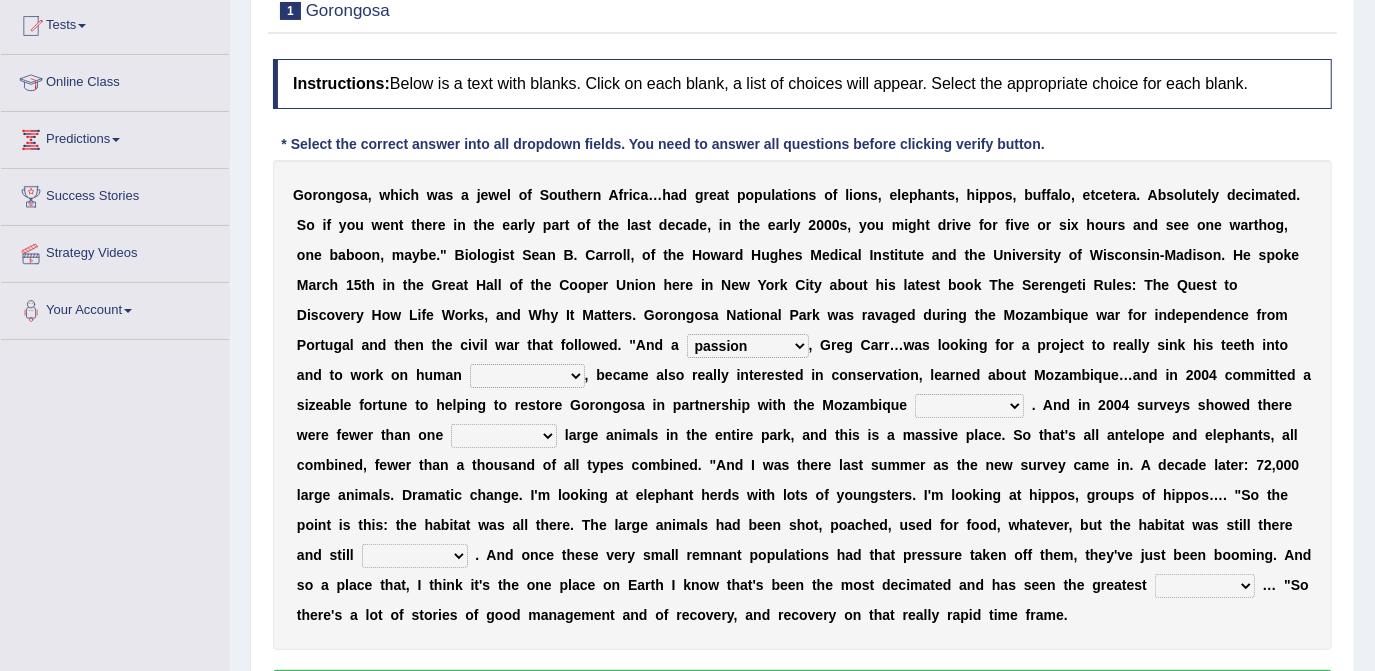 scroll, scrollTop: 214, scrollLeft: 0, axis: vertical 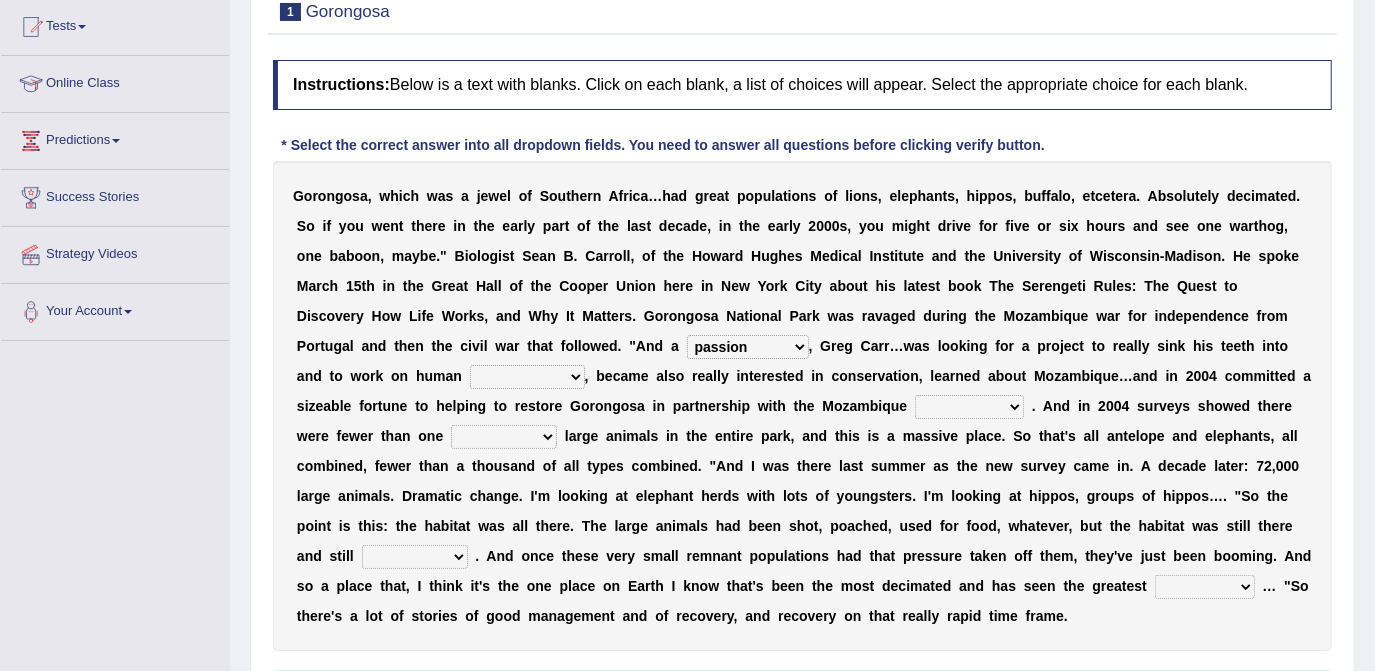click on "negligence prevalence development malevolence" at bounding box center (527, 377) 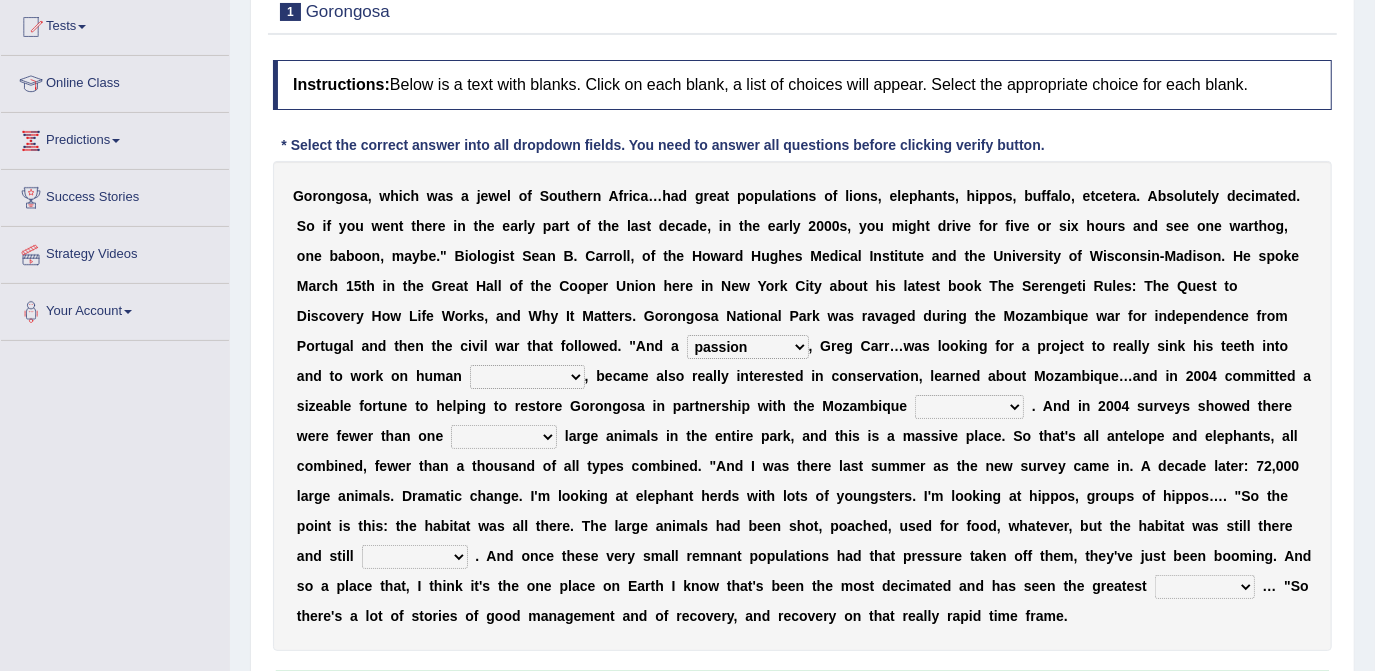 drag, startPoint x: 975, startPoint y: 347, endPoint x: 1109, endPoint y: 348, distance: 134.00374 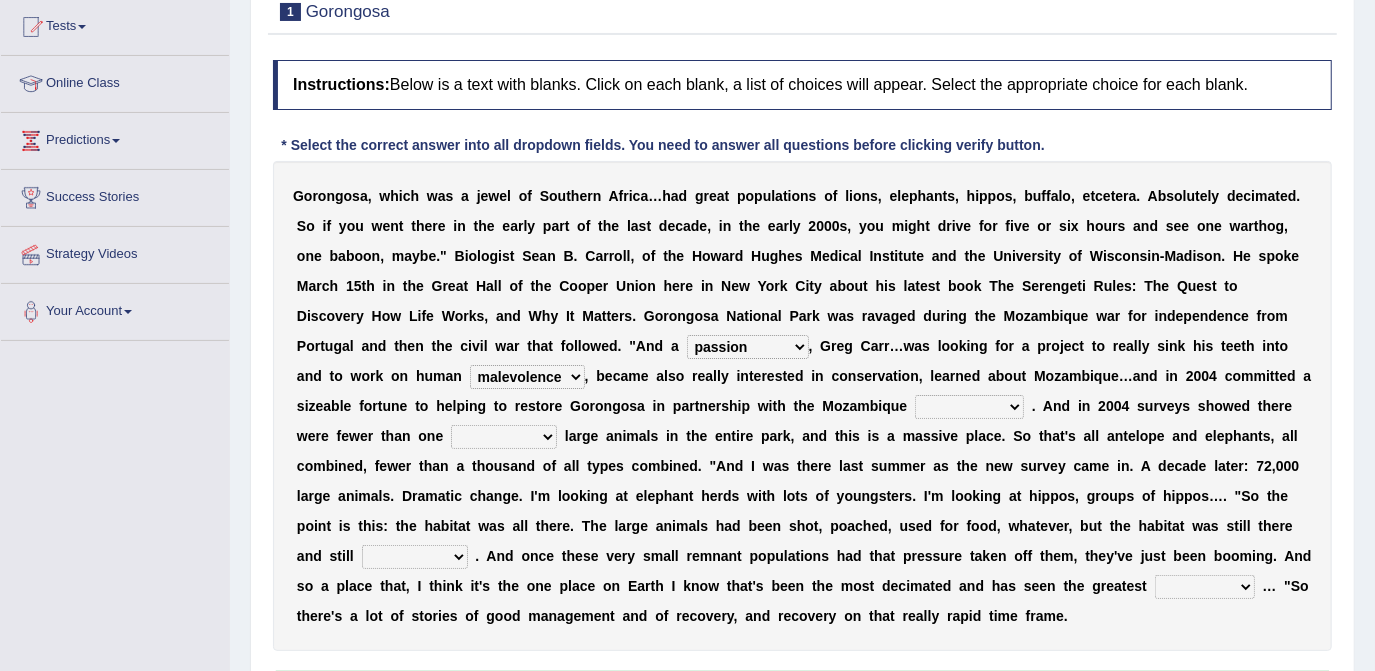 click on "negligence prevalence development malevolence" at bounding box center (527, 377) 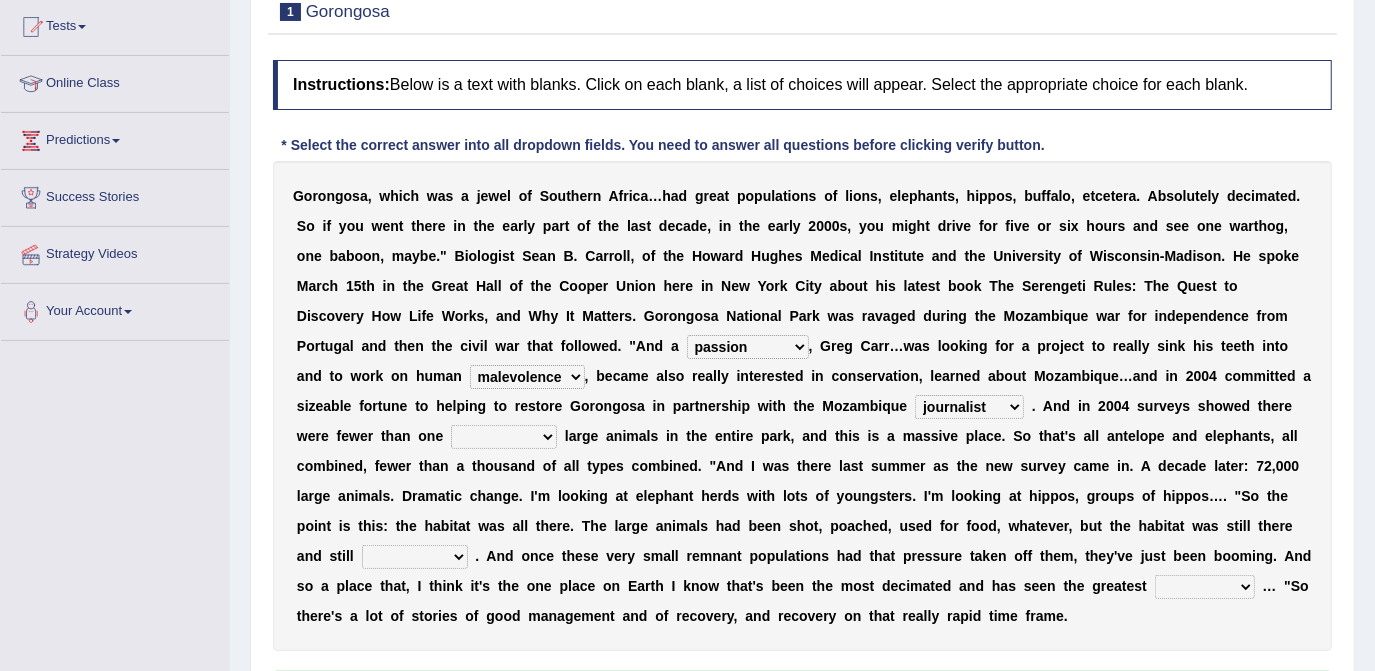 click on "parliament semanticist government journalist" at bounding box center (969, 407) 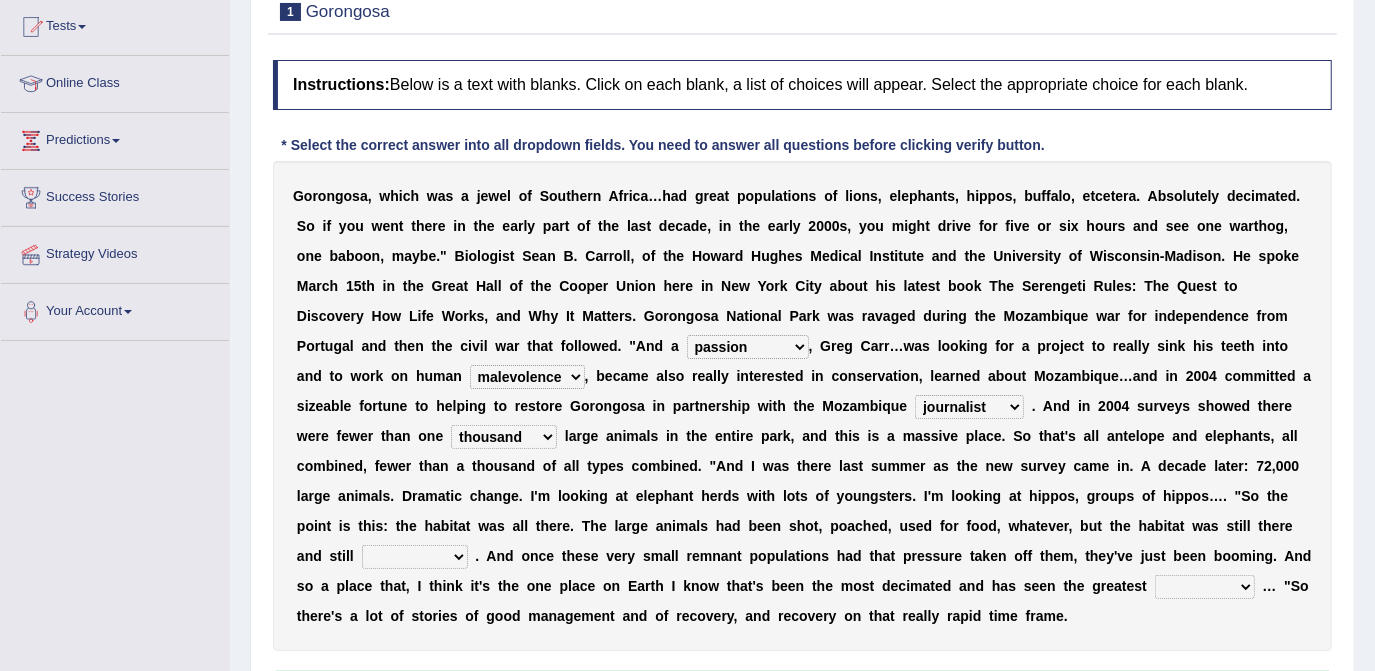 click on "deflowered embowered roundest thousand" at bounding box center [504, 437] 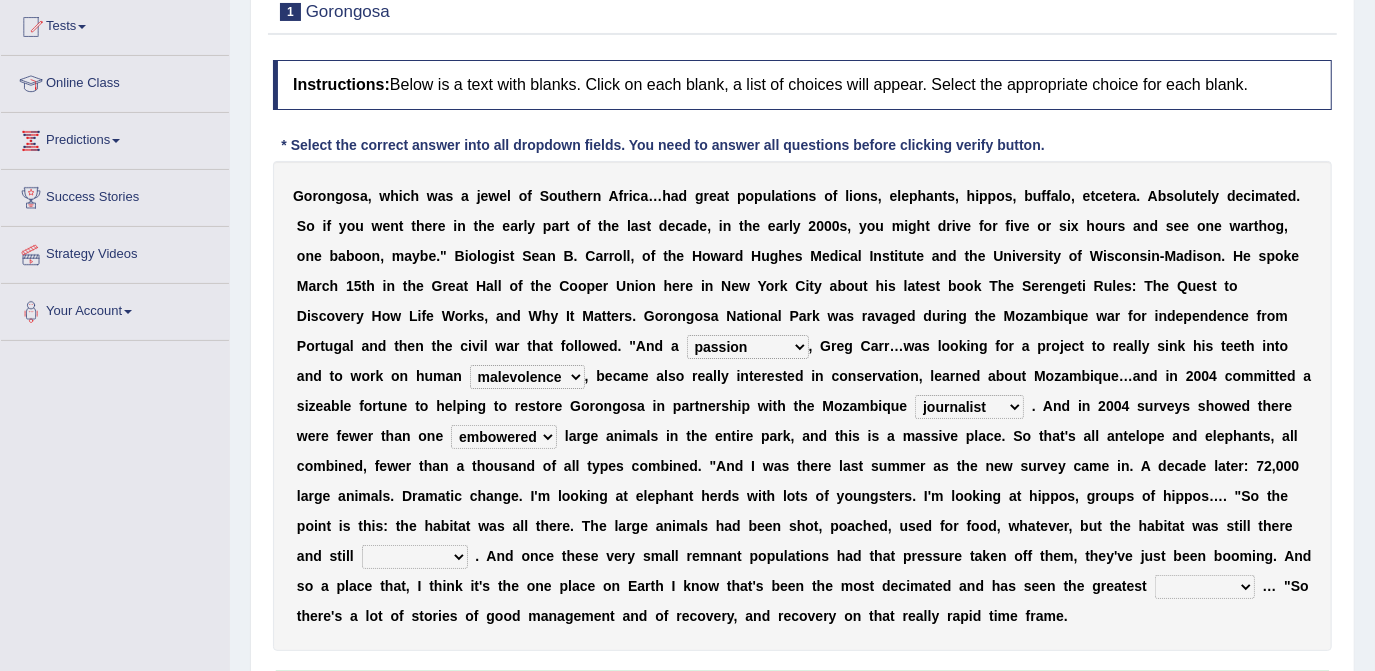 click on "deflowered embowered roundest thousand" at bounding box center (504, 437) 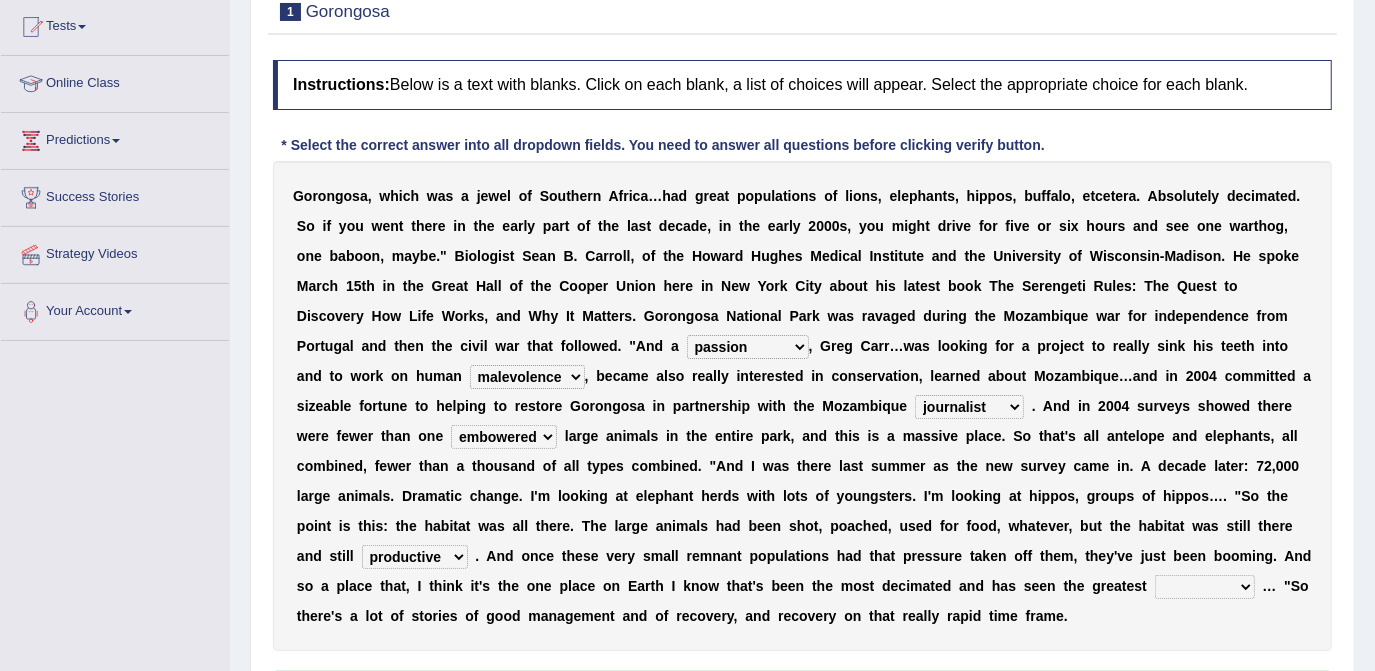 click on "assertive incidental compulsive productive" at bounding box center [415, 557] 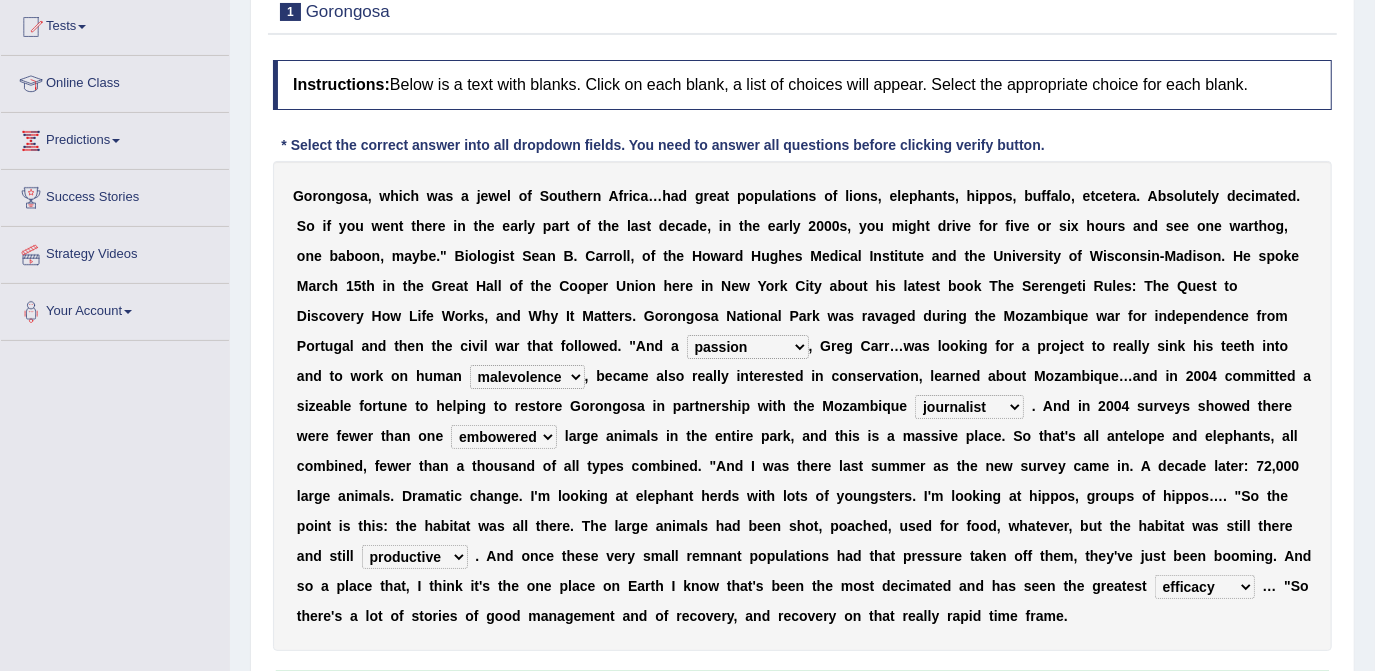 click on "recovery efficacy golly stumpy" at bounding box center [1205, 587] 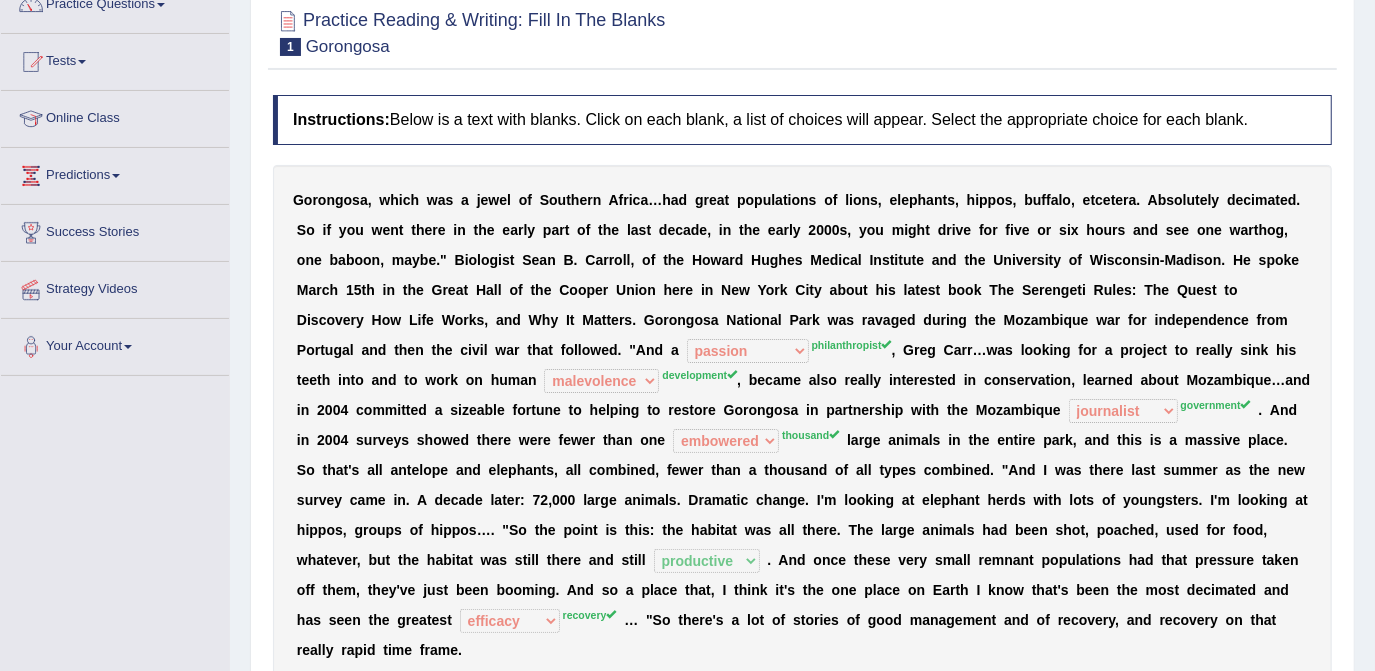 scroll, scrollTop: 178, scrollLeft: 0, axis: vertical 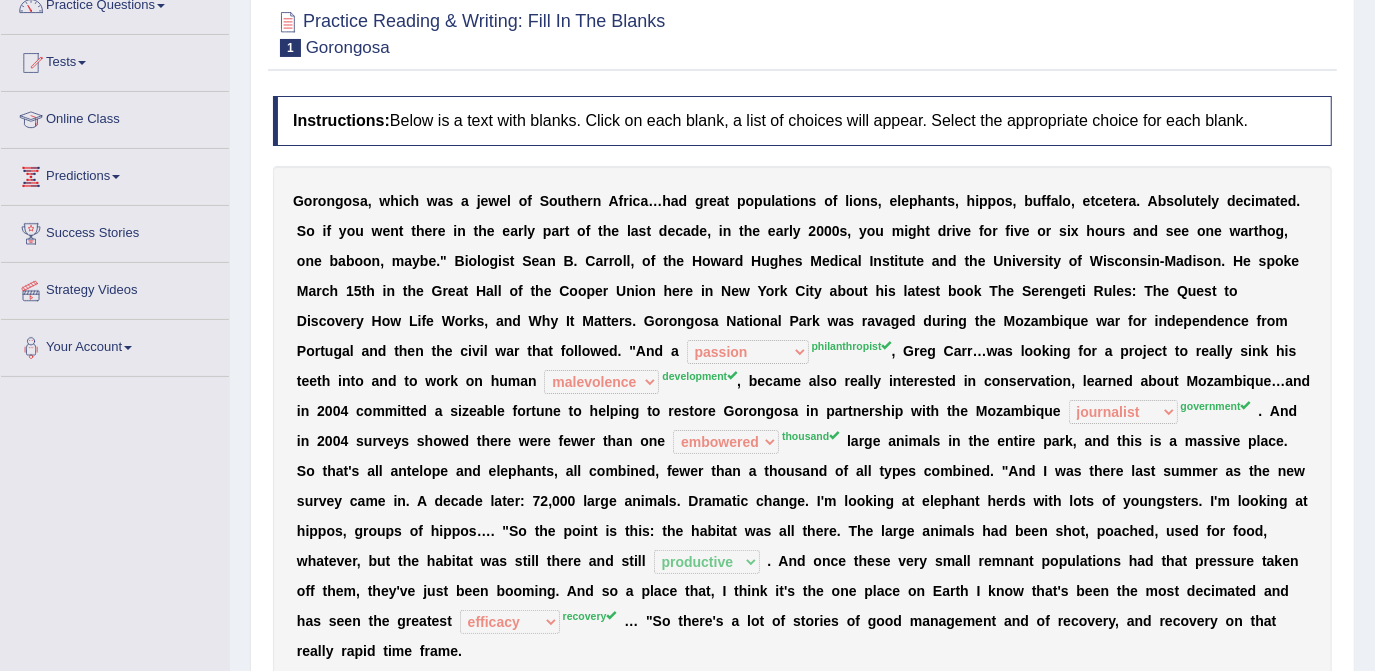 click on "G o r o n g o s a ,    w h i c h    w a s    a    j e w e l    o f    S o u t h e r n    A f r i c a … h a d    g r e a t    p o p u l a t i o n s    o f    l i o n s ,    e l e p h a n t s ,    h i p p o s ,    b u f f a l o ,    e t c e t e r a .    A b s o l u t e l y    d e c i m a t e d .    S o    i f    y o u    w e n t    t h e r e    i n    t h e    e a r l y    p a r t    o f    t h e    l a s t    d e c a d e ,    i n    t h e    e a r l y    2 0 0 0 s ,    y o u    m i g h t    d r i v e    f o r    f i v e    o r    s i x    h o u r s    a n d    s e e    o n e    w a r t h o g ,    o n e    b a b o o n ,    m a y b e . "    B i o l o g i s t    S e a n    B .    C a r r o l l ,    o f    t h e    H o w a r d    H u g h e s    M e d i c a l    I n s t i t u t e    a n d    t h e    U n i v e r s i t y    o f    W i s c o n s i n - M a d i s o n .    H e    s p o k e    M a r c h    1 5 t h    i n    t h e    G r e a t    H" at bounding box center [802, 426] 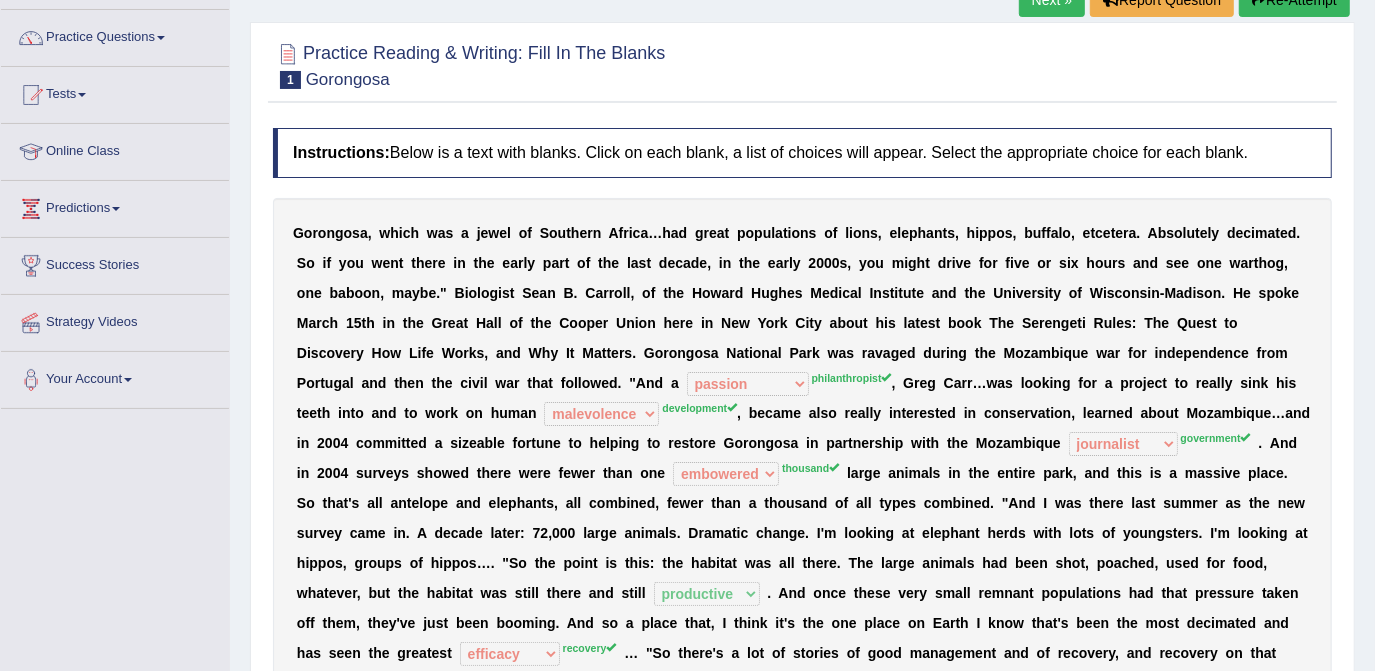 scroll, scrollTop: 141, scrollLeft: 0, axis: vertical 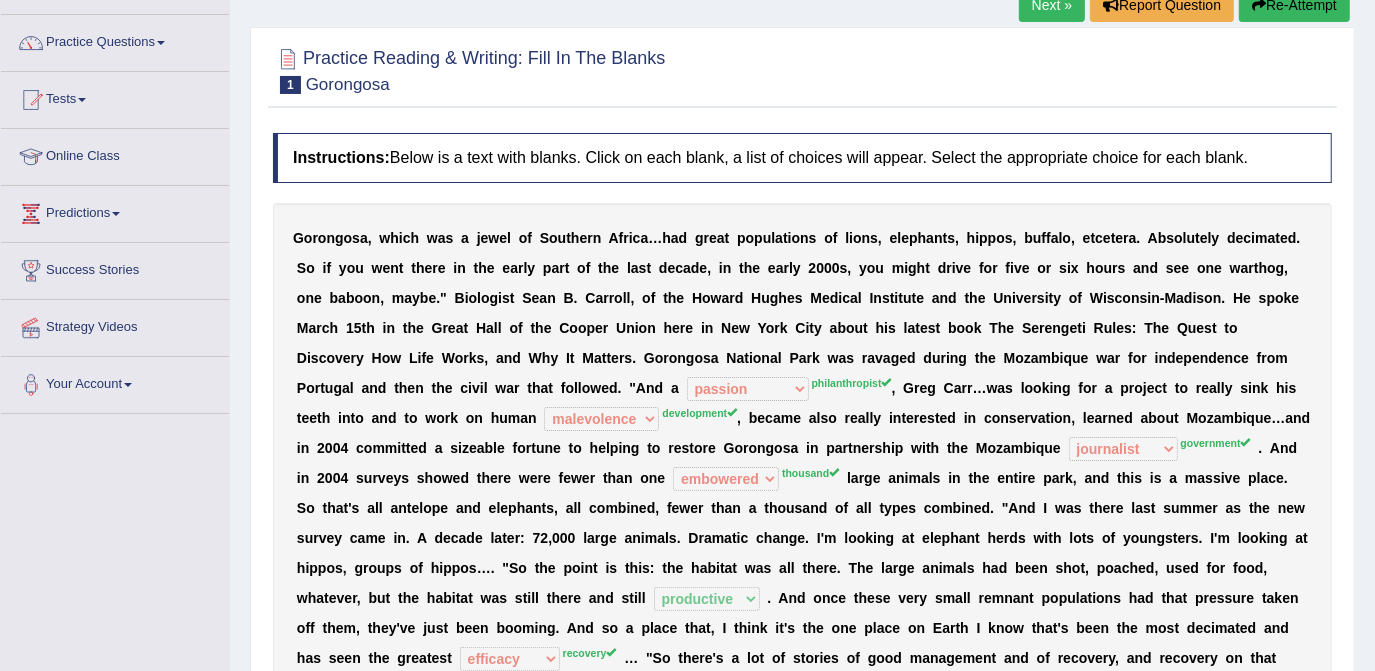 click on "Next »" at bounding box center (1052, 5) 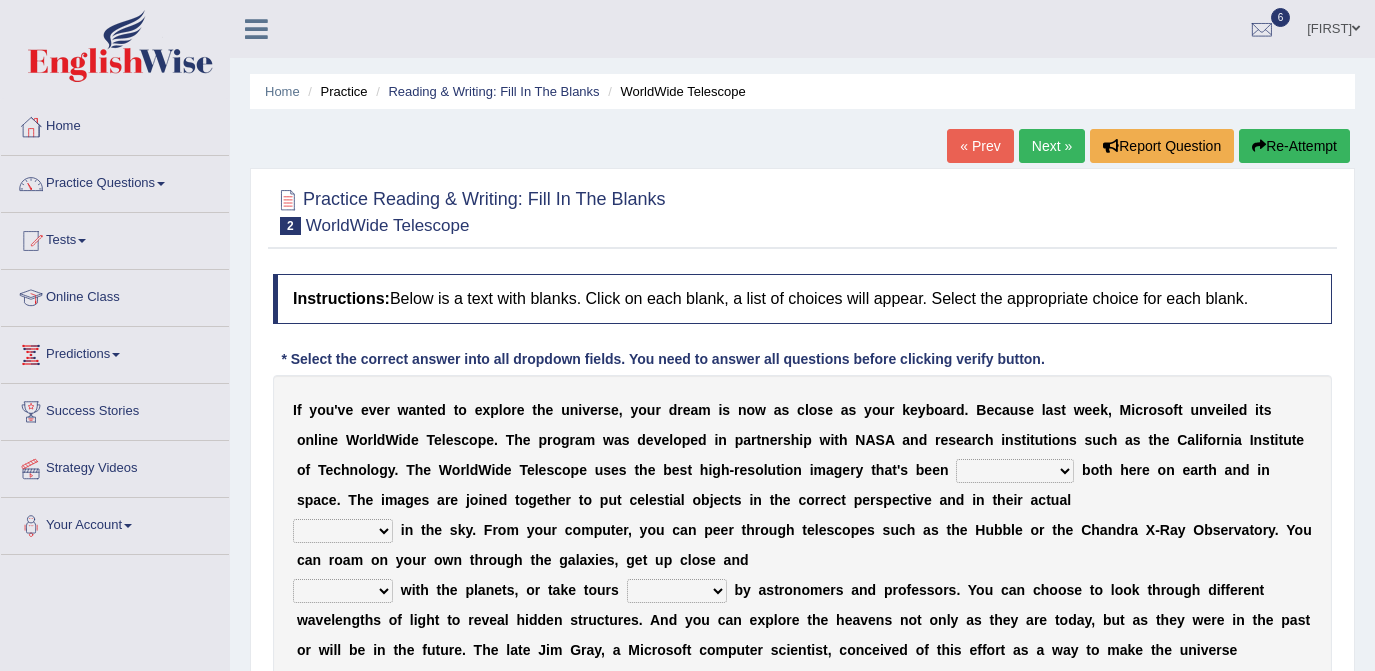 scroll, scrollTop: 0, scrollLeft: 0, axis: both 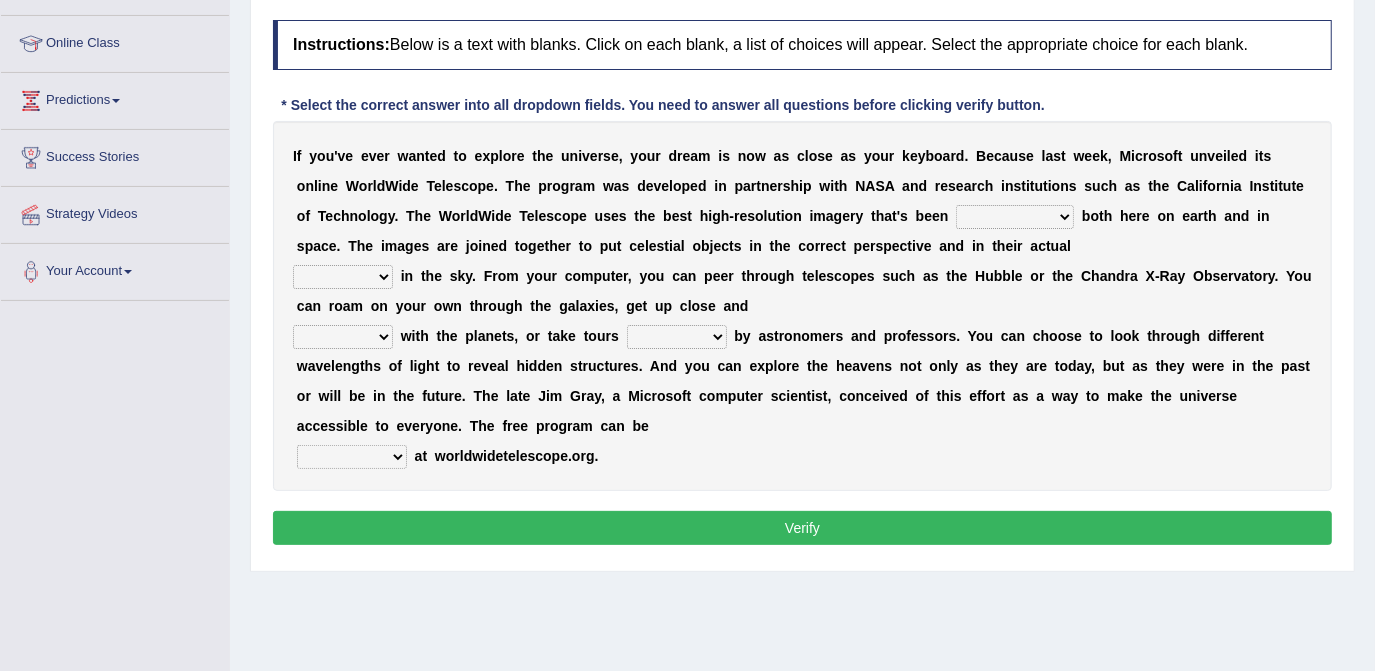click on "I f    y o u ' v e    e v e r    w a n t e d    t o    e x p l o r e    t h e    u n i v e r s e ,    y o u r    d r e a m    i s    n o w    a s    c l o s e    a s    y o u r    k e y b o a r d .    B e c a u s e    l a s t    w e e k ,    M i c r o s o f t    u n v e i l e d    i t s    o n l i n e    W o r l d W i d e    T e l e s c o p e .    T h e    p r o g r a m    w a s    d e v e l o p e d    i n    p a r t n e r s h i p    w i t h    N A S A    a n d    r e s e a r c h    i n s t i t u t i o n s    s u c h    a s    t h e    C a l i f o r n i a    I n s t i t u t e    o f    T e c h n o l o g y .    T h e    W o r l d W i d e    T e l e s c o p e    u s e s    t h e    b e s t    h i g h - r e s o l u t i o n    i m a g e r y    t h a t ' s    b e e n    degraded ascended remonstrated generated    b o t h    h e r e    o n    e a r t h    a n d    i n    s p a c e .    T h e    i m a g e s    a r e    j o i n e d    t o g e t h e r t" at bounding box center (802, 306) 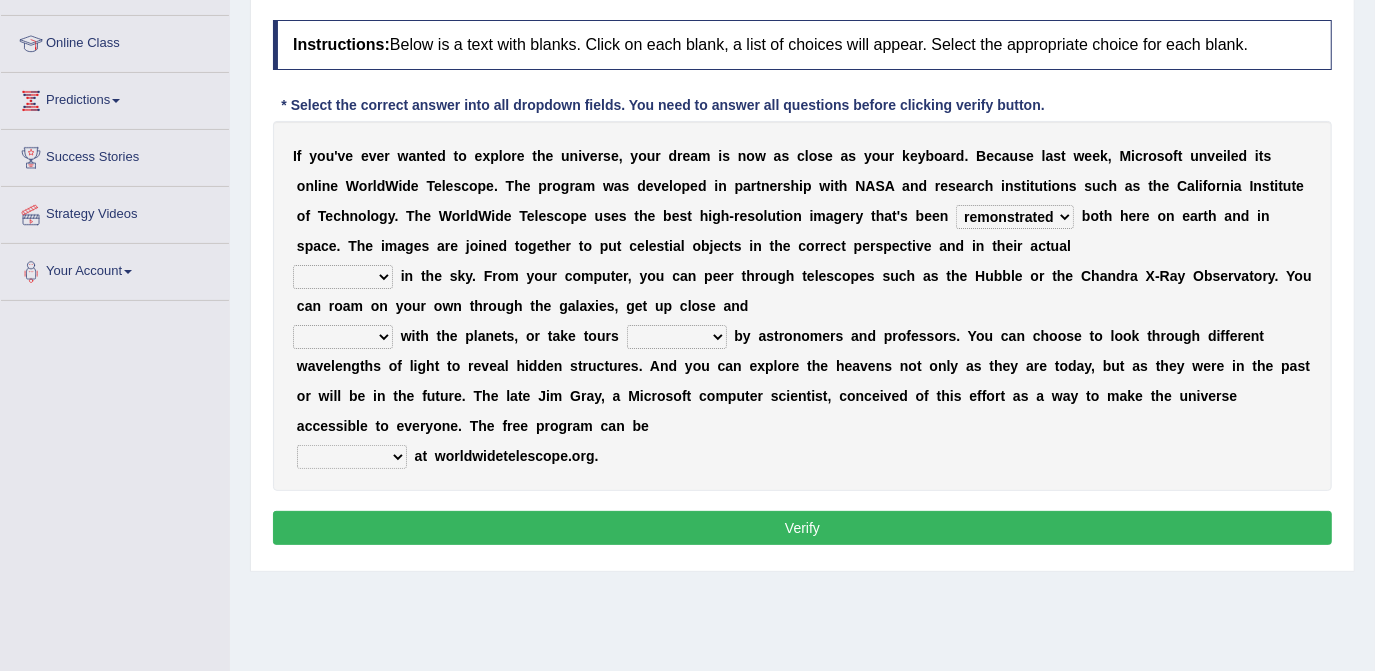 click on "degraded ascended remonstrated generated" at bounding box center (1015, 217) 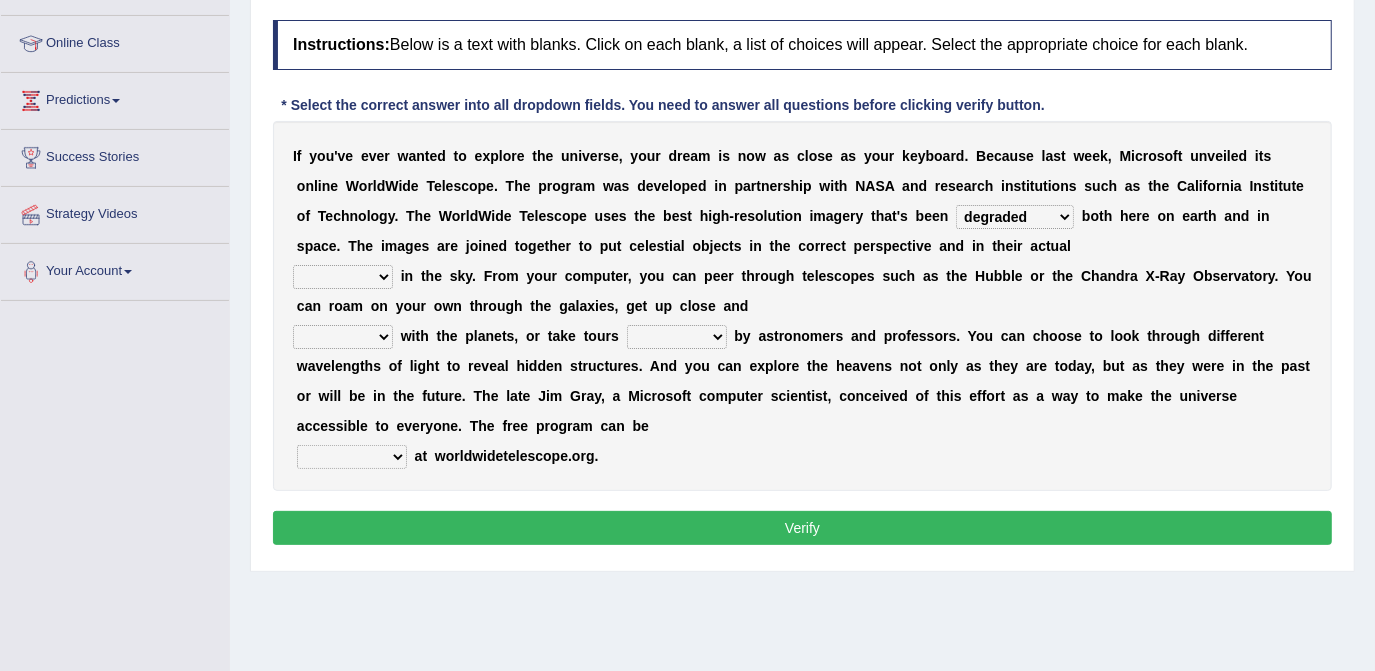 click on "degraded ascended remonstrated generated" at bounding box center (1015, 217) 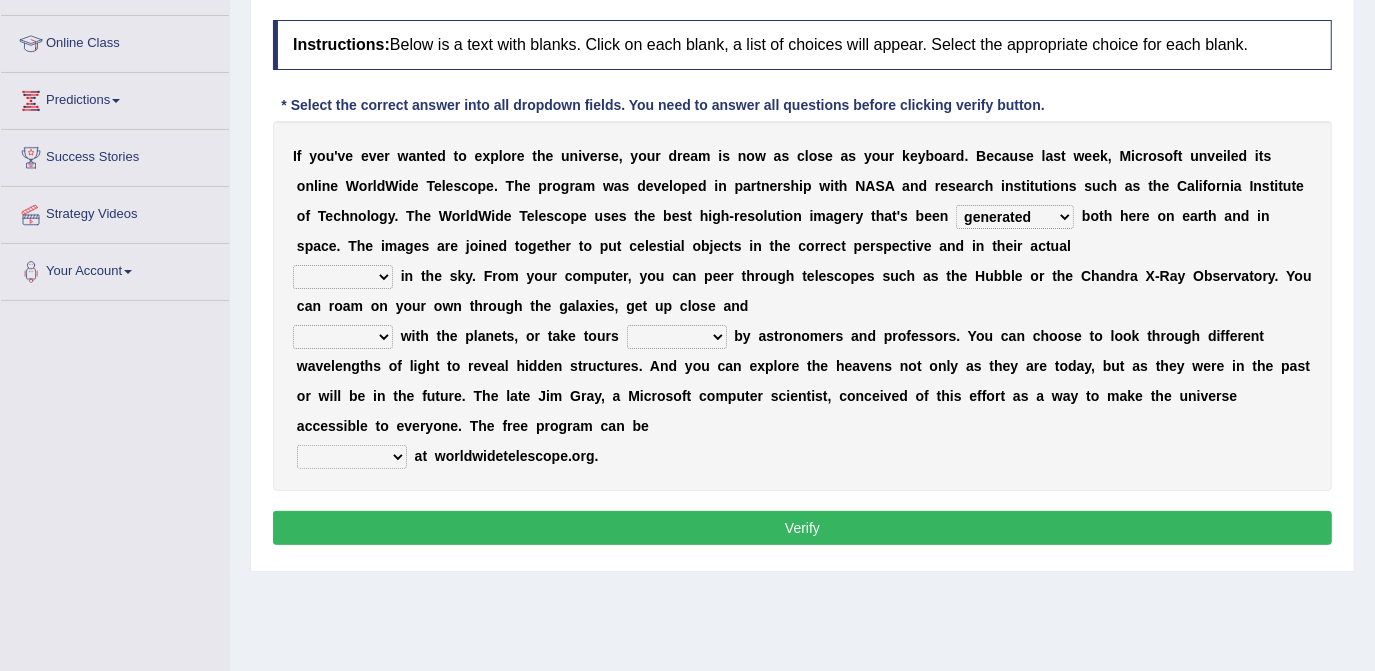 click on "degraded ascended remonstrated generated" at bounding box center (1015, 217) 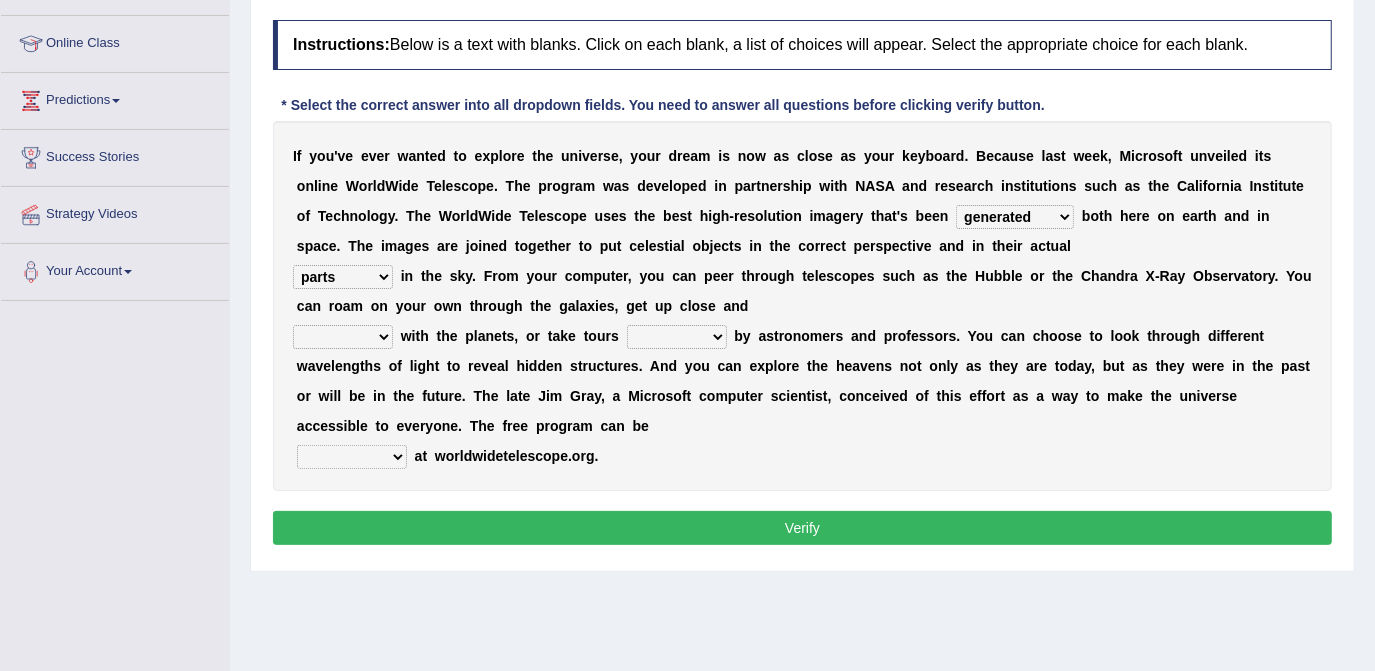 click on "personal individual apart polite" at bounding box center [343, 337] 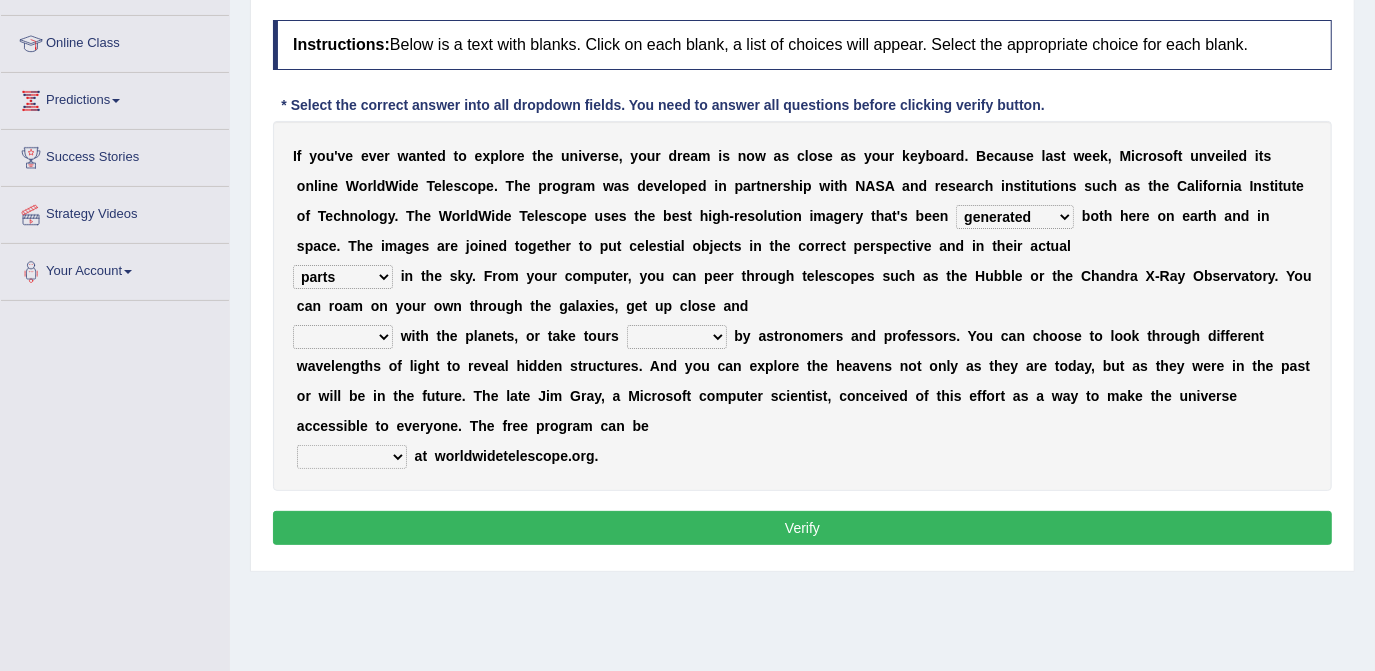 select on "apart" 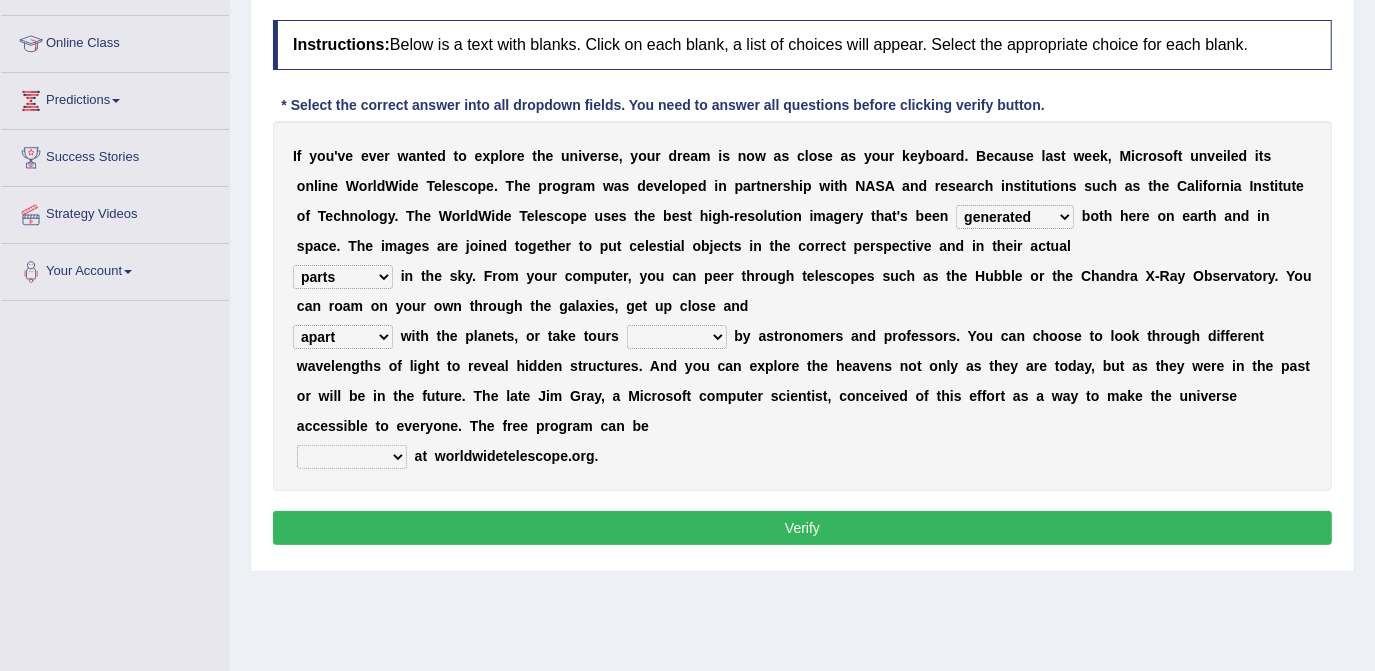 click on "personal individual apart polite" at bounding box center (343, 337) 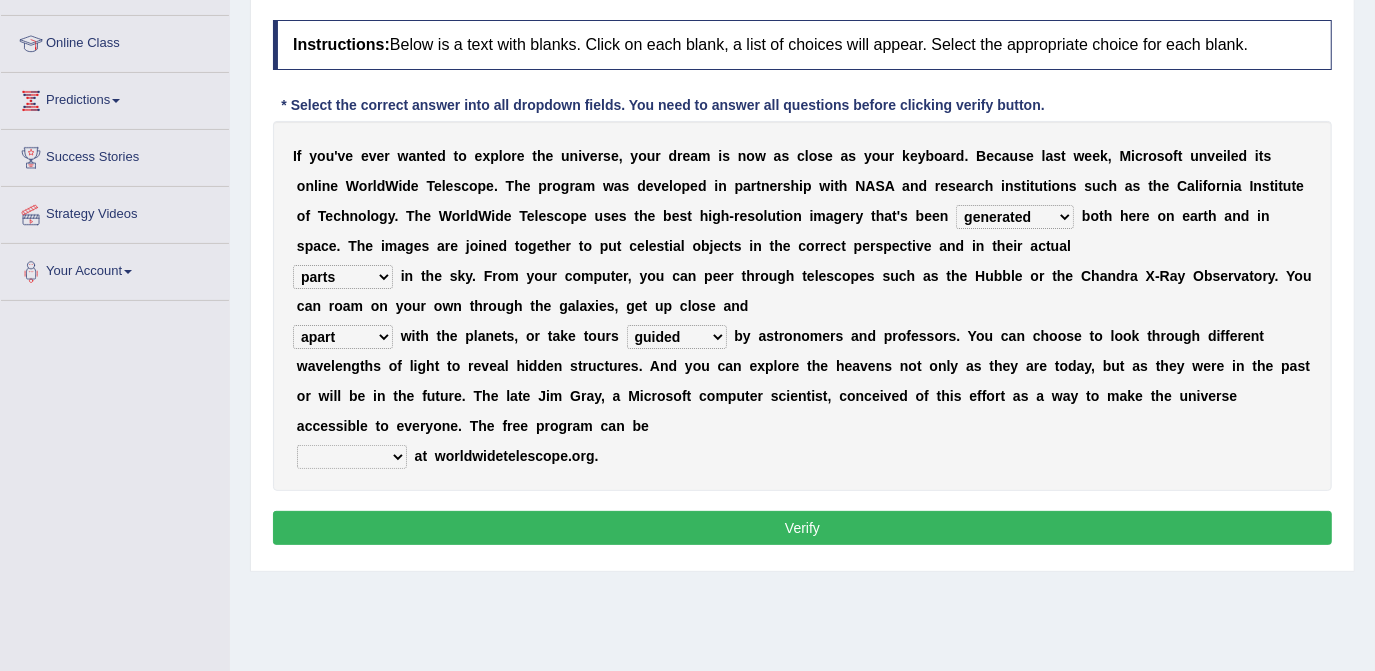 click on "upheld downloaded loaded posted" at bounding box center [352, 457] 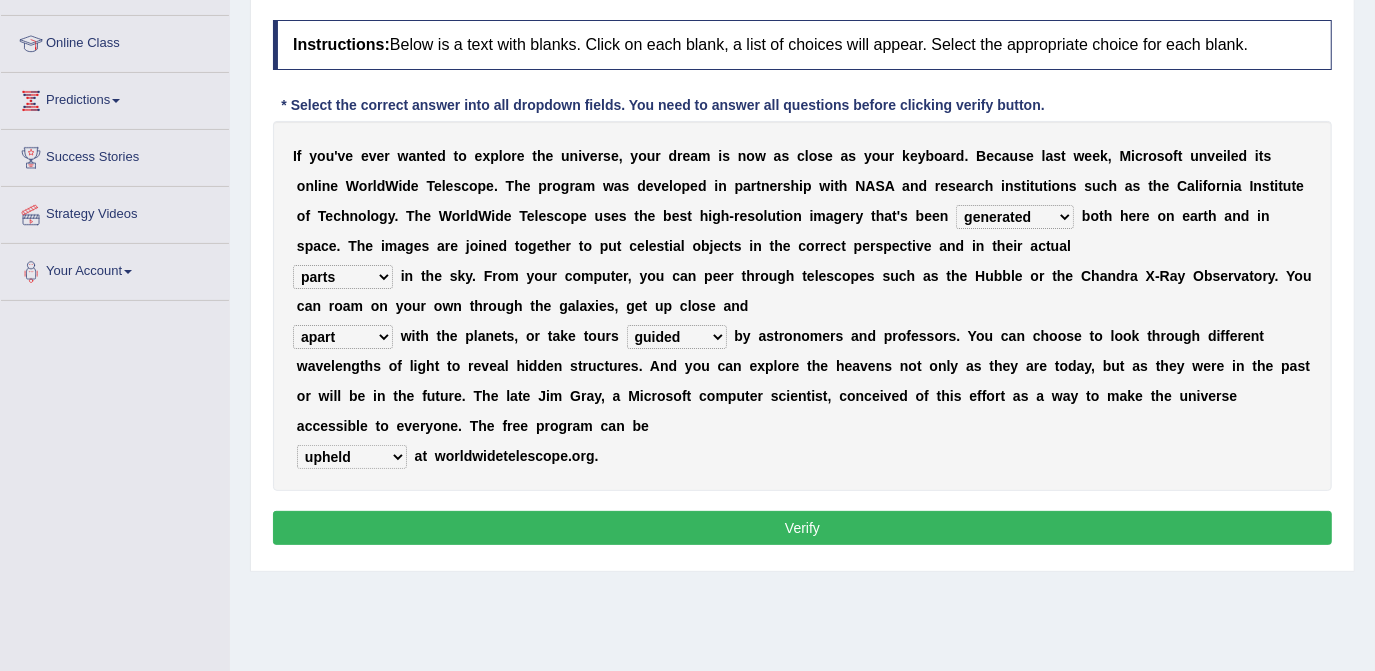 click on "upheld downloaded loaded posted" at bounding box center (352, 457) 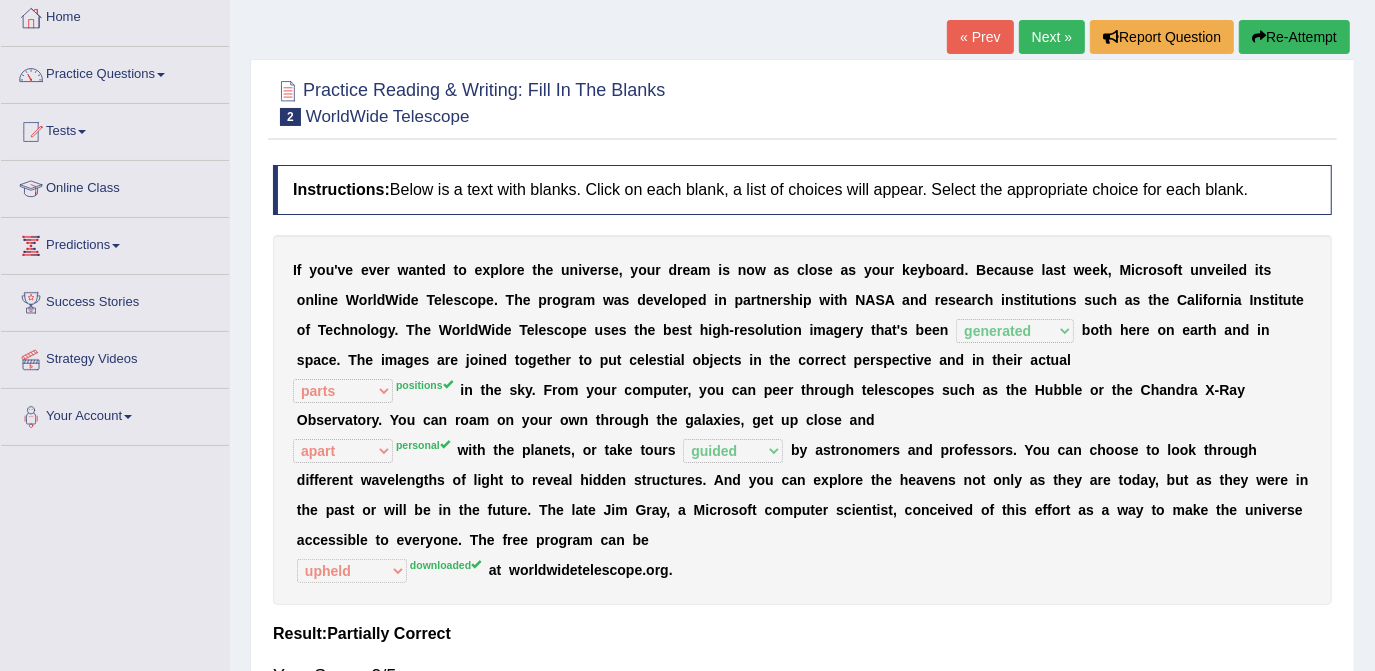 scroll, scrollTop: 72, scrollLeft: 0, axis: vertical 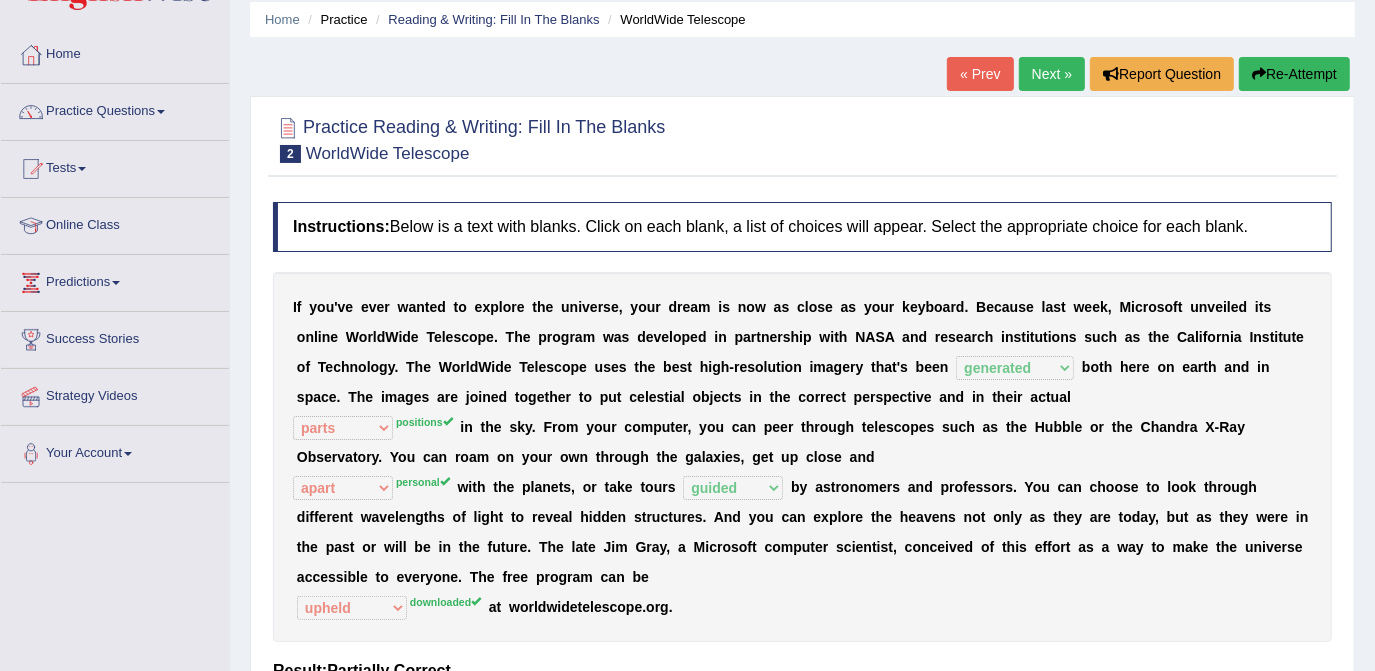 click on "Next »" at bounding box center (1052, 74) 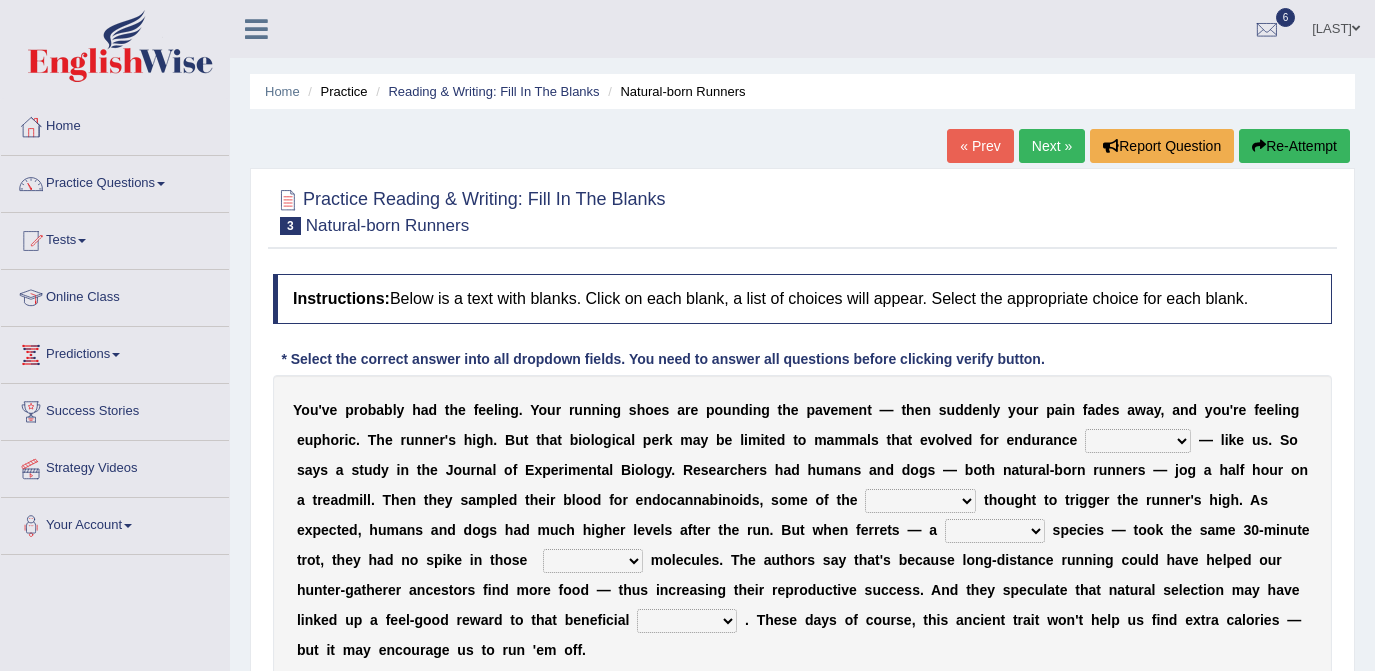 scroll, scrollTop: 0, scrollLeft: 0, axis: both 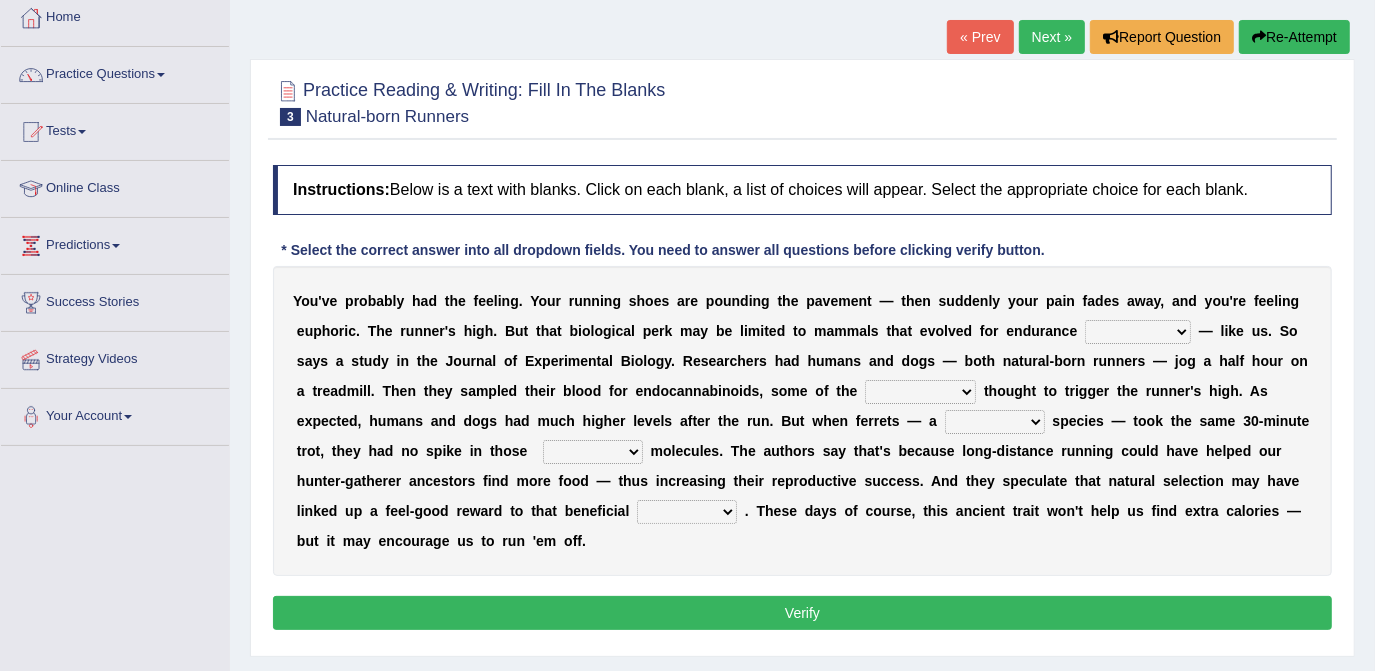 click on "dykes personalize classifies exercise" at bounding box center [1138, 332] 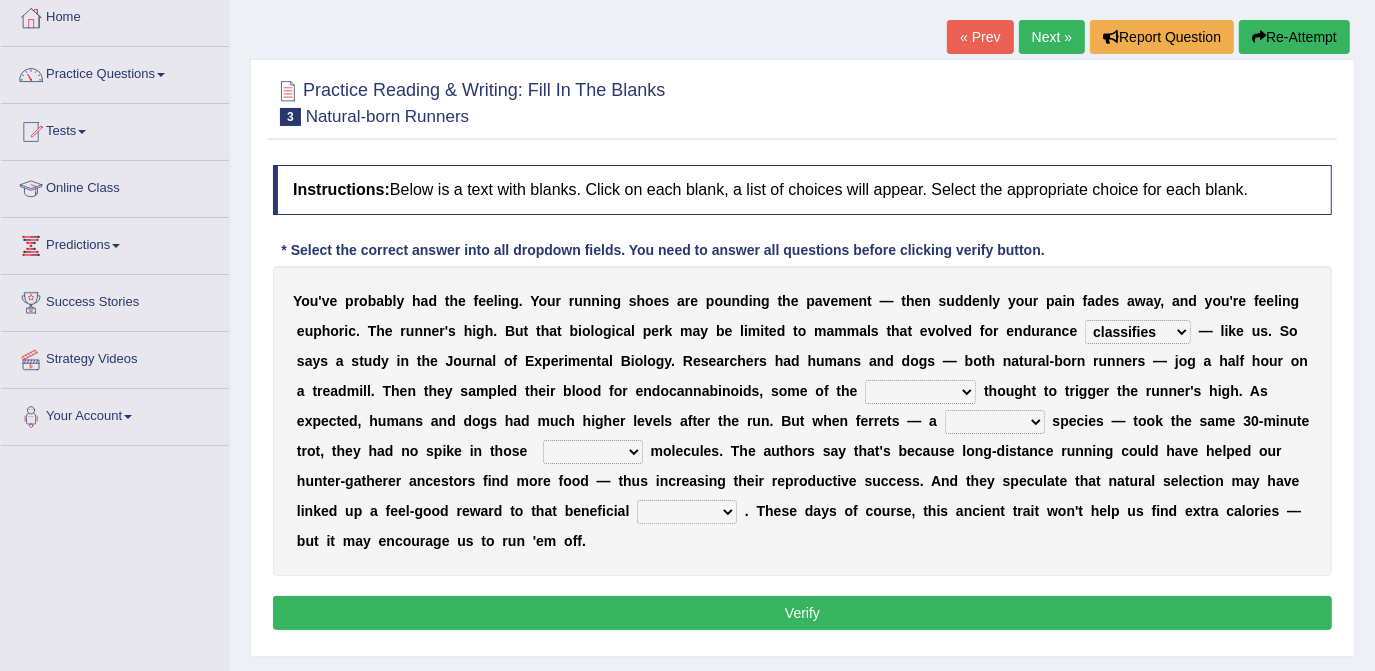 click on "dykes personalize classifies exercise" at bounding box center (1138, 332) 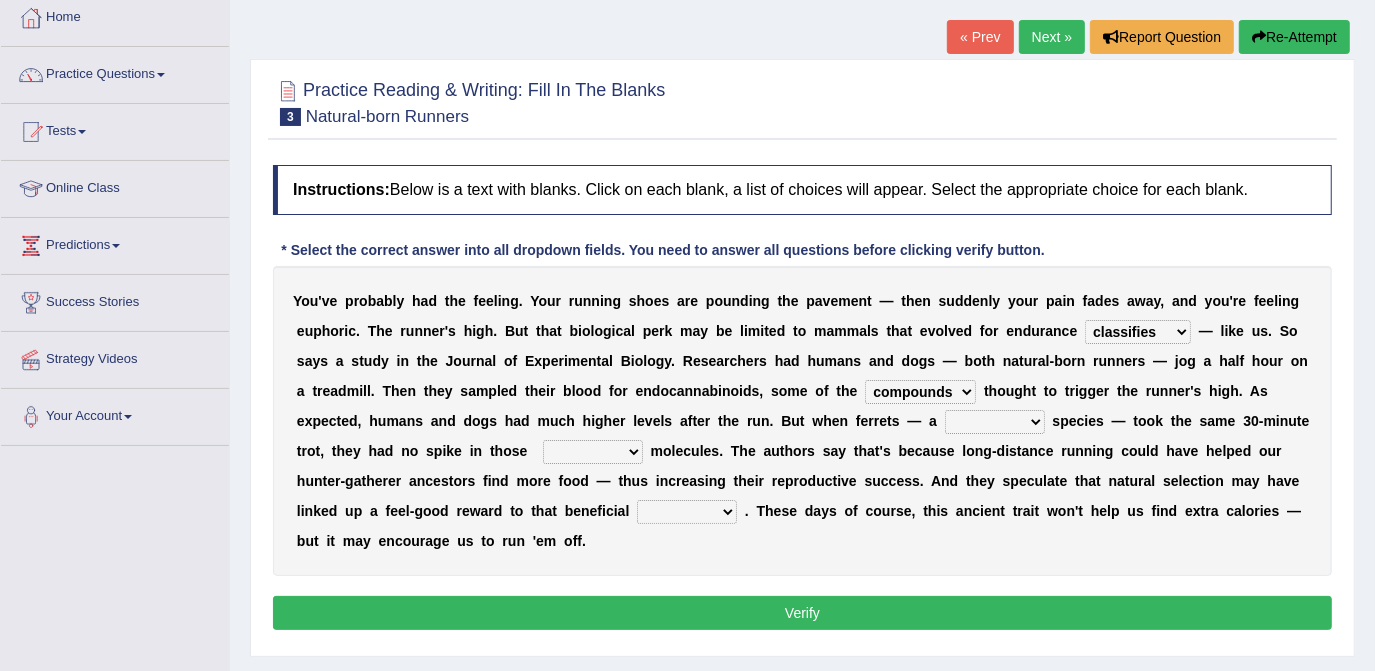 click on "excellency merely faerie sedentary" at bounding box center (995, 422) 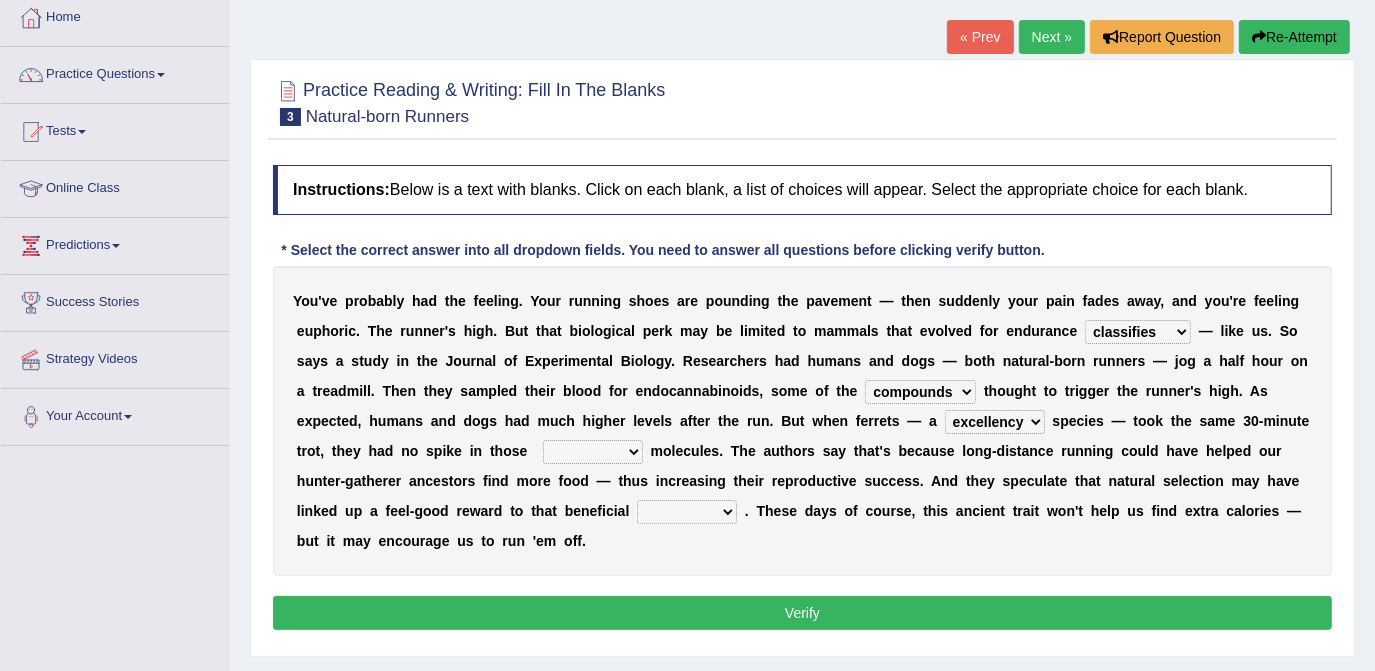 click on "excellency merely faerie sedentary" at bounding box center [995, 422] 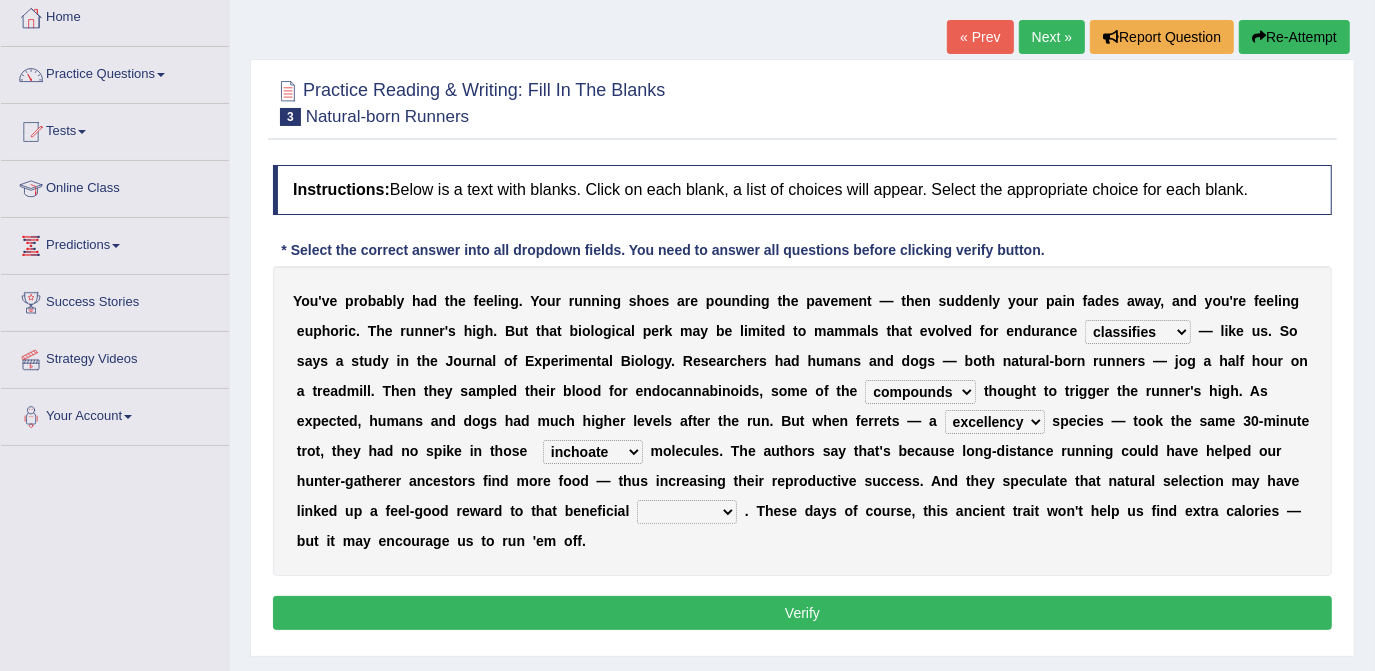 click on "groaned feel-good inchoate loaned" at bounding box center [593, 452] 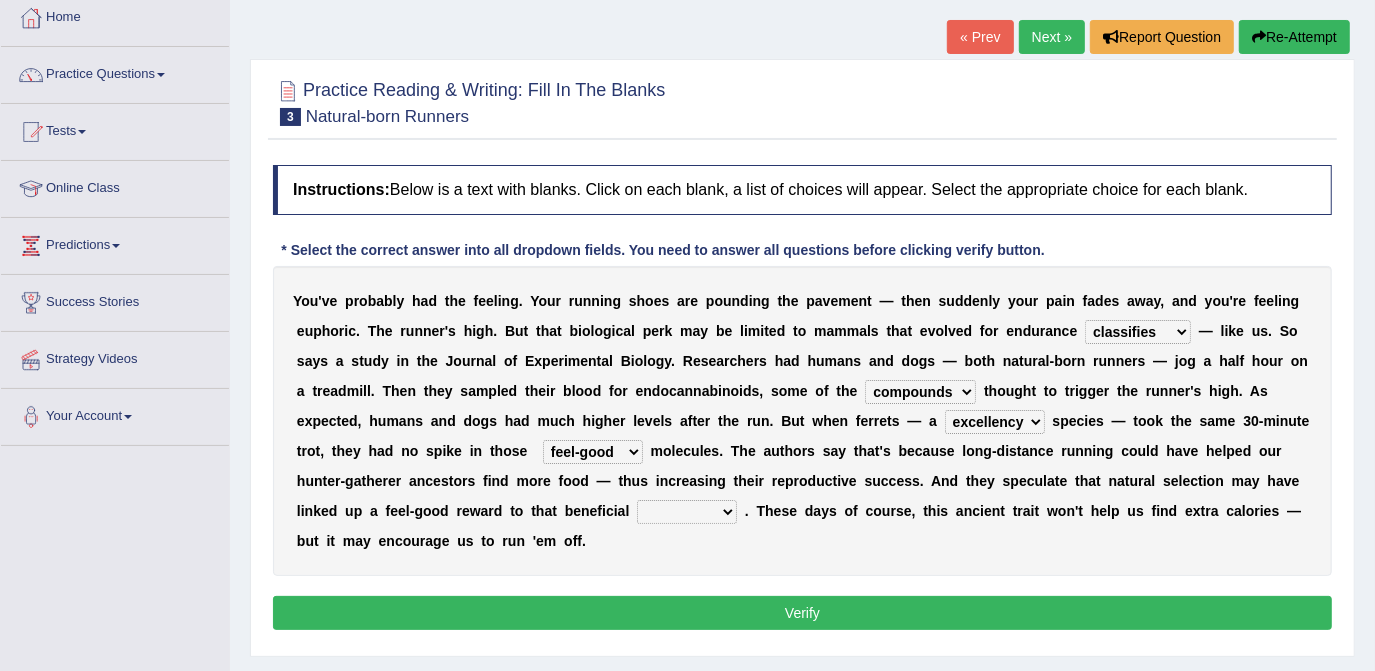 click on "groaned feel-good inchoate loaned" at bounding box center (593, 452) 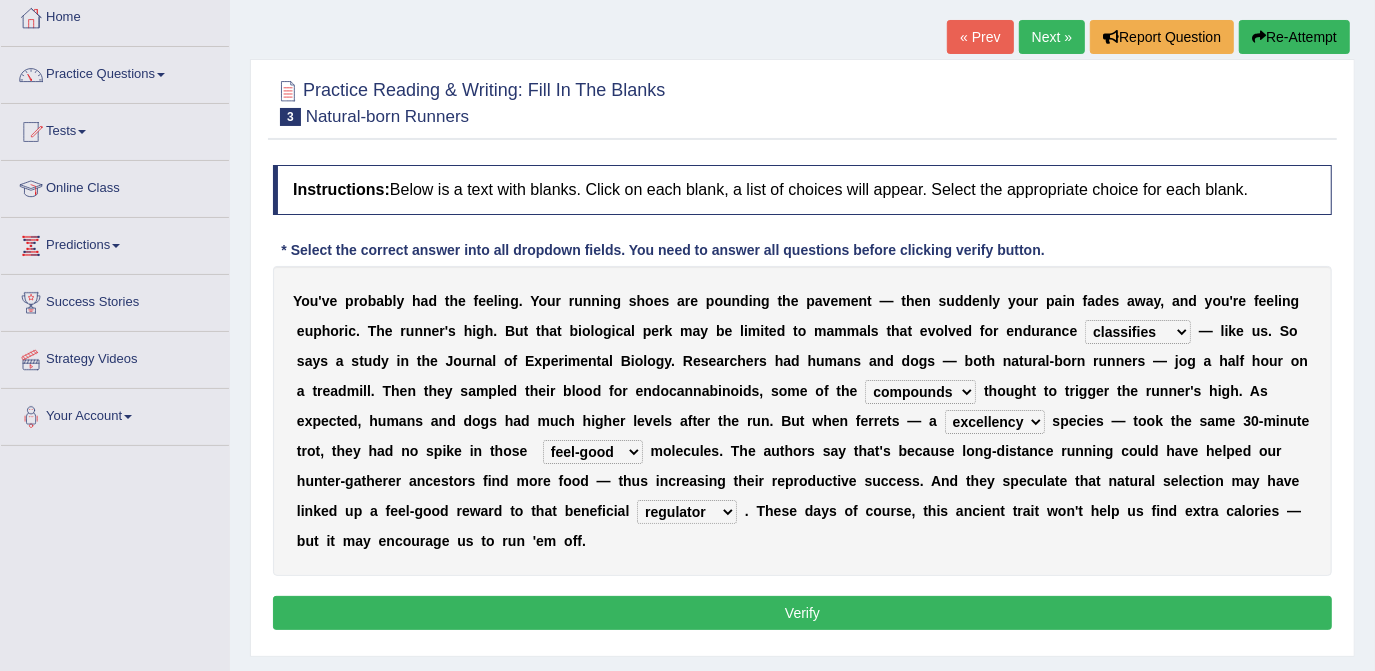 click on "wager exchanger behavior regulator" at bounding box center [687, 512] 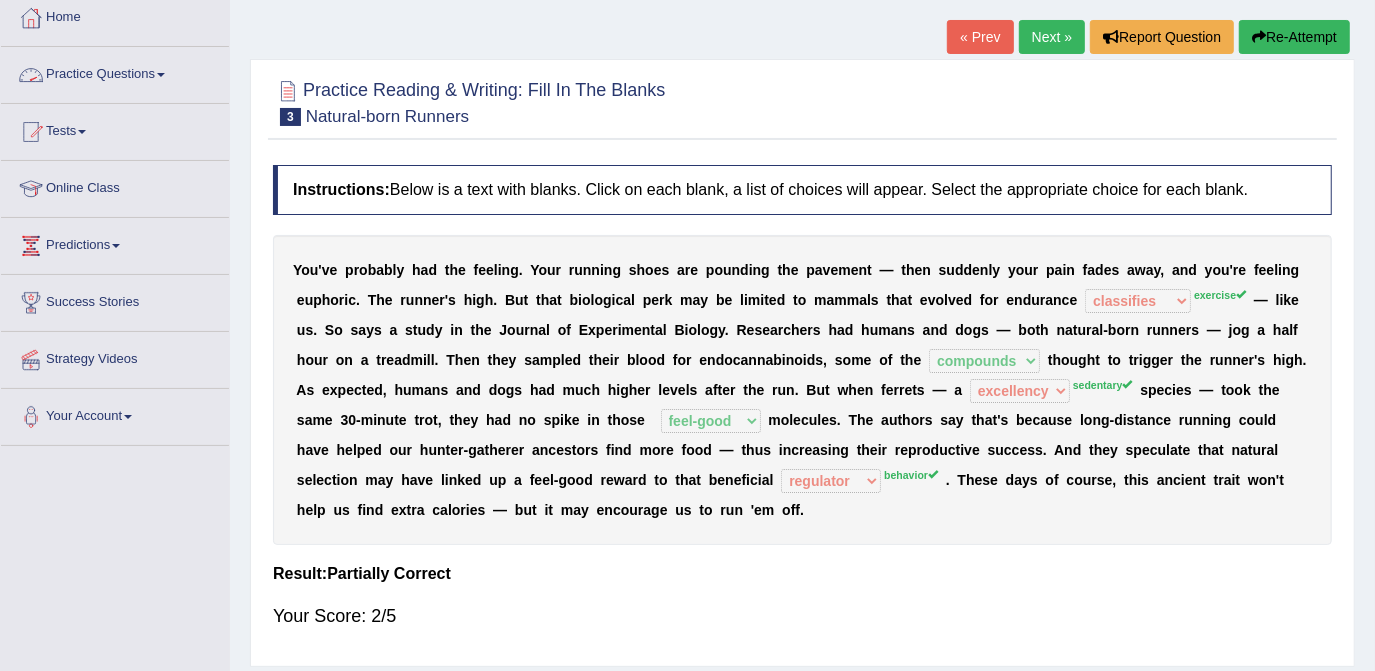 click on "Practice Questions" at bounding box center (115, 72) 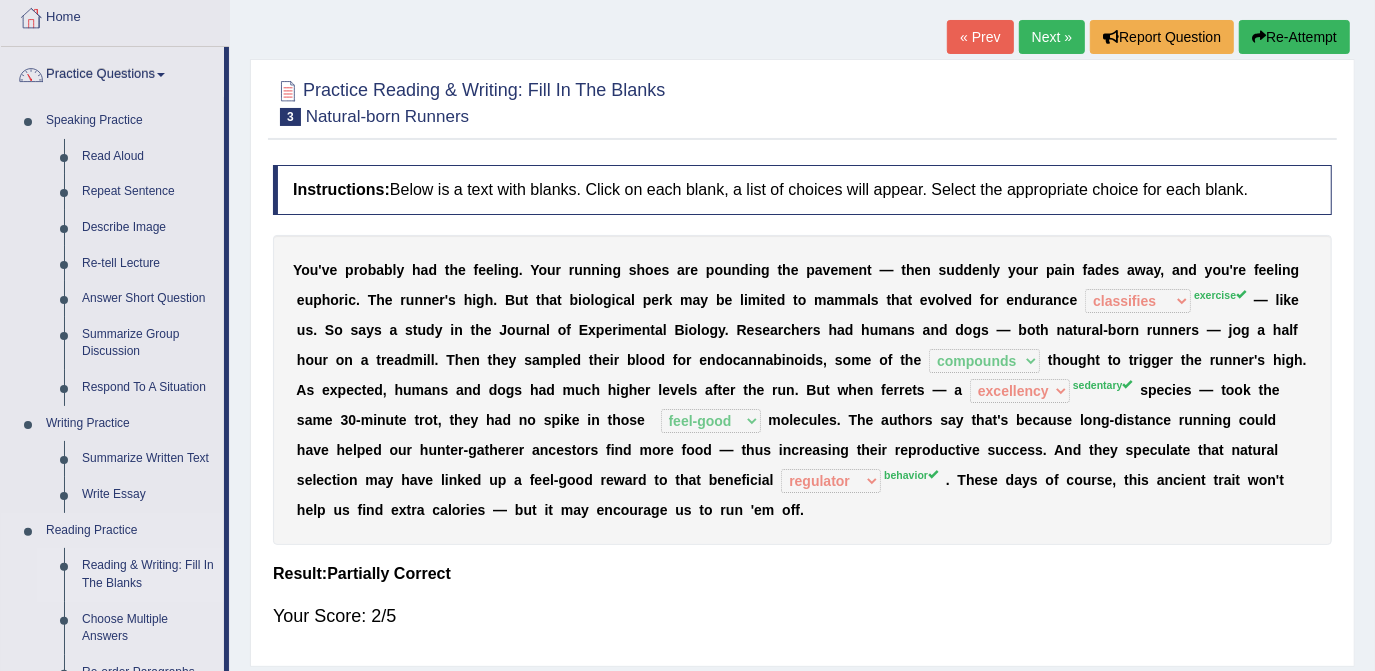 drag, startPoint x: 128, startPoint y: 570, endPoint x: 130, endPoint y: 548, distance: 22.090721 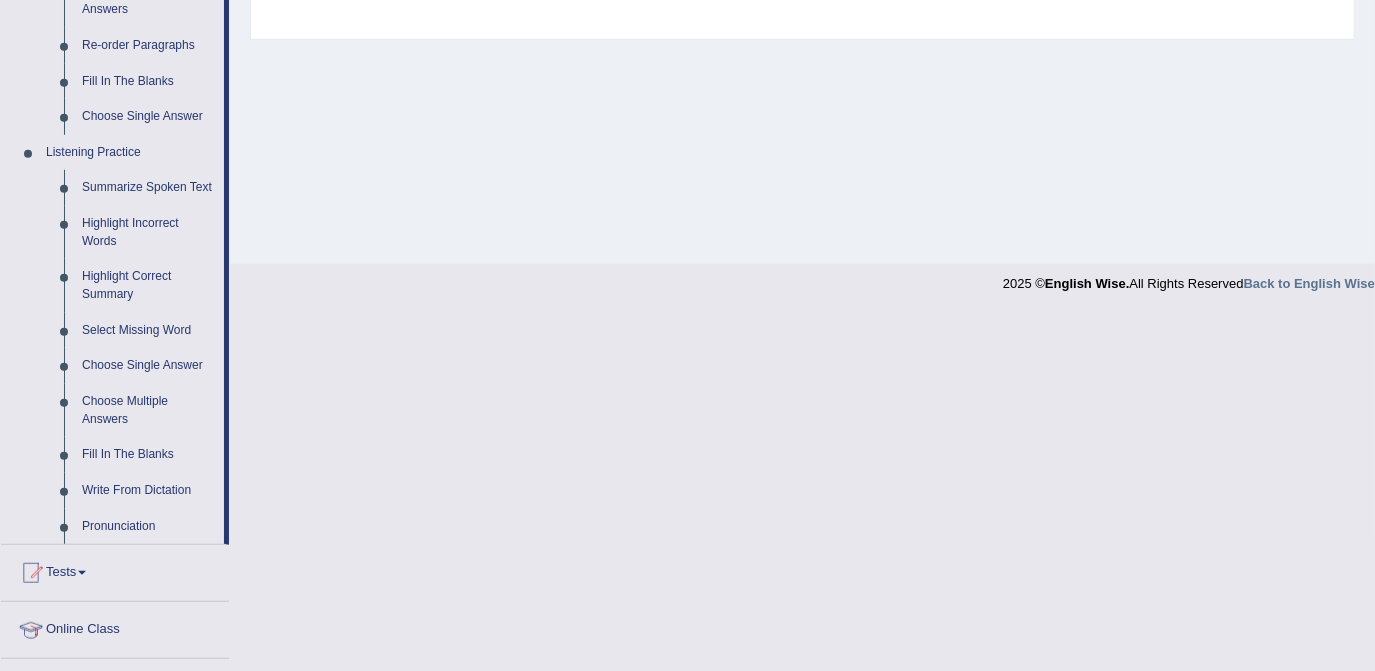 scroll, scrollTop: 800, scrollLeft: 0, axis: vertical 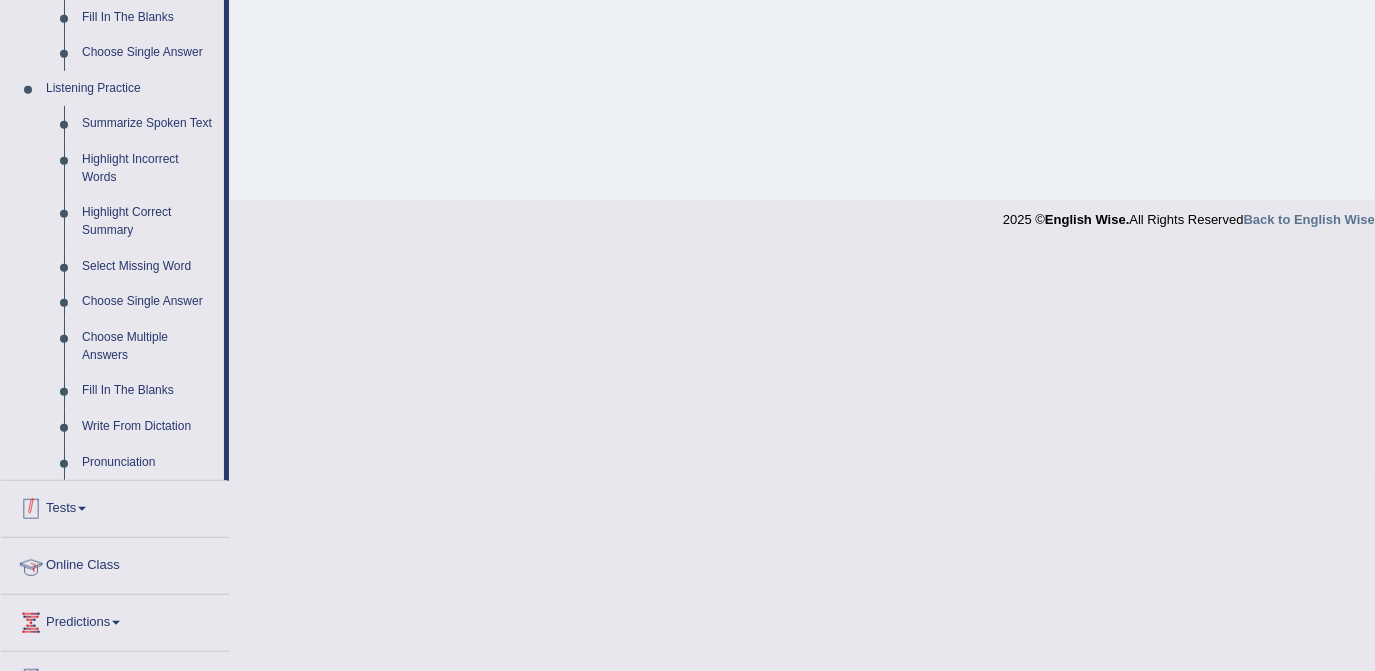 click on "Home
Practice Questions   Speaking Practice Read Aloud
Repeat Sentence
Describe Image
Re-tell Lecture
Answer Short Question
Summarize Group Discussion
Respond To A Situation
Writing Practice  Summarize Written Text
Write Essay
Reading Practice  Reading & Writing: Fill In The Blanks
Choose Multiple Answers
Re-order Paragraphs
Fill In The Blanks
Choose Single Answer
Listening Practice  Summarize Spoken Text
Highlight Incorrect Words
Highlight Correct Summary
Select Missing Word
Choose Single Answer
Choose Multiple Answers
Fill In The Blanks
Write From Dictation
Pronunciation
Tests  Take Practice Sectional Test
Take Mock Test
History
Online Class
Predictions  Latest Predictions
Success Stories
Strategy Videos
Your Account  Notifications
Microphone Setup
Change Password
Manage Subscription
Pearson Login Details
Update Profile" at bounding box center [115, 61] 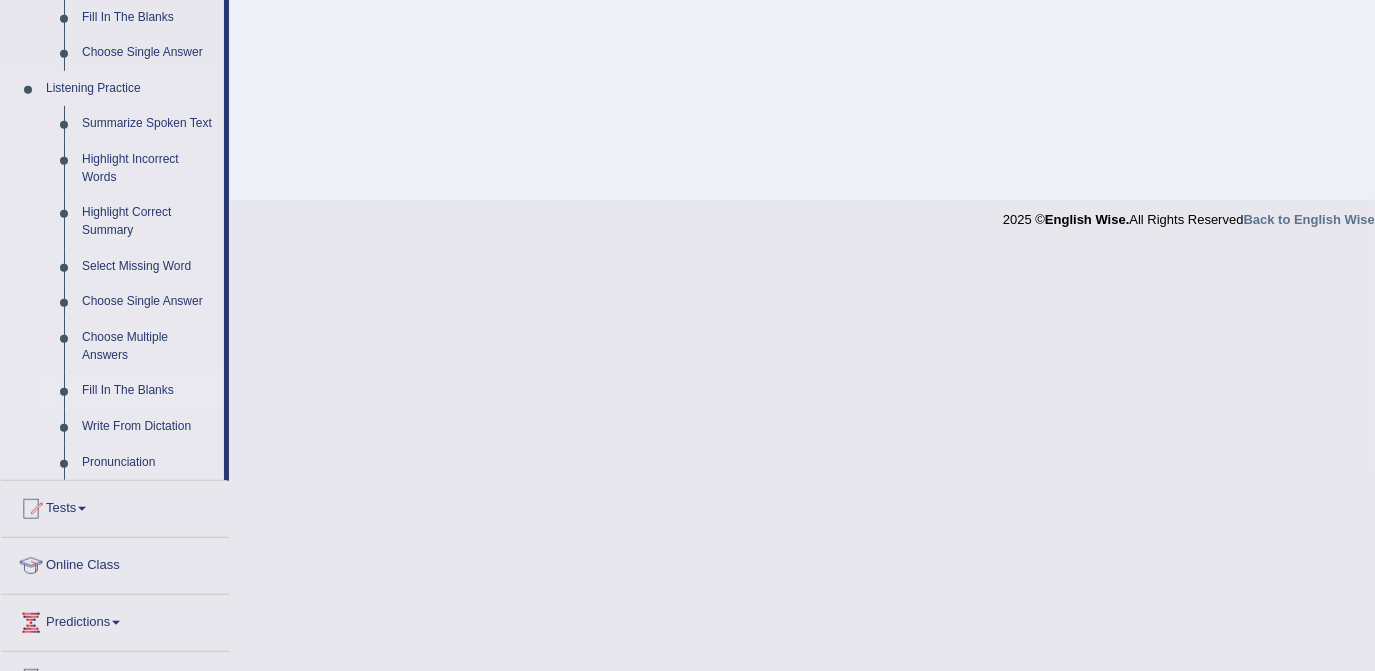 click on "Fill In The Blanks" at bounding box center (148, 391) 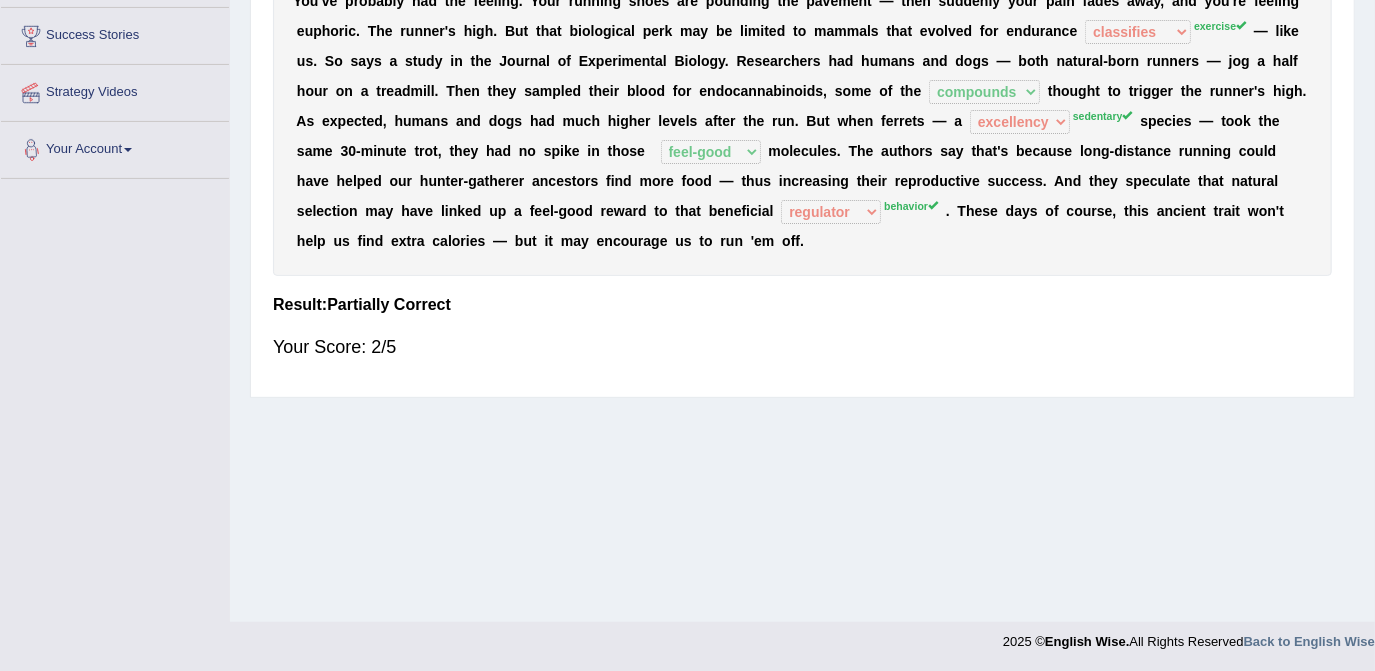 scroll, scrollTop: 378, scrollLeft: 0, axis: vertical 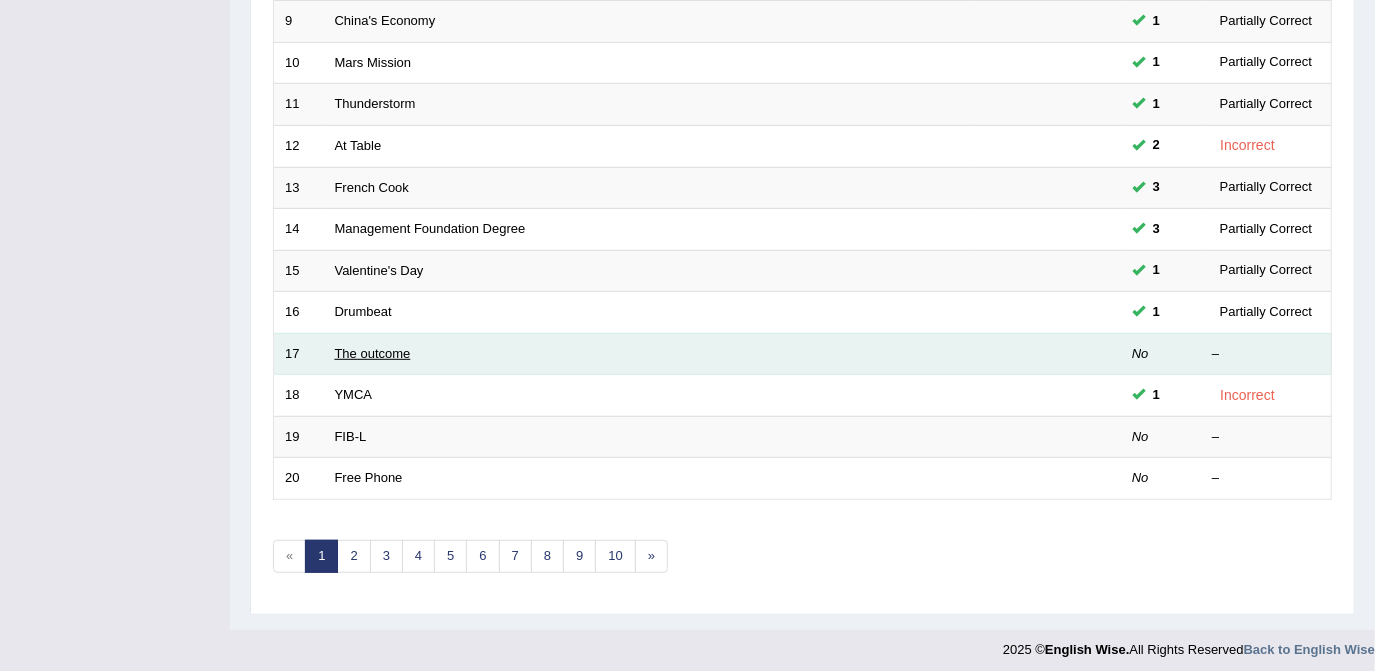 click on "The outcome" at bounding box center (373, 353) 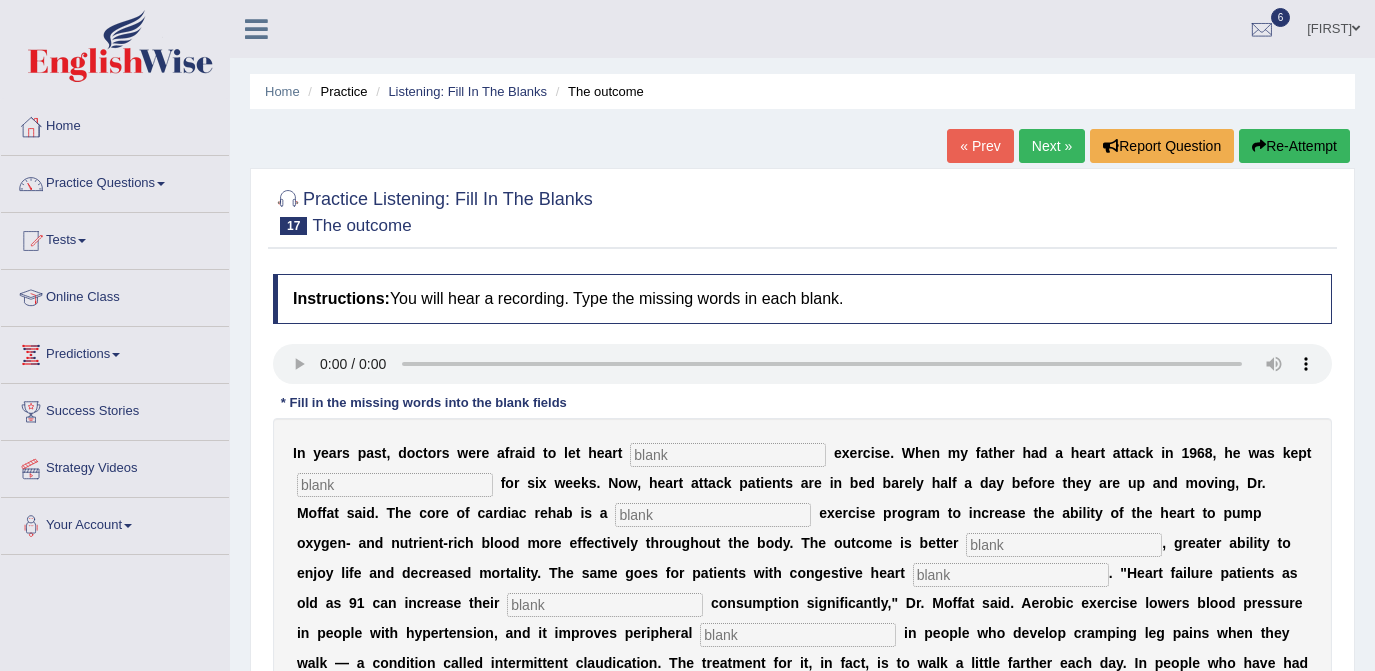 scroll, scrollTop: 0, scrollLeft: 0, axis: both 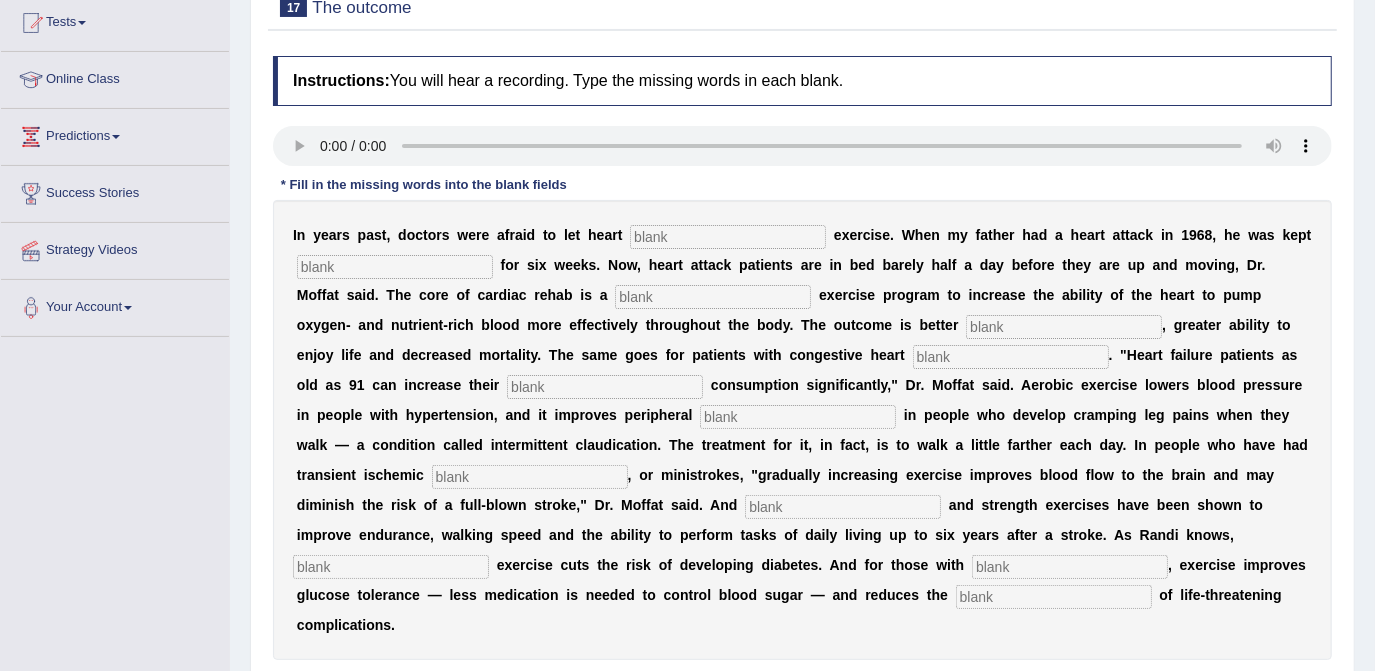 type 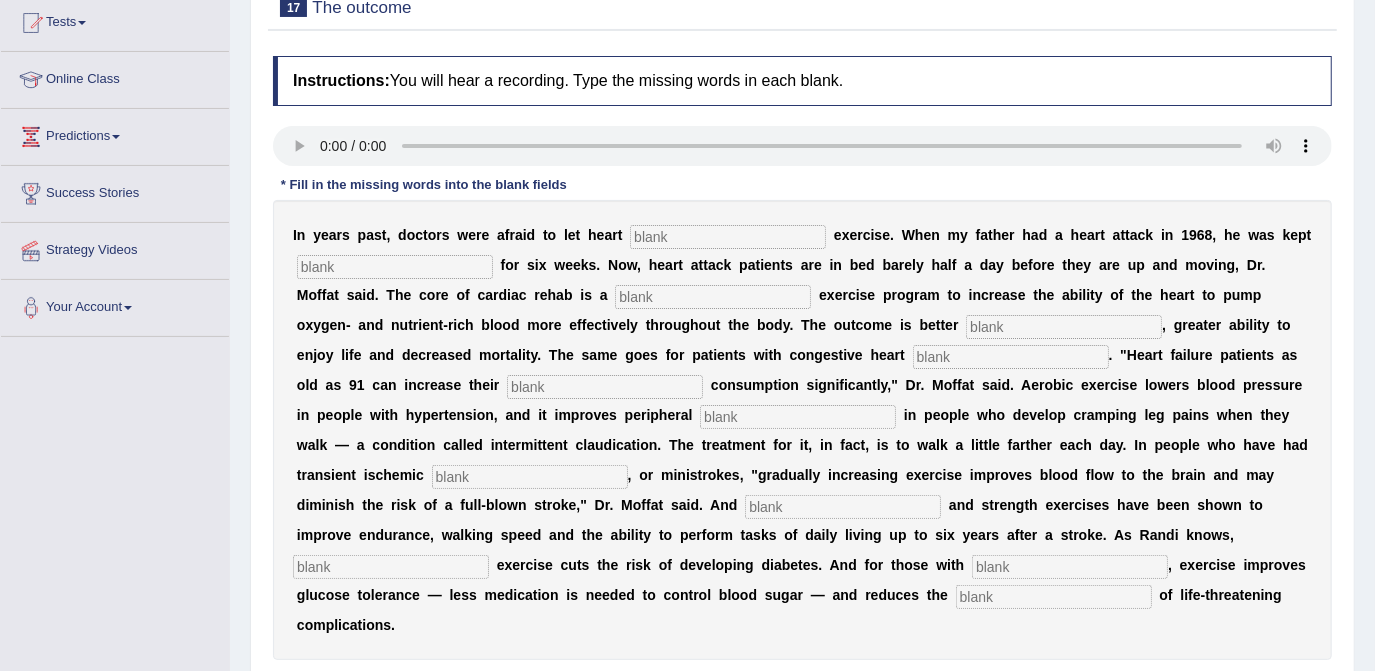 click at bounding box center [1054, 597] 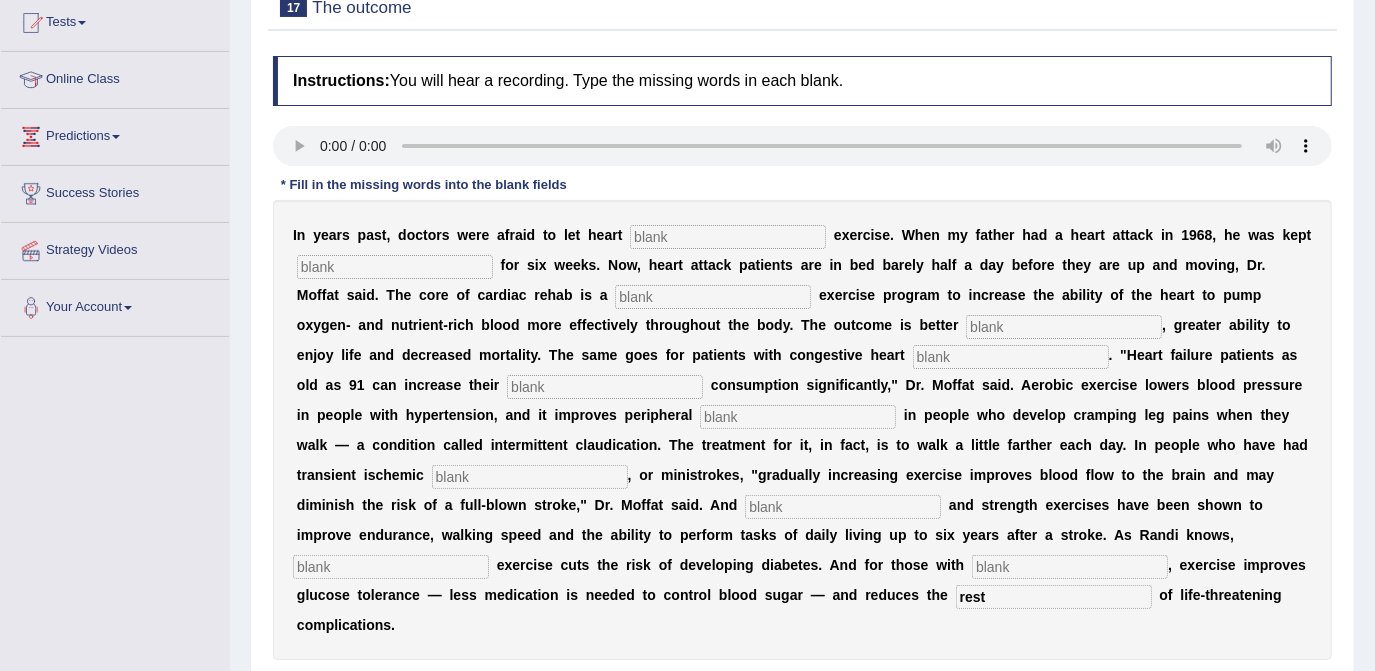 type on "rest" 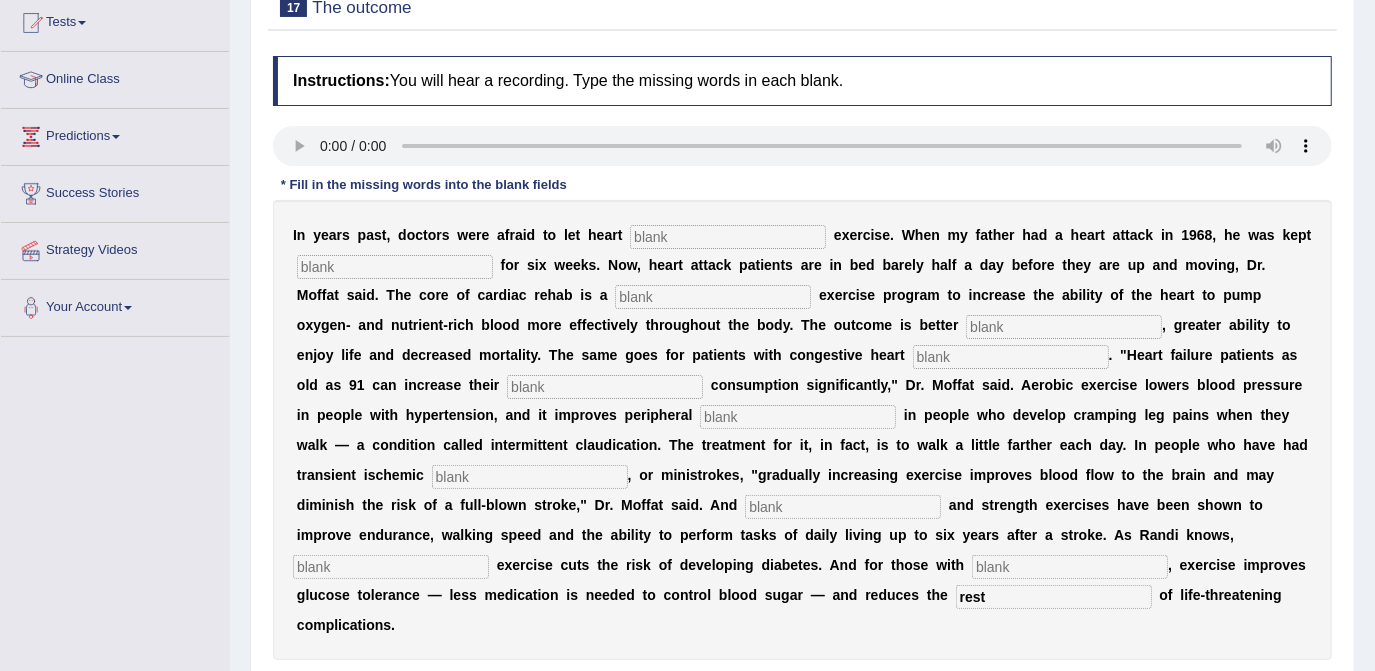 click at bounding box center [1070, 567] 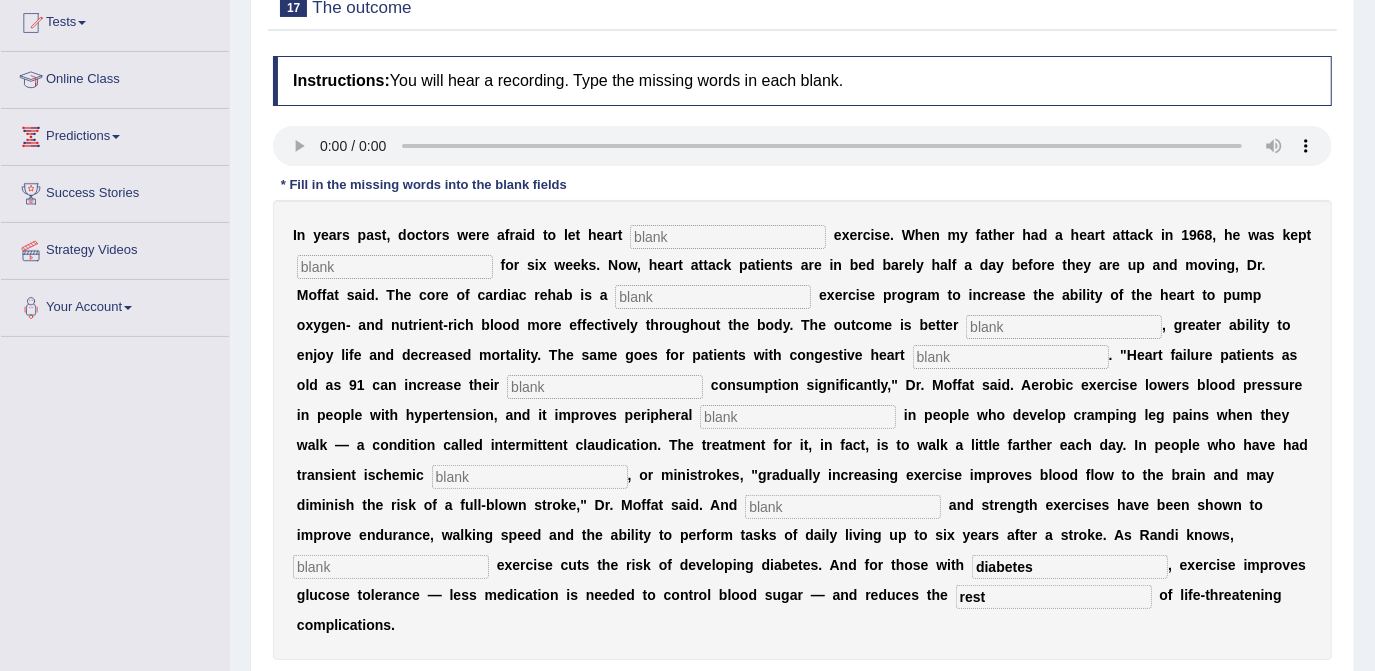 type on "diabetes" 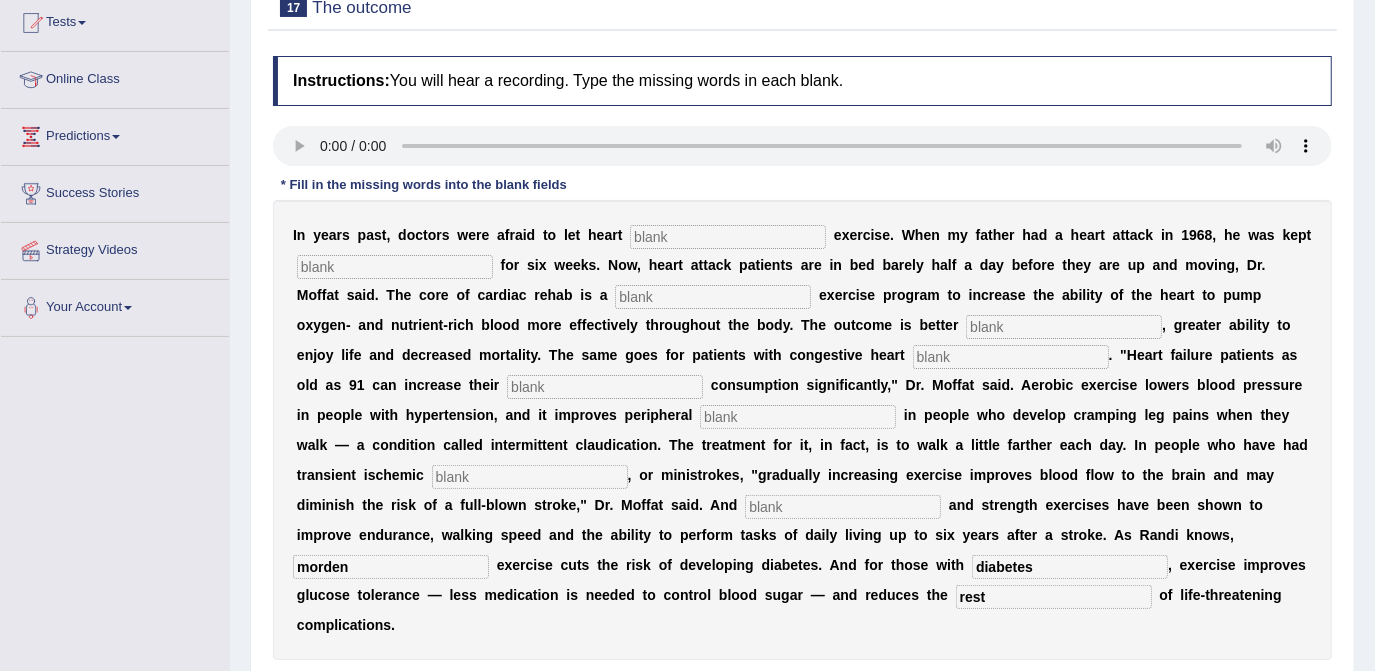 type on "morden" 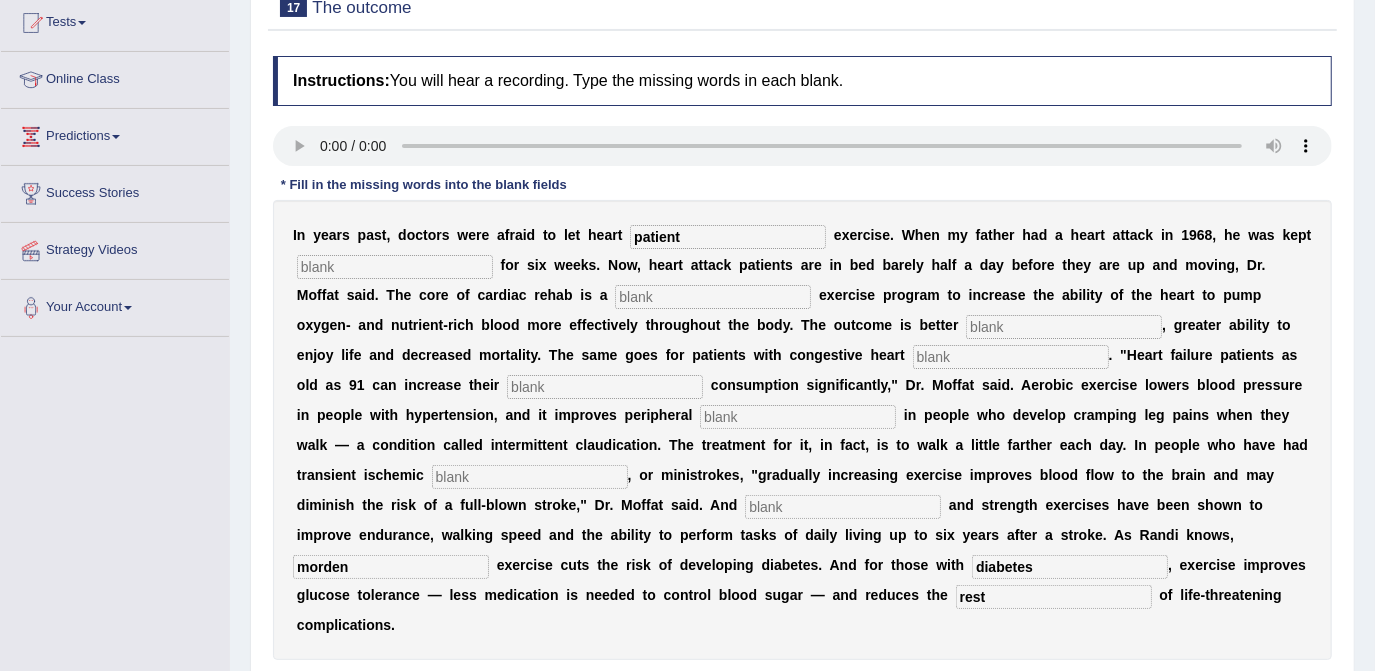 type on "patient" 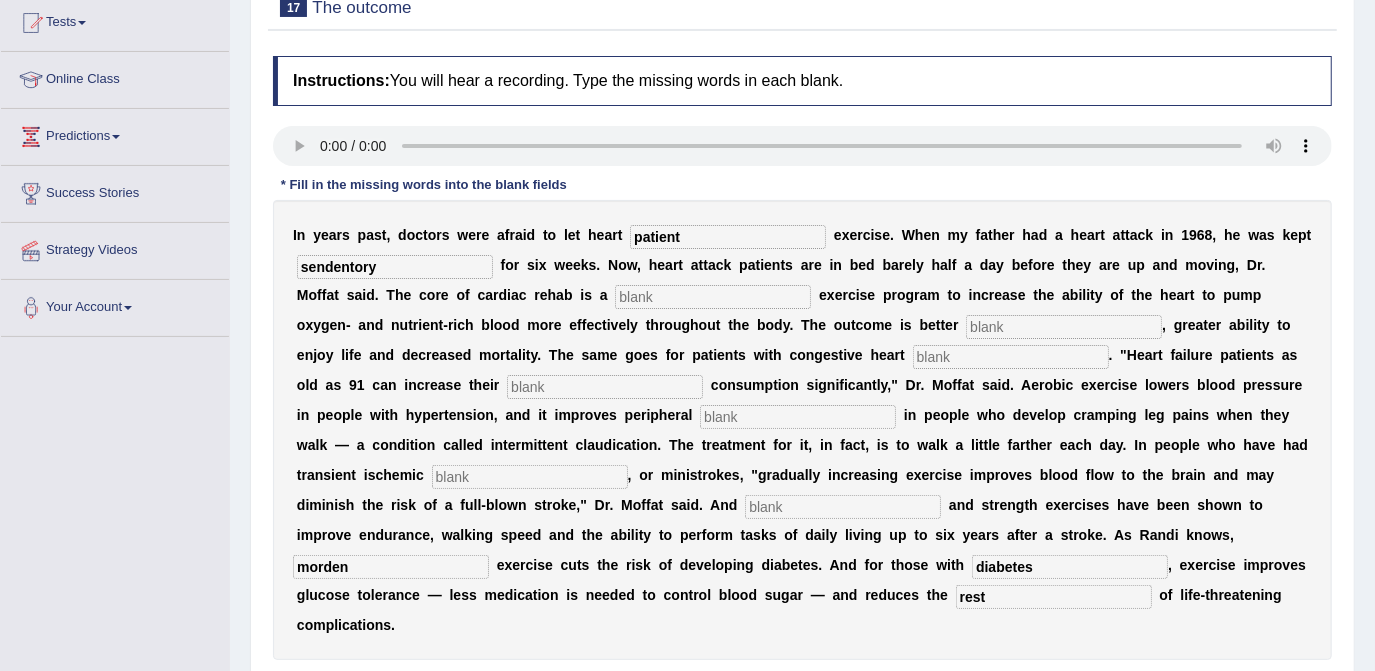 type on "sendentory" 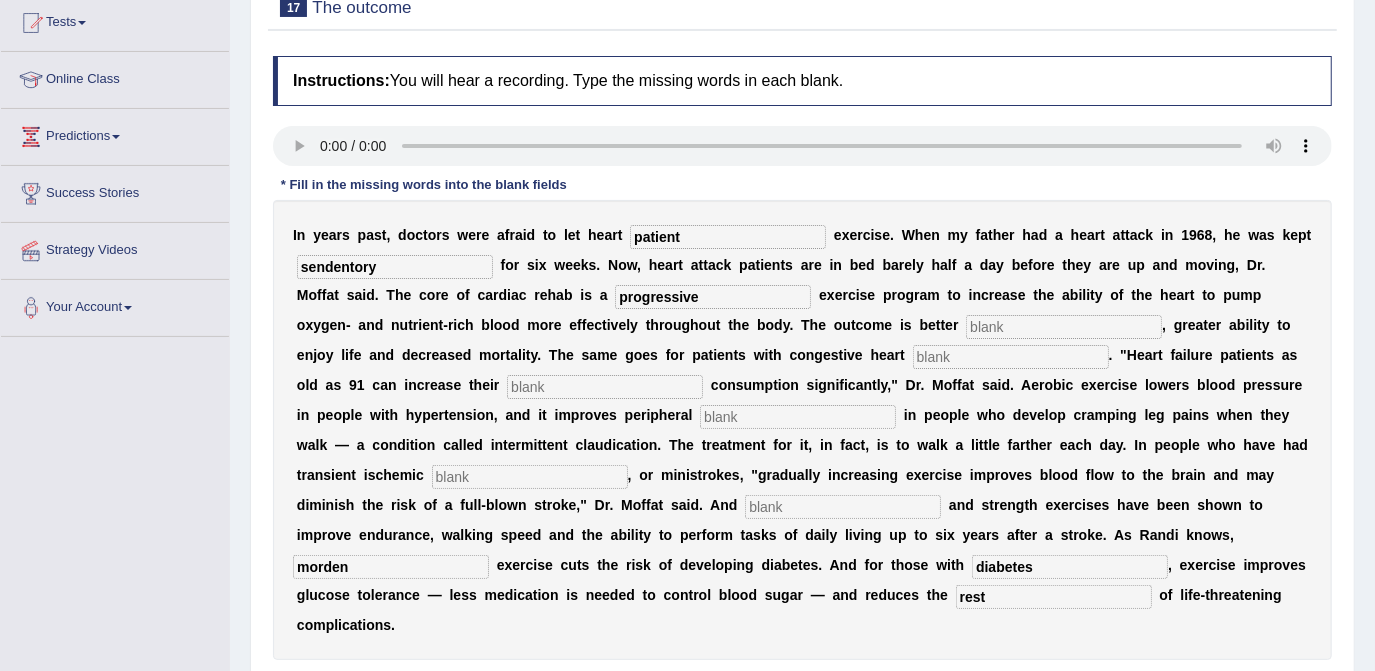 type on "progressive" 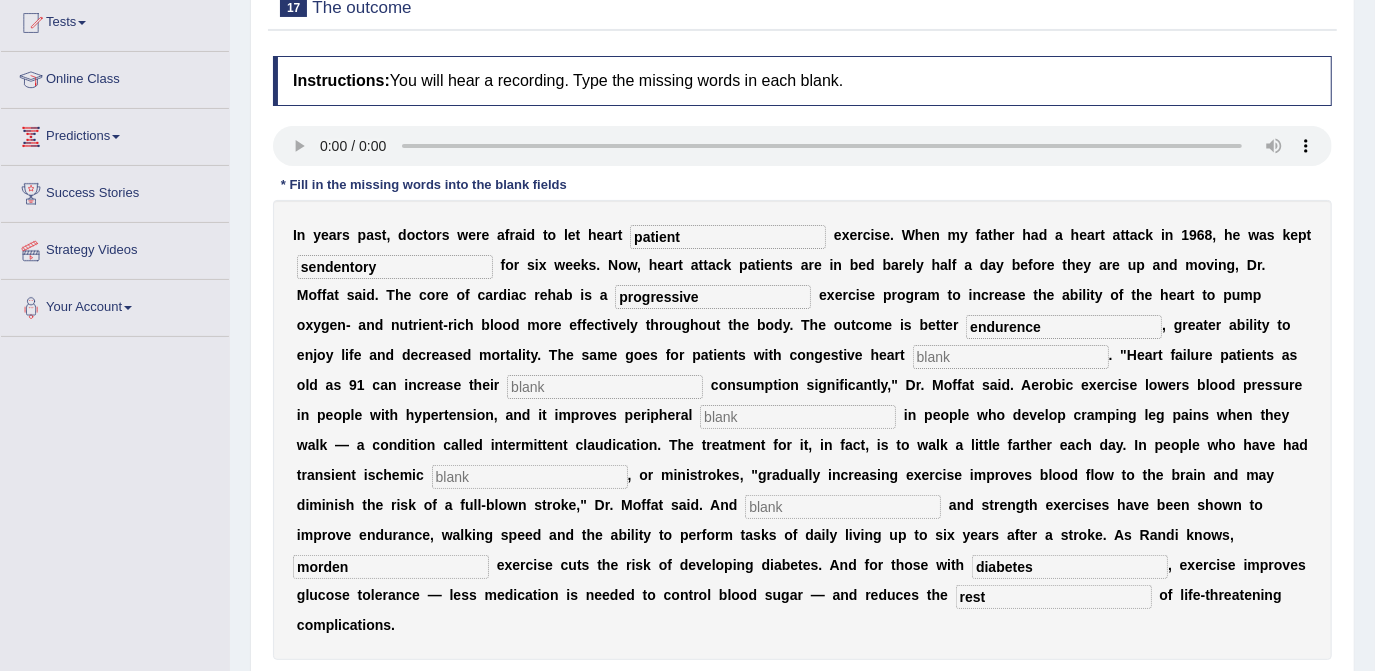 type on "endurence" 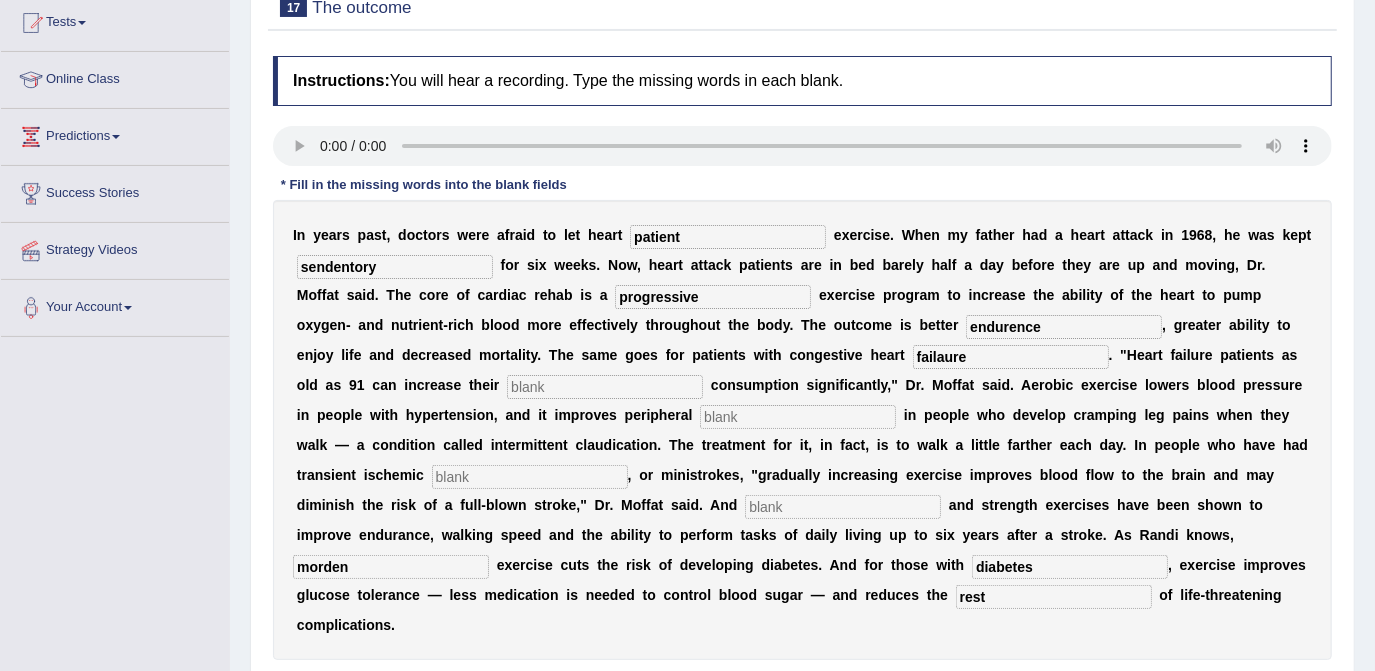 type on "failaure" 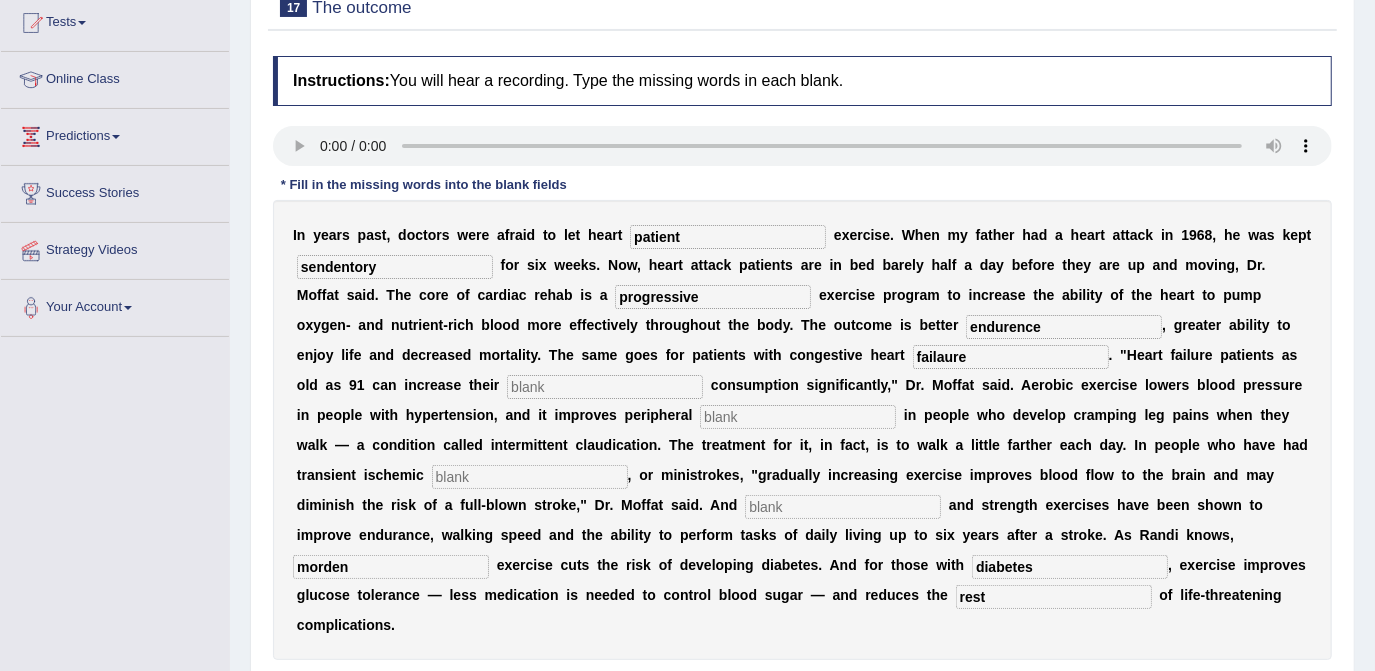drag, startPoint x: 317, startPoint y: 416, endPoint x: 1048, endPoint y: 346, distance: 734.34393 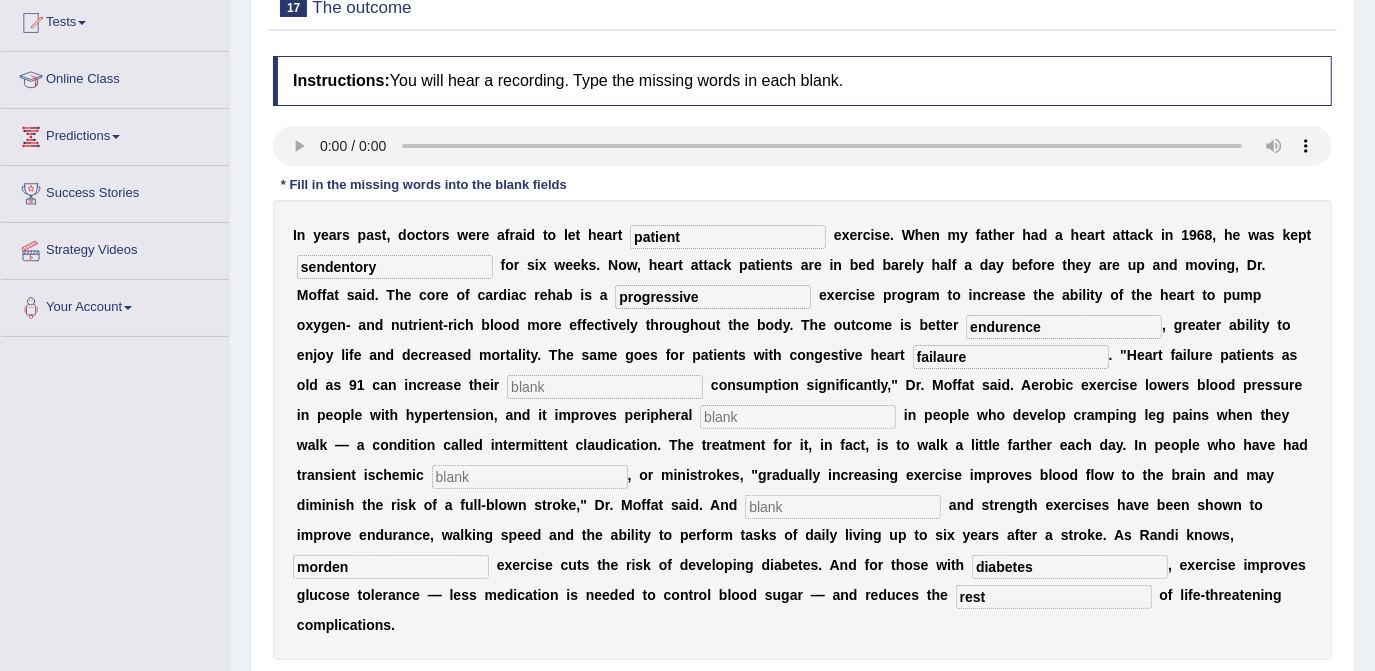 click on "I n    y e a r s    p a s t ,    d o c t o r s    w e r e    a f r a i d    t o    l e t    h e a r t    patient    e x e r c i s e .    W h e n    m y    f a t h e r    h a d    a    h e a r t    a t t a c k    i n    1 9 6 8 ,    h e    w a s    k e p t    sendentory    f o r    s i x    w e e k s .    N o w ,    h e a r t    a t t a c k    p a t i e n t s    a r e    i n    b e d    b a r e l y    h a l f    a    d a y    b e f o r e    t h e y    a r e    u p    a n d    m o v i n g ,    D r .    M o f f a t    s a i d .    T h e    c o r e    o f    c a r d i a c    r e h a b    i s    a    progressive    e x e r c i s e    p r o g r a m    t o    i n c r e a s e    t h e    a b i l i t y    o f    t h e    h e a r t    t o    p u m p    o x y g e n -    a n d    n u t r i e n t - r i c h    b l o o d    m o r e    e f f e c t i v e l y    t h r o u g h o u t    t h e    b o d y .    T h e    o u t c o m e    i s    b e t t e r" at bounding box center [802, 430] 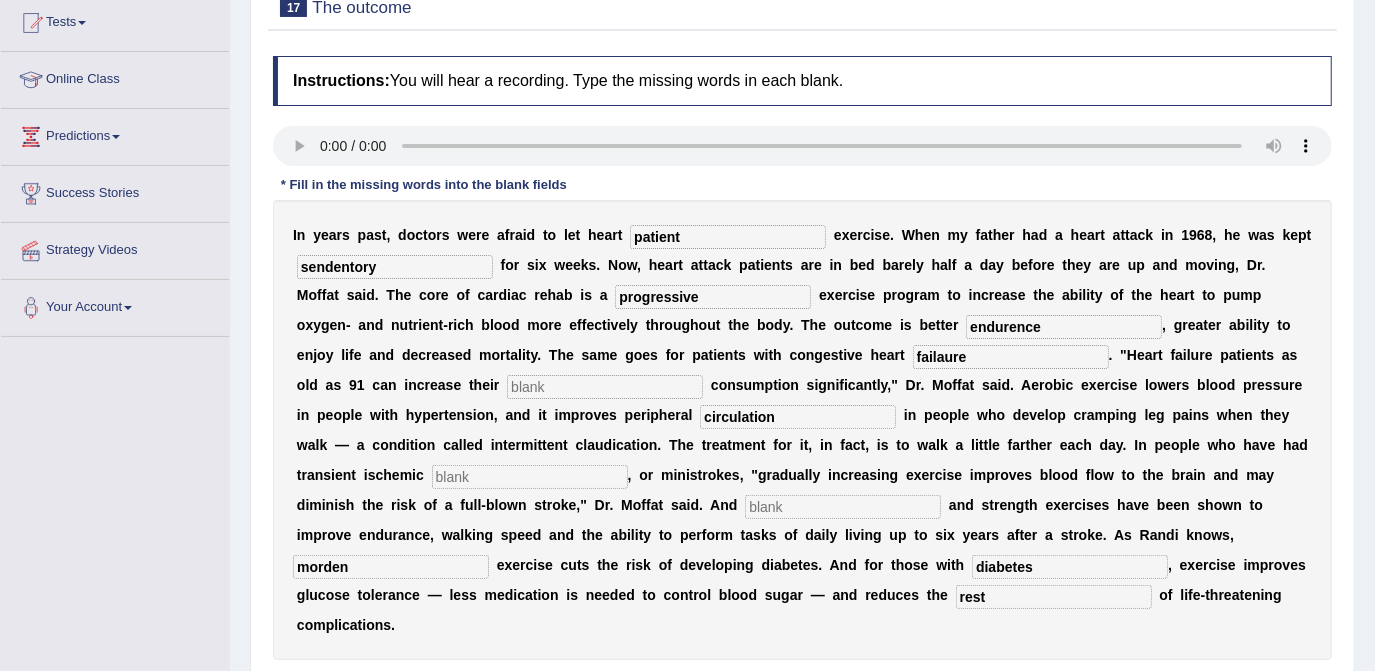 type on "circulation" 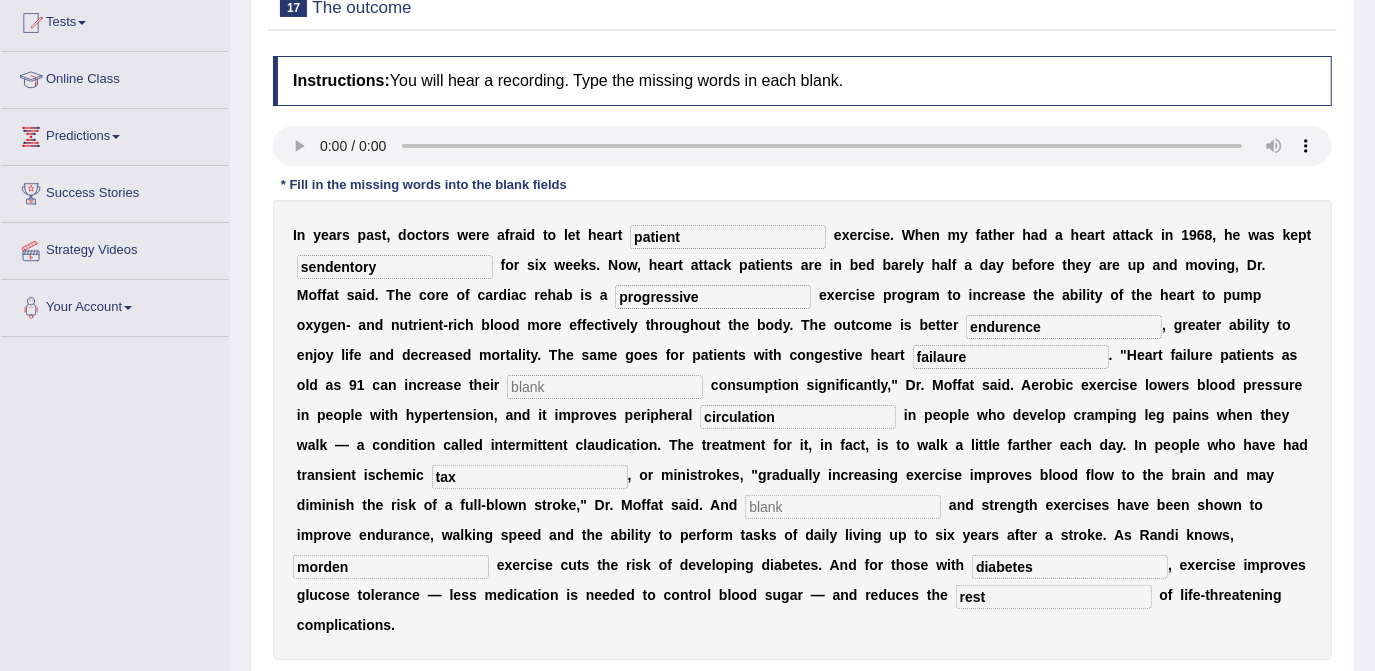type on "tax" 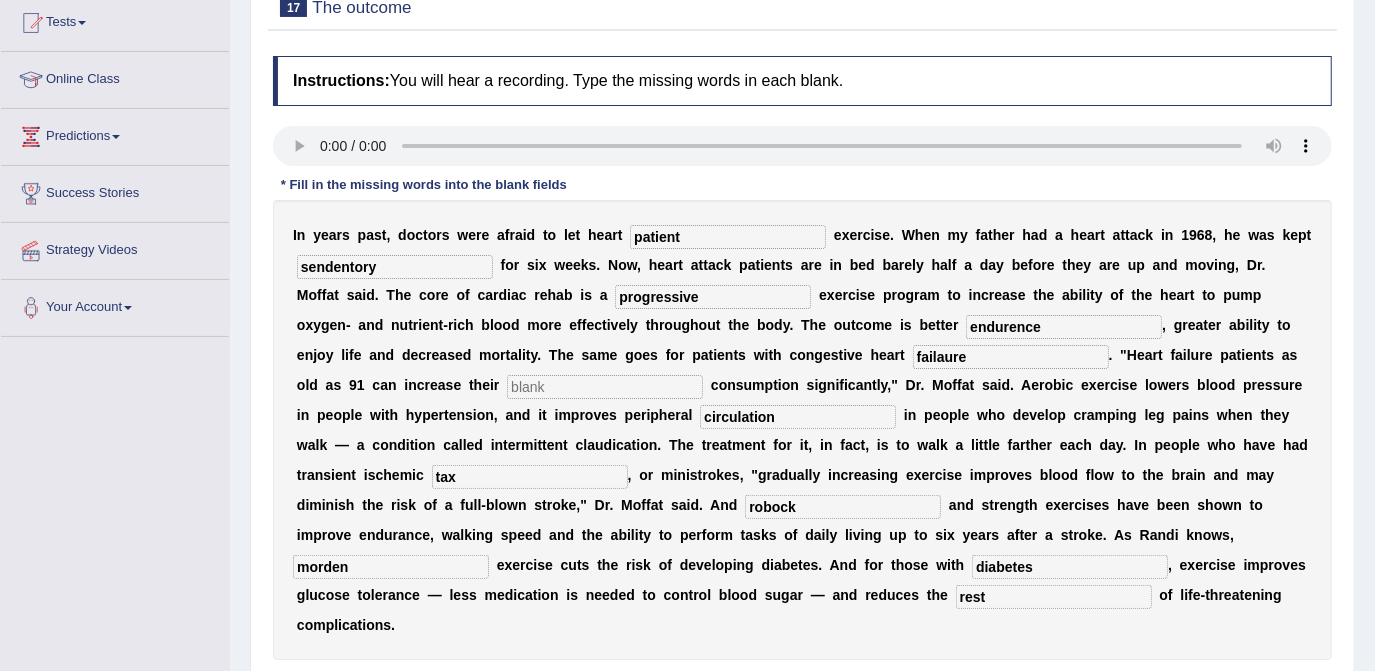 type on "robock" 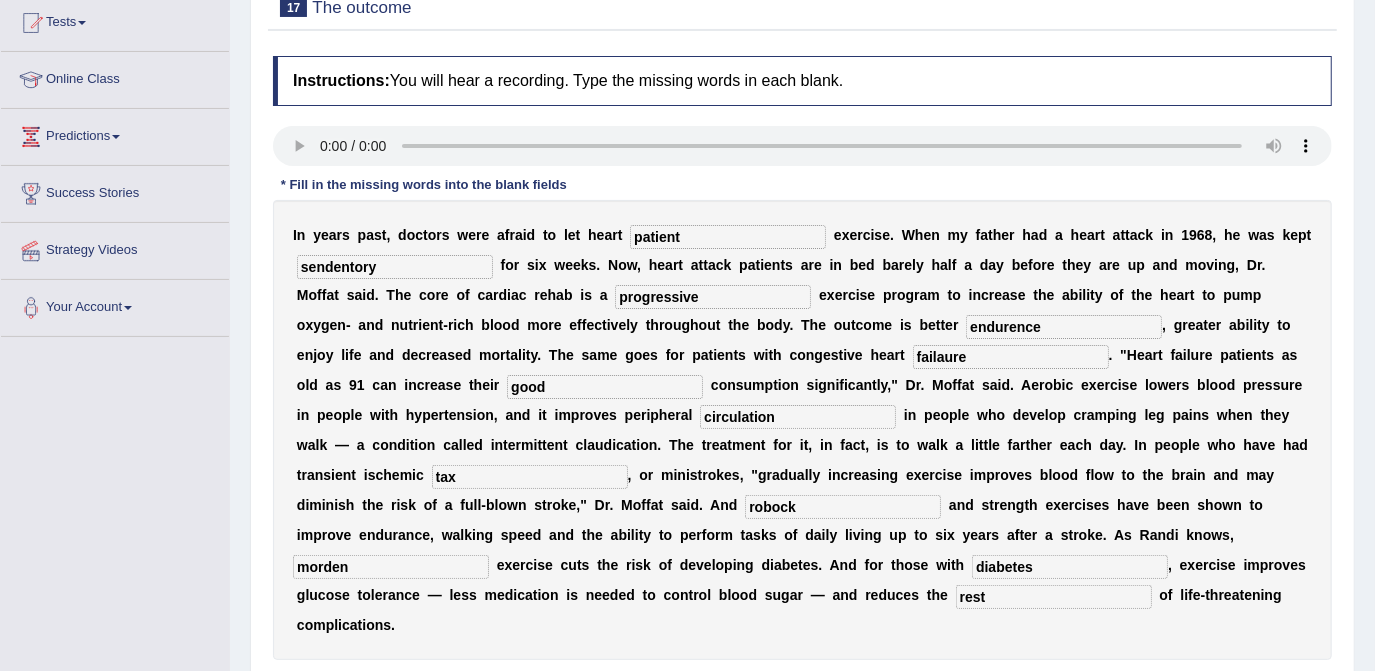 type on "good" 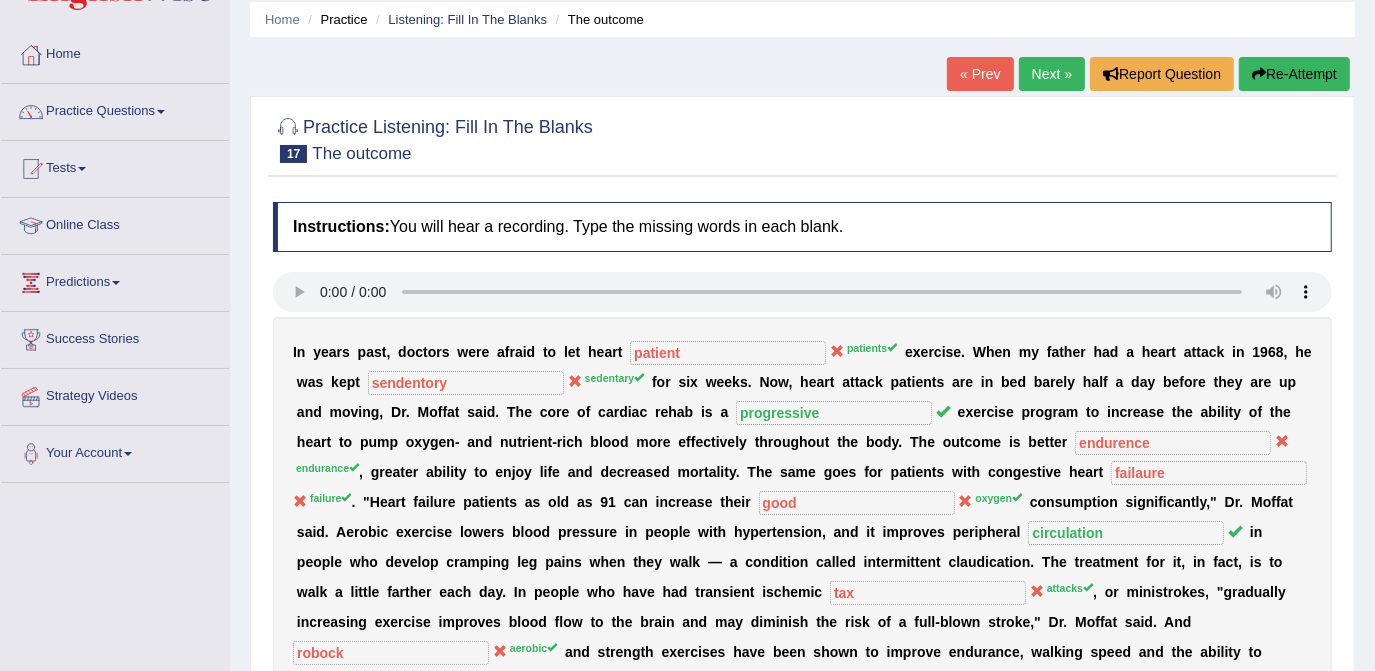 scroll, scrollTop: 36, scrollLeft: 0, axis: vertical 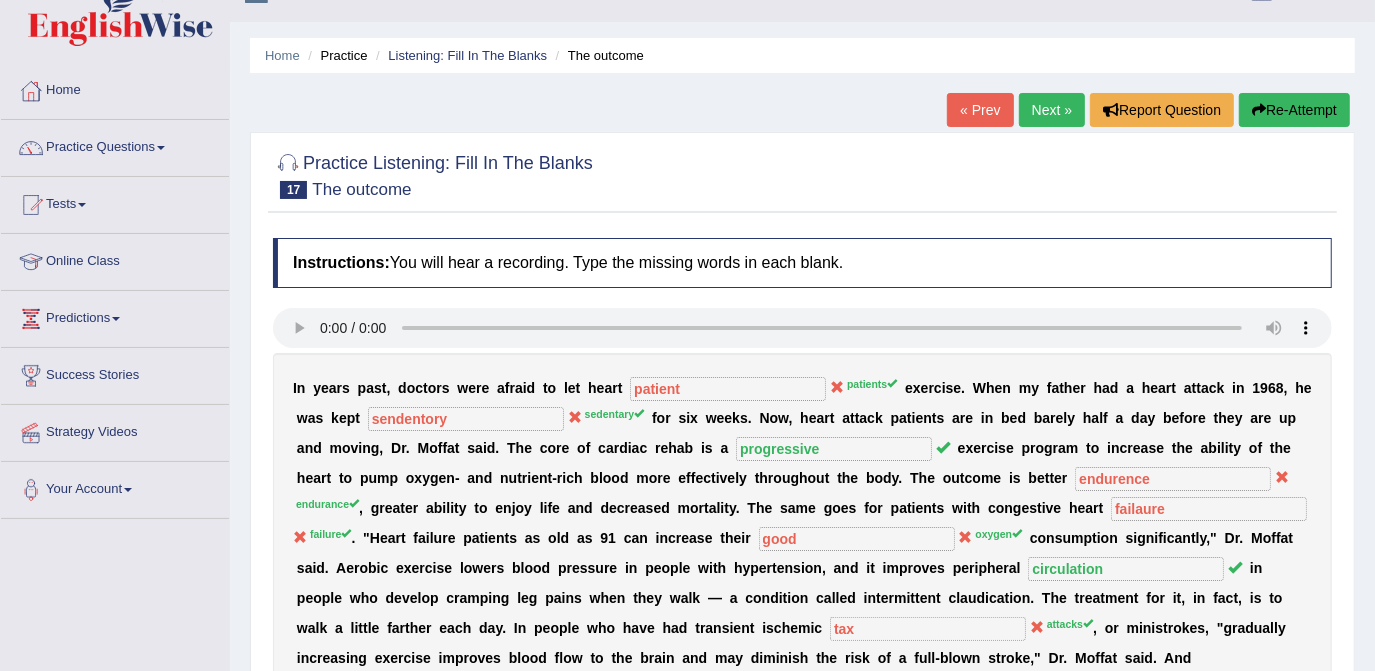 click on "Next »" at bounding box center [1052, 110] 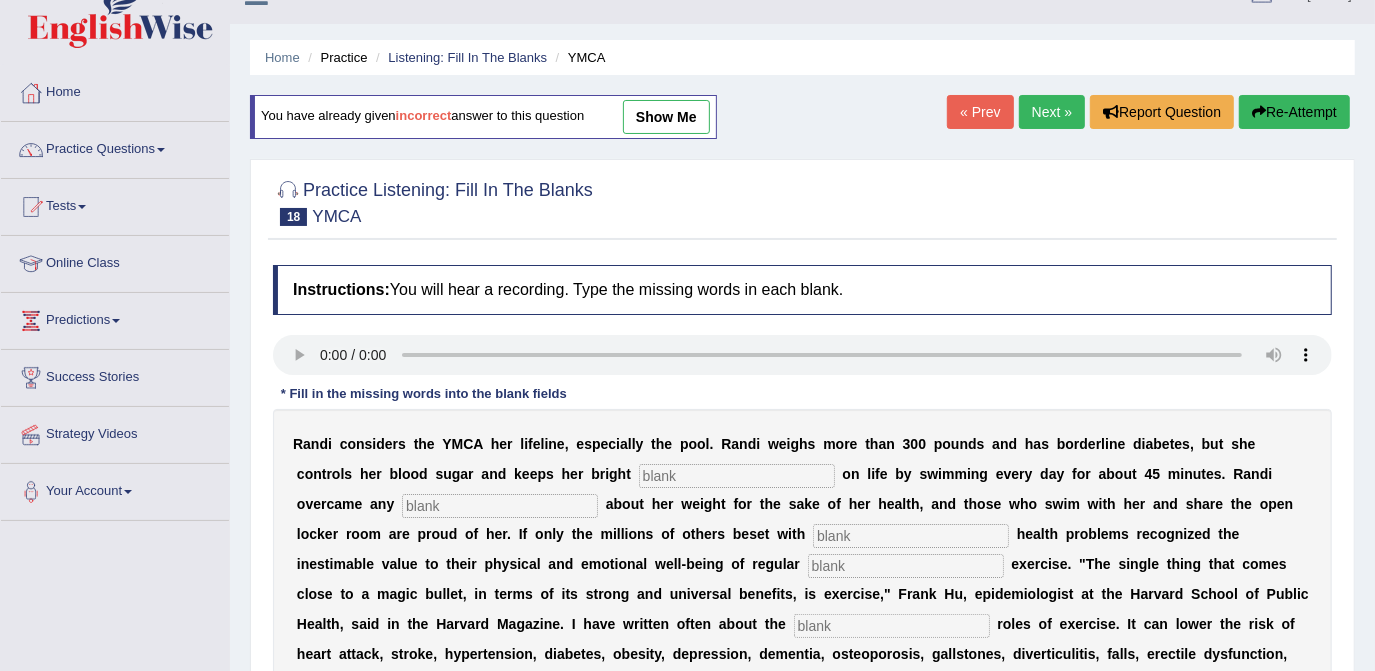 scroll, scrollTop: 0, scrollLeft: 0, axis: both 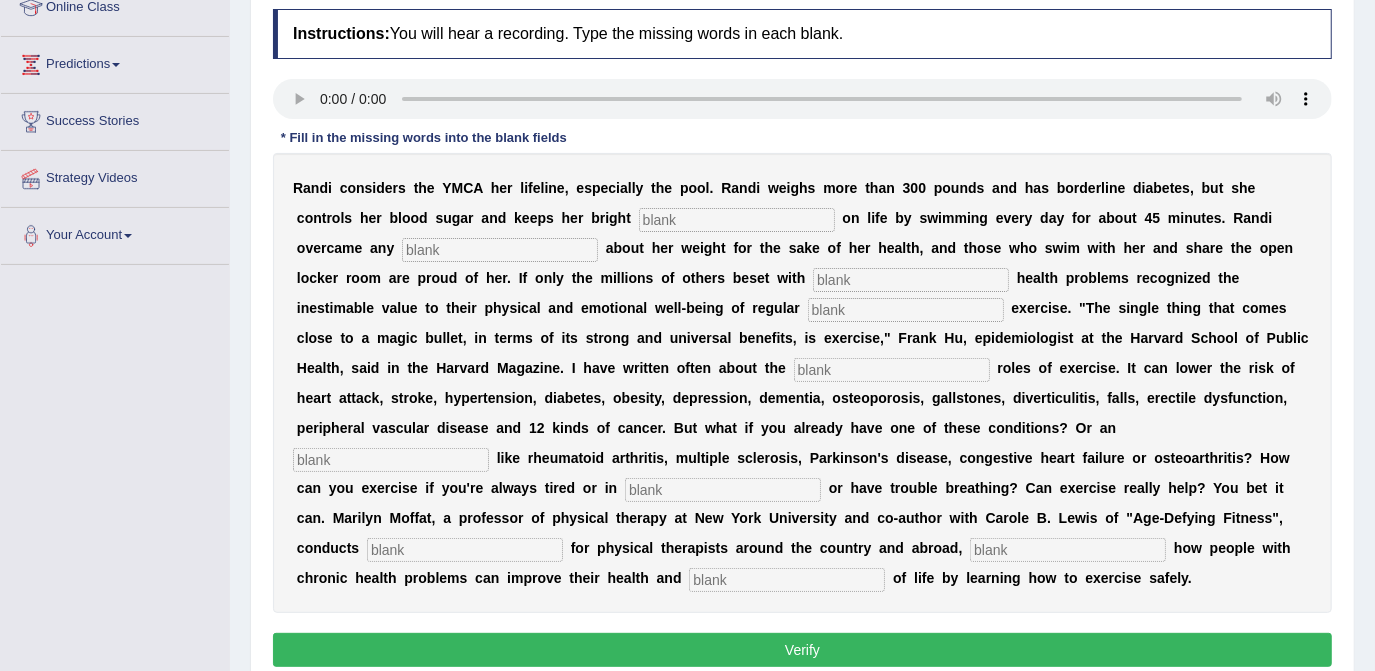 type 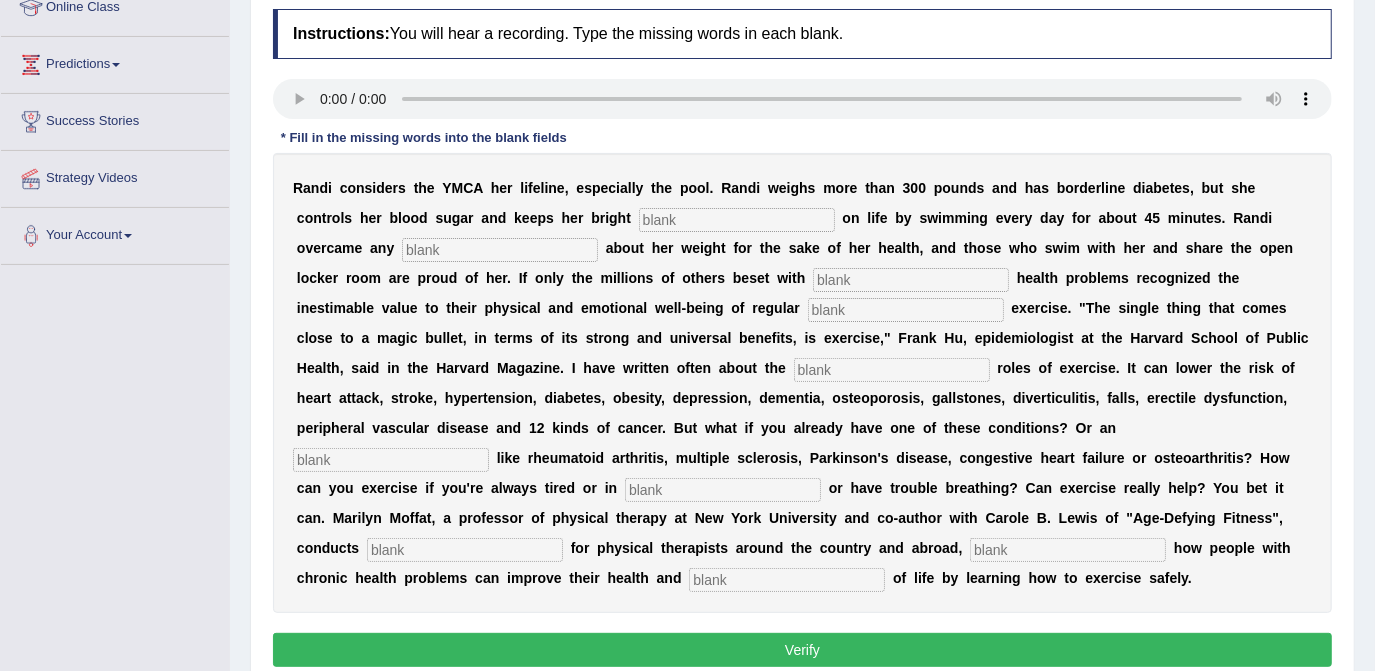 click at bounding box center [787, 580] 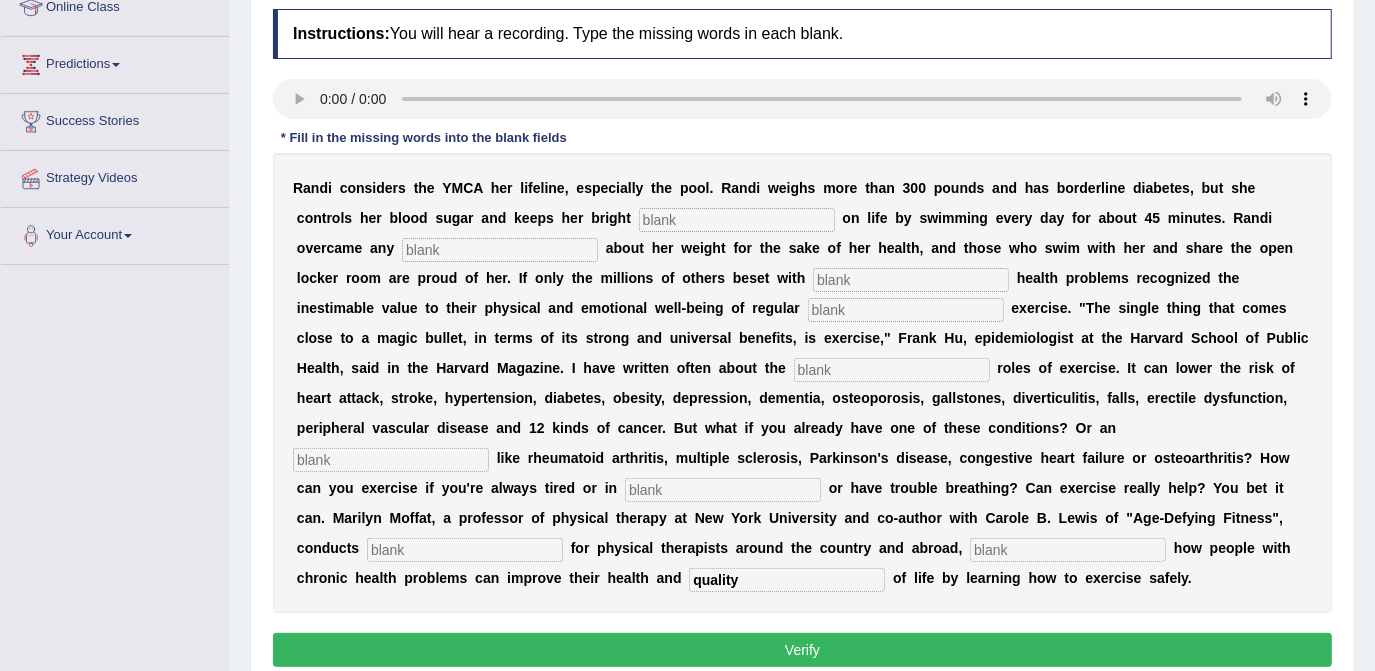 type on "quality" 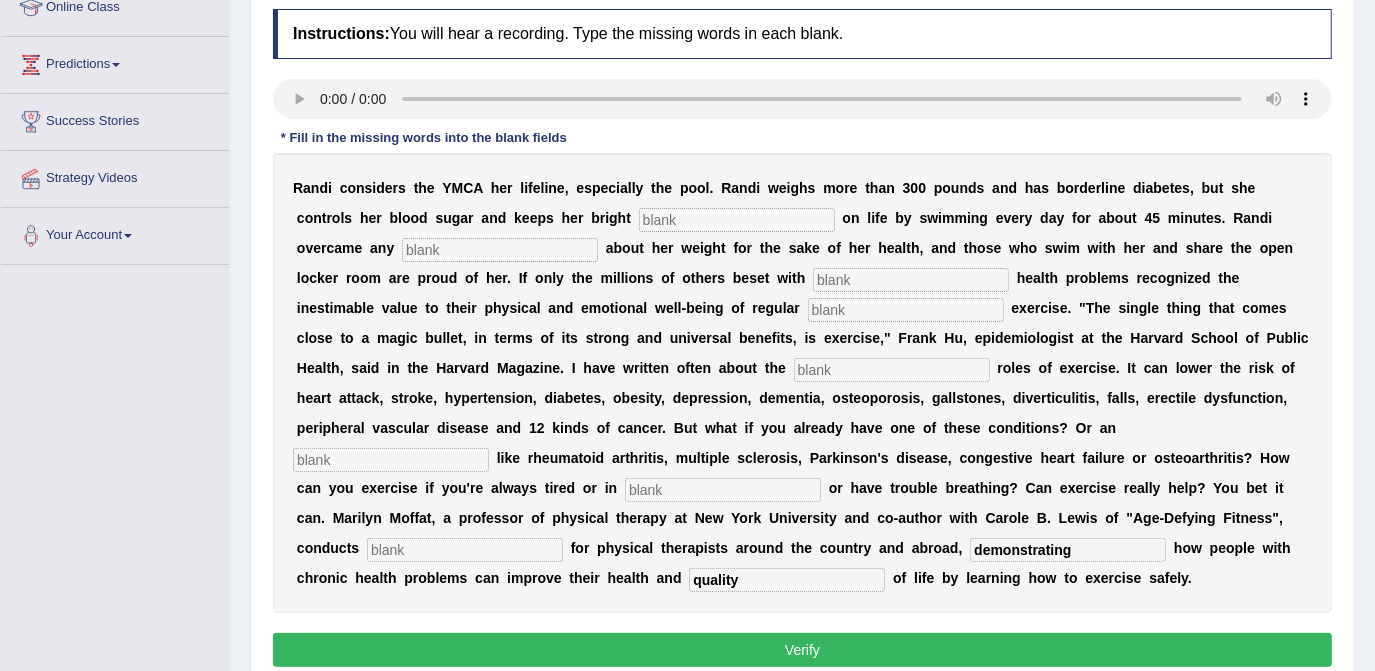 type on "demonstrating" 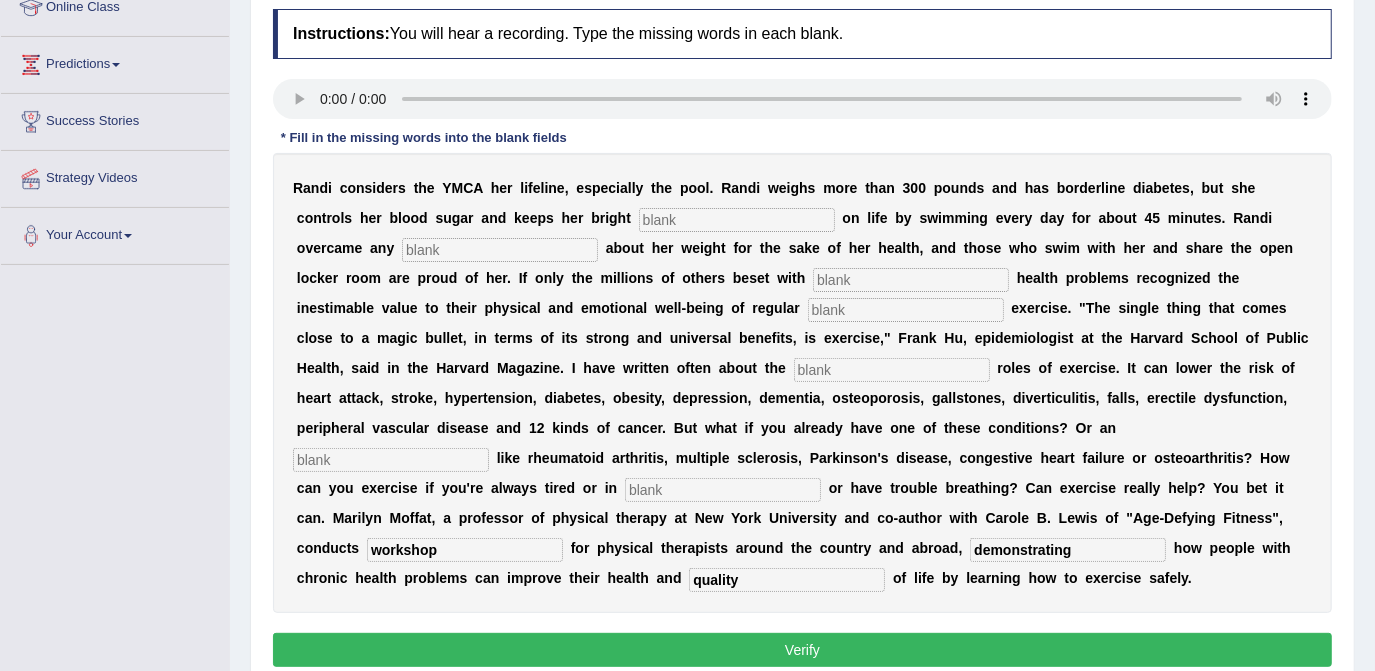 type on "workshop" 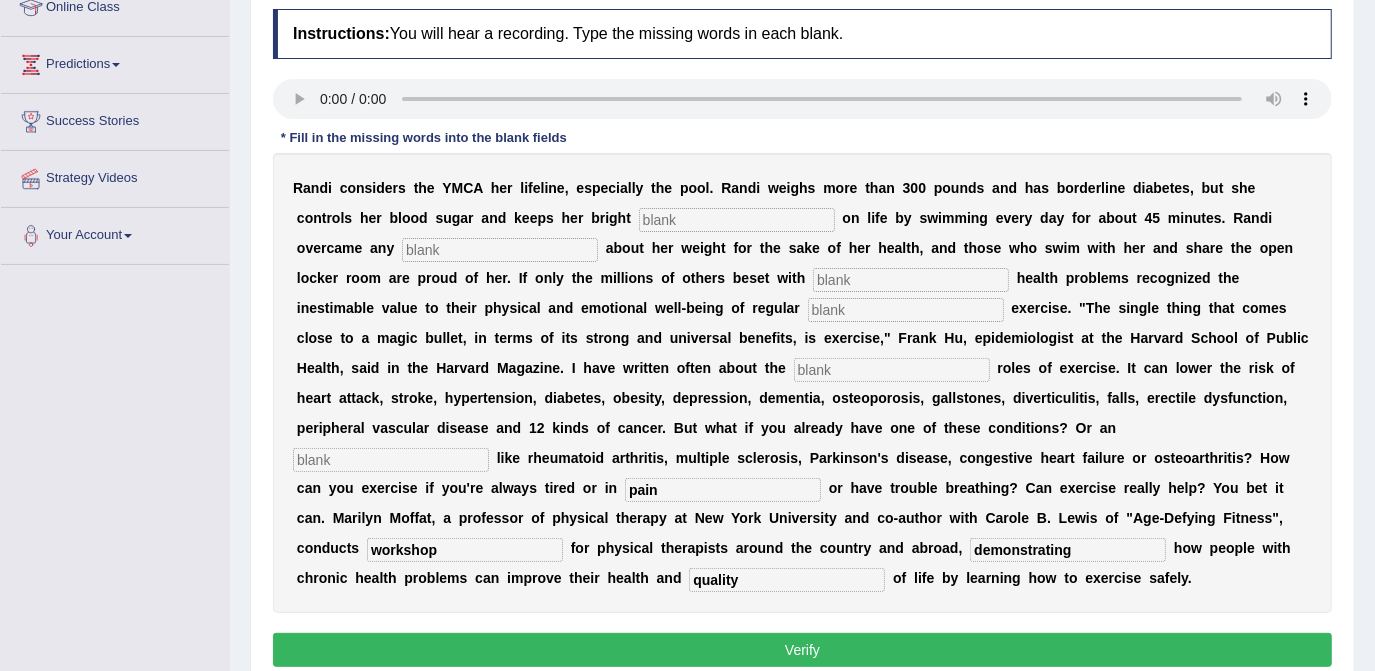 type on "pain" 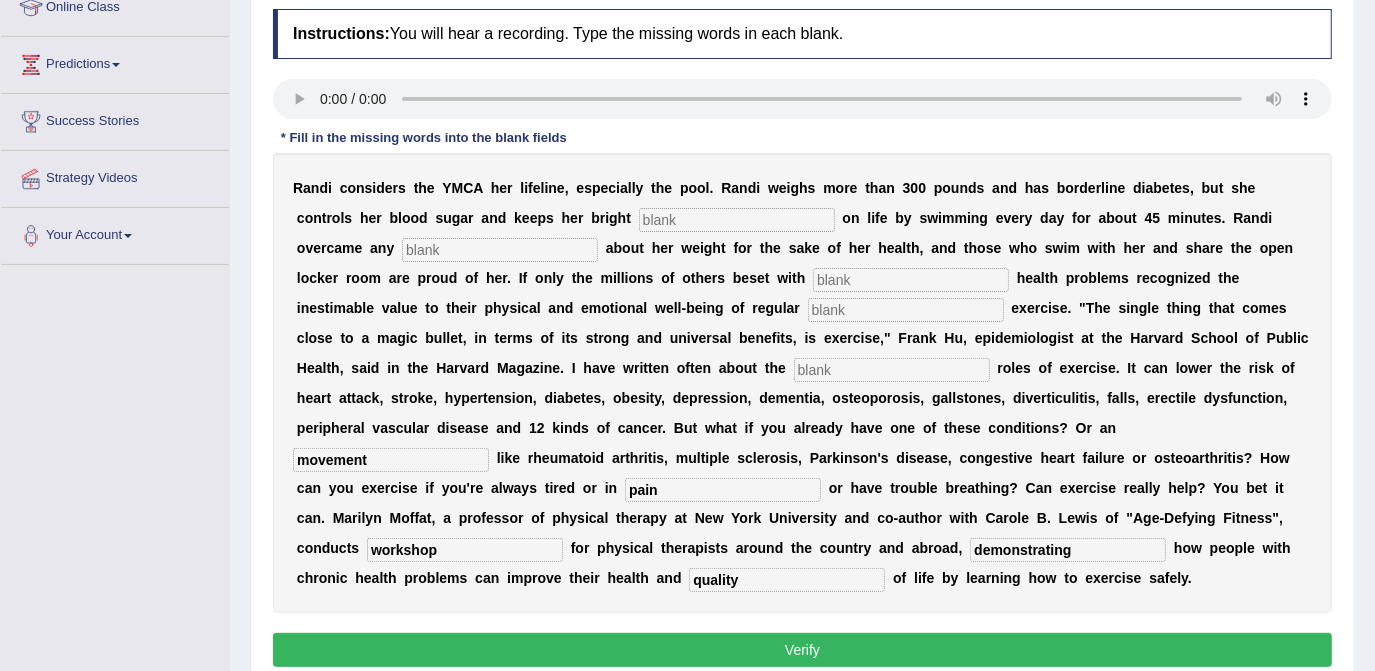 type on "movement" 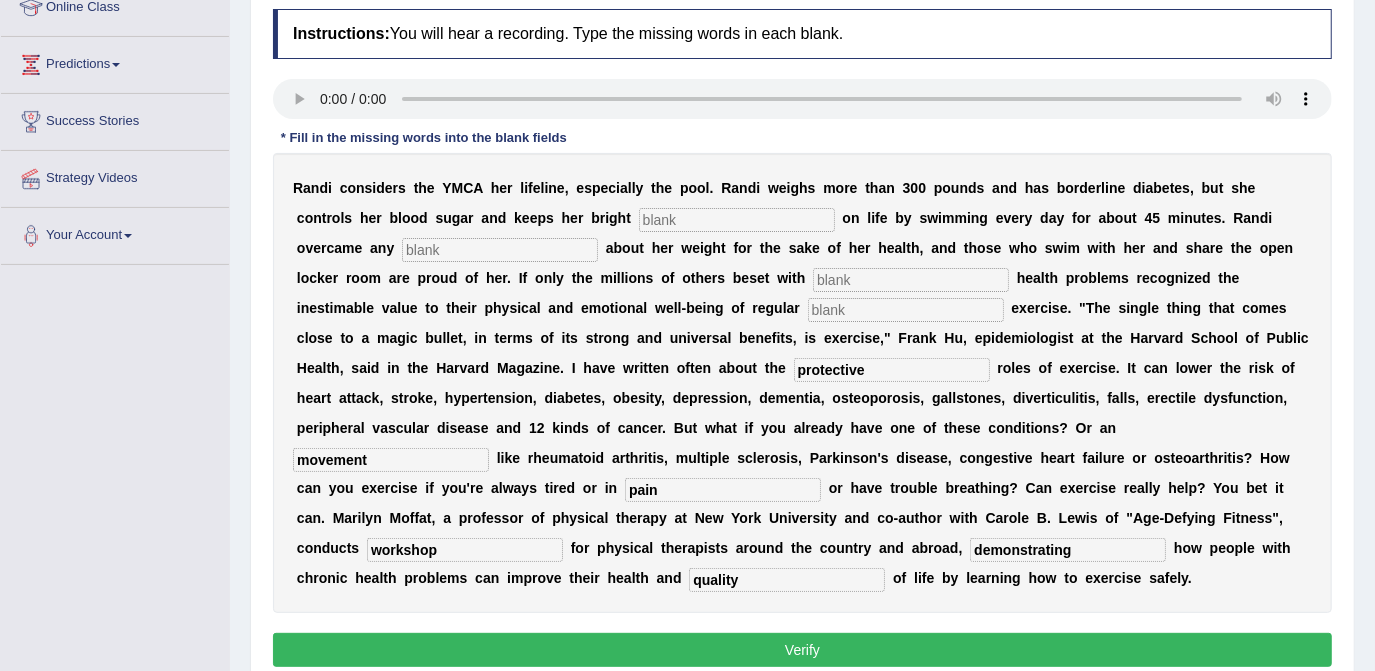 type on "protective" 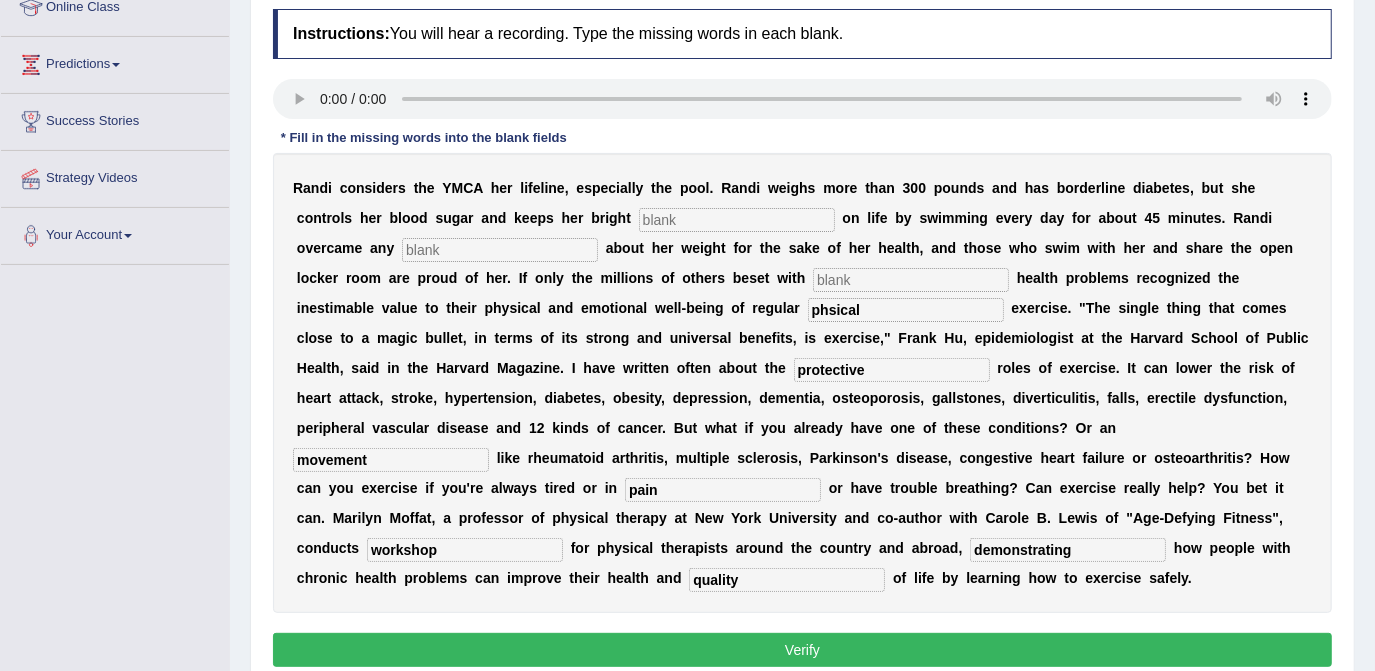 click on "phsical" at bounding box center [906, 310] 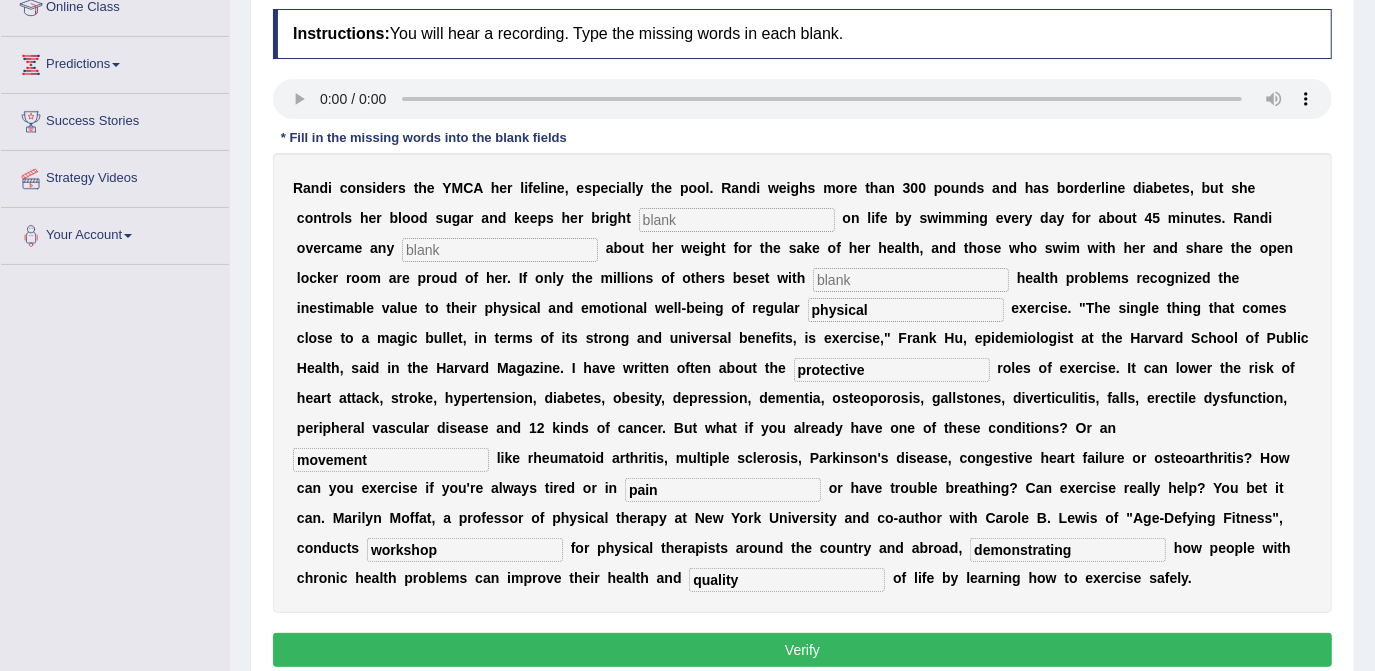 type on "physical" 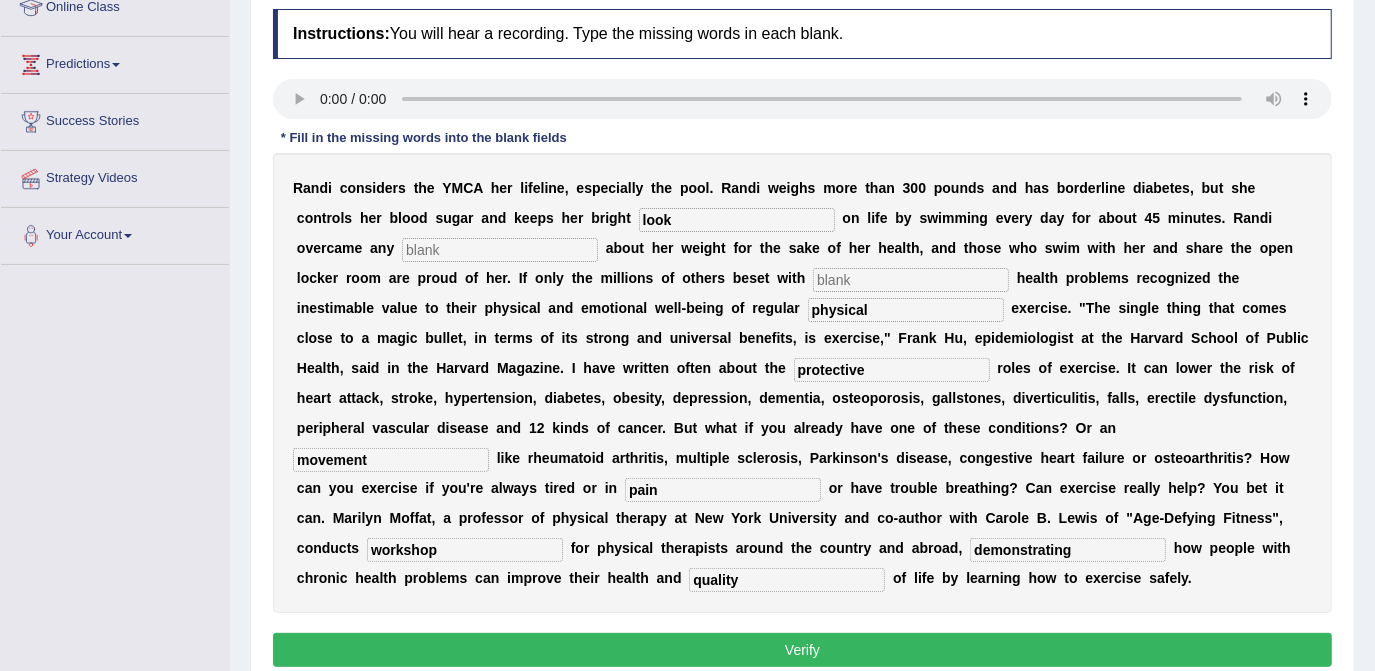 type on "look" 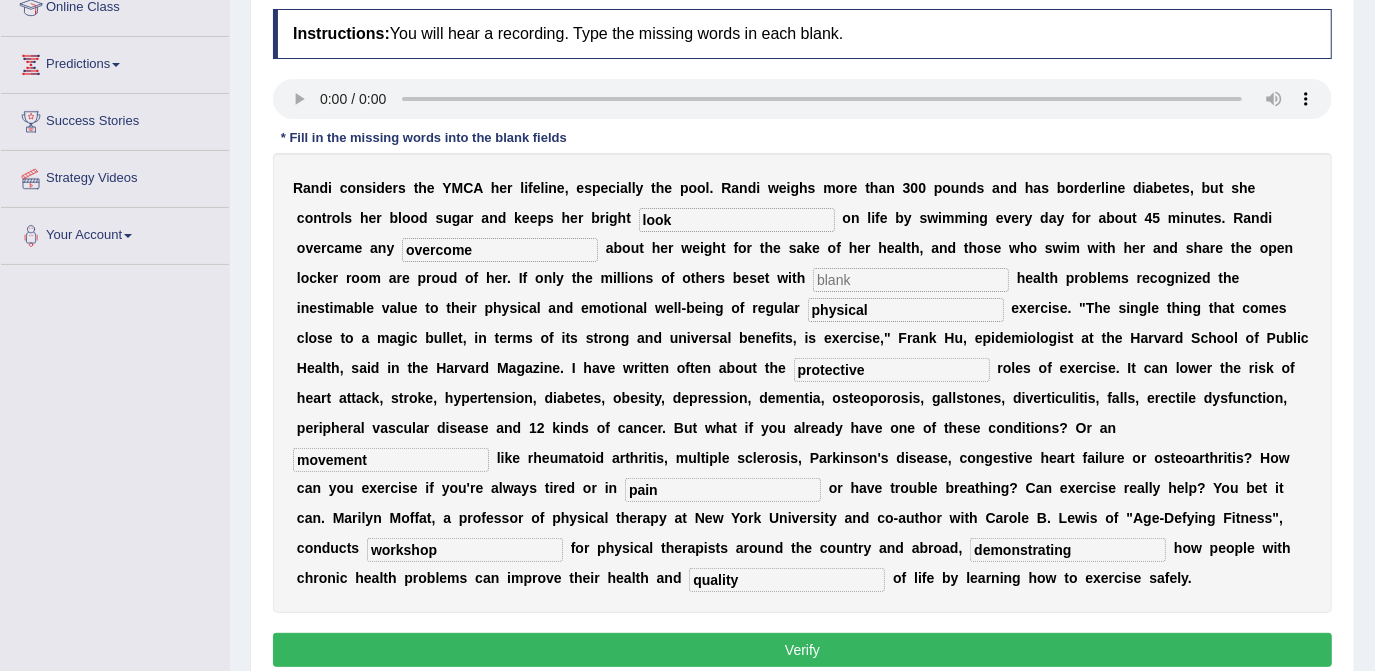 type on "overcome" 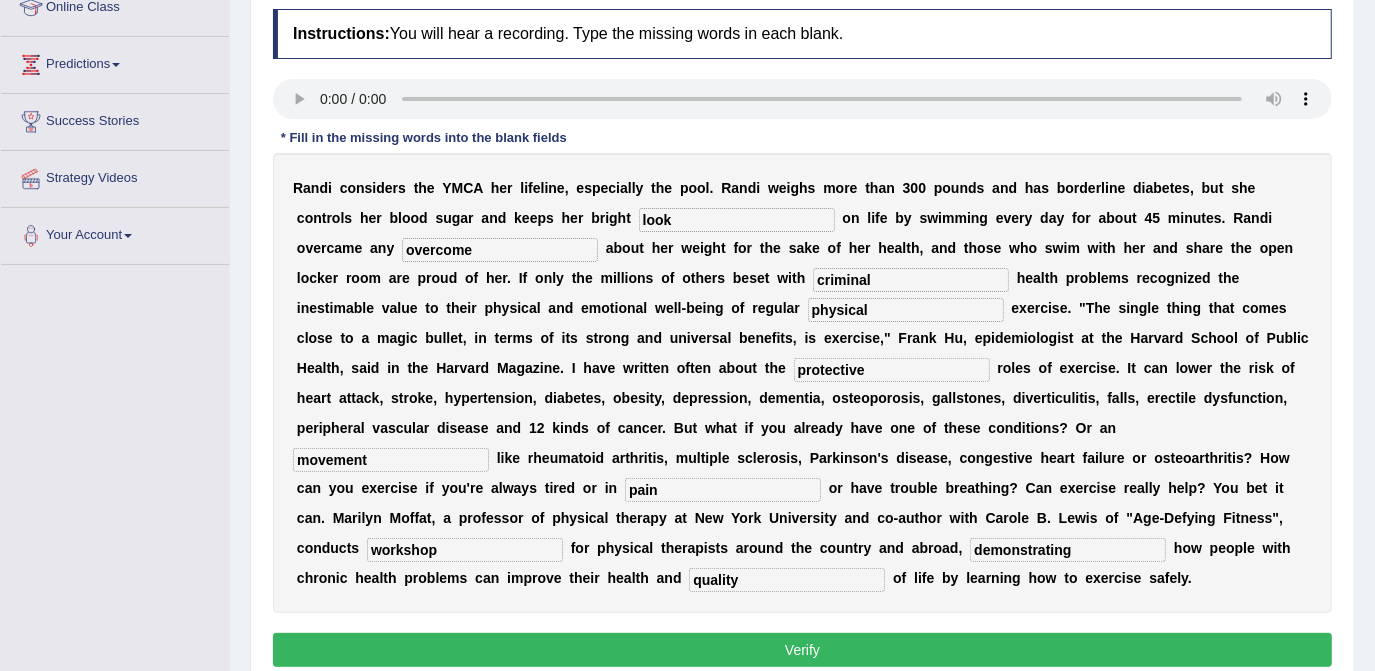 type on "criminal" 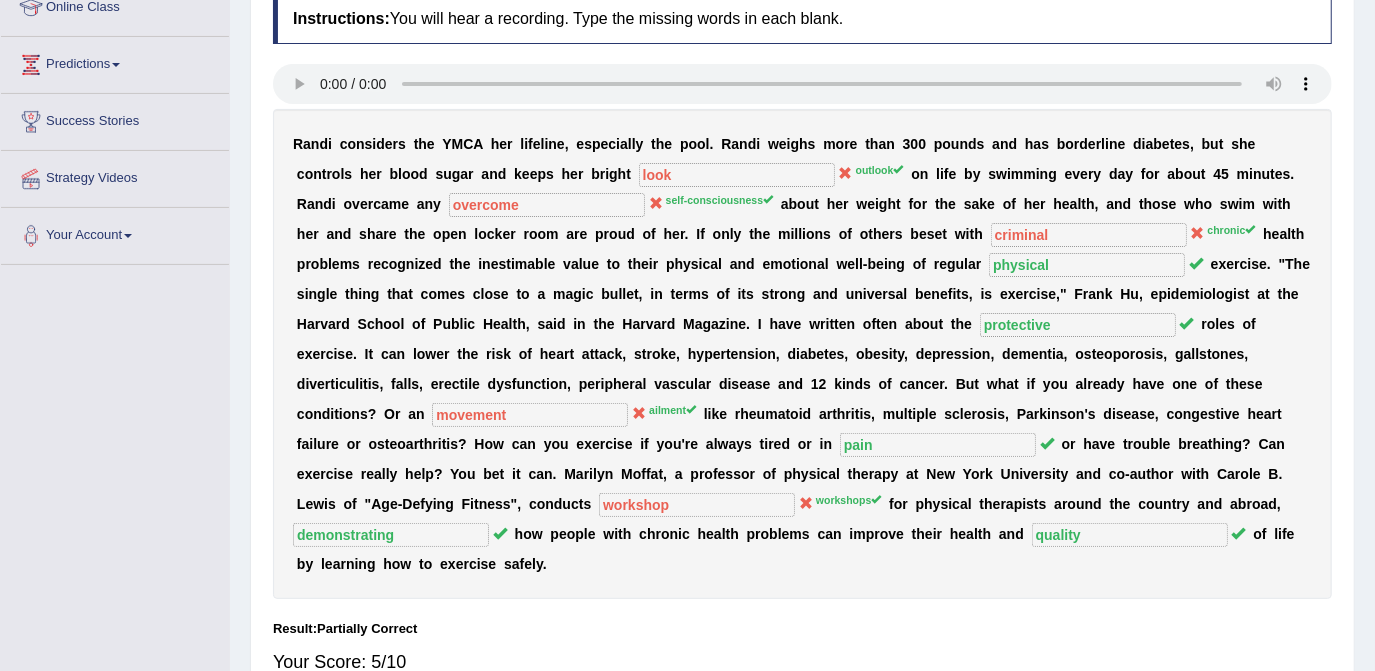 click on "R a n d i    c o n s i d e r s    t h e    Y M C A    h e r    l i f e l i n e ,    e s p e c i a l l y    t h e    p o o l .    R a n d i    w e i g h s    m o r e    t h a n    3 0 0    p o u n d s    a n d    h a s    b o r d e r l i n e    d i a b e t e s ,    b u t    s h e    c o n t r o l s    h e r    b l o o d    s u g a r    a n d    k e e p s    h e r    b r i g h t    look   outlook    o n    l i f e    b y    s w i m m i n g    e v e r y    d a y    f o r    a b o u t    4 5    m i n u t e s .    R a n d i    o v e r c a m e    a n y    overcome   self-consciousness    a b o u t    h e r    w e i g h t    f o r    t h e    s a k e    o f    h e r    h e a l t h ,    a n d    t h o s e    w h o    s w i m    w i t h    h e r    a n d    s h a r e    t h e    o p e n    l o c k e r    r o o m    a r e    p r o u d    o f    h e r .    I f    o n l y    t h e    m i l l i o n s    o f    o t h e r s    b e s e t    w i t h" at bounding box center (802, 354) 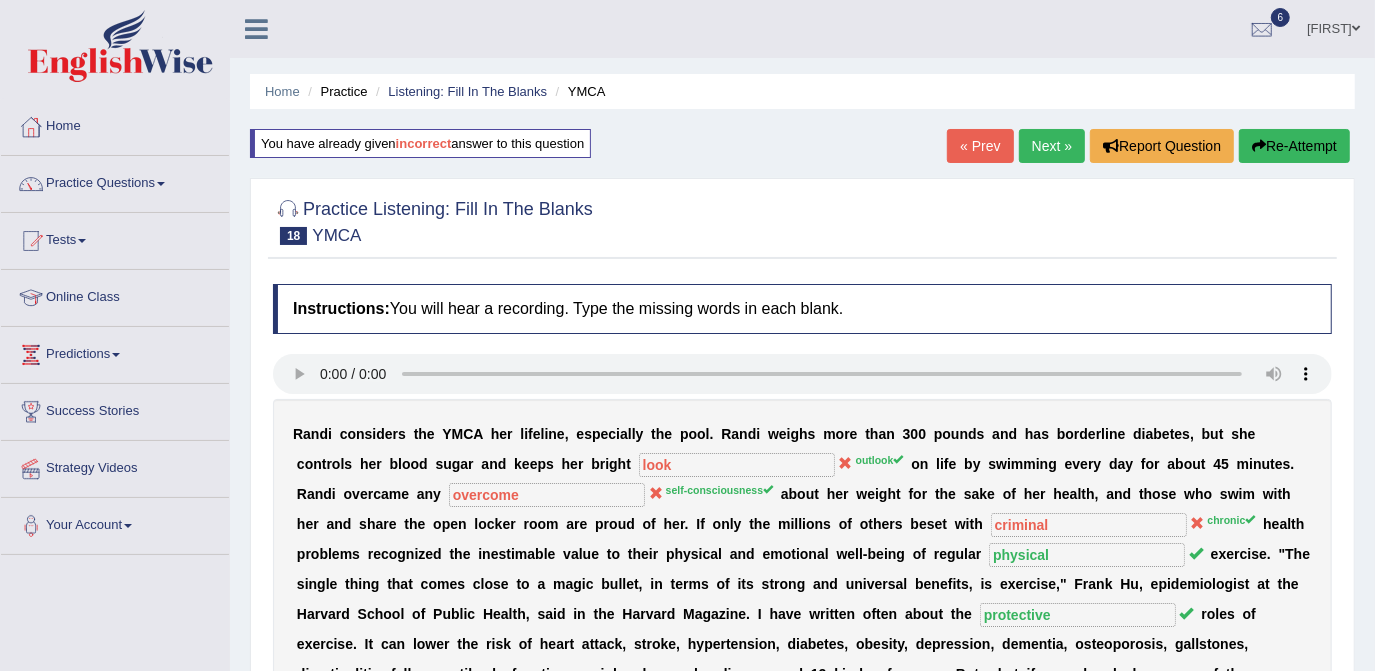 click on "Next »" at bounding box center [1052, 146] 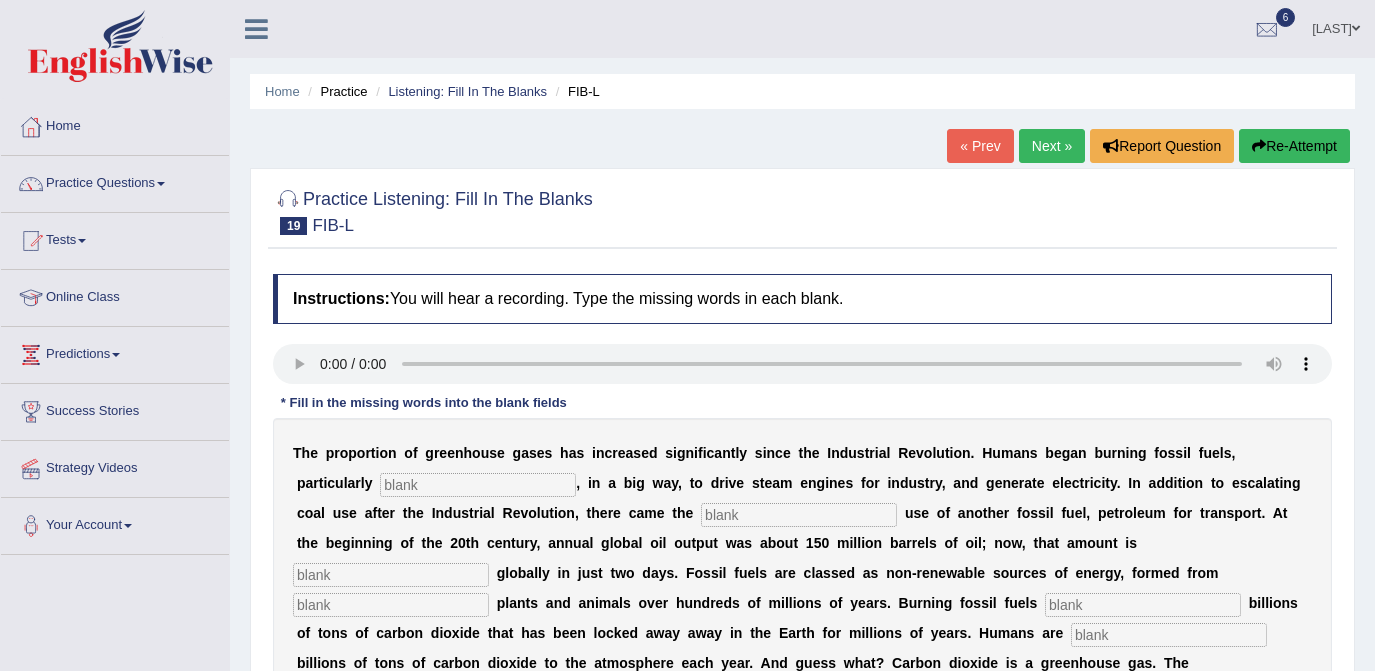 scroll, scrollTop: 0, scrollLeft: 0, axis: both 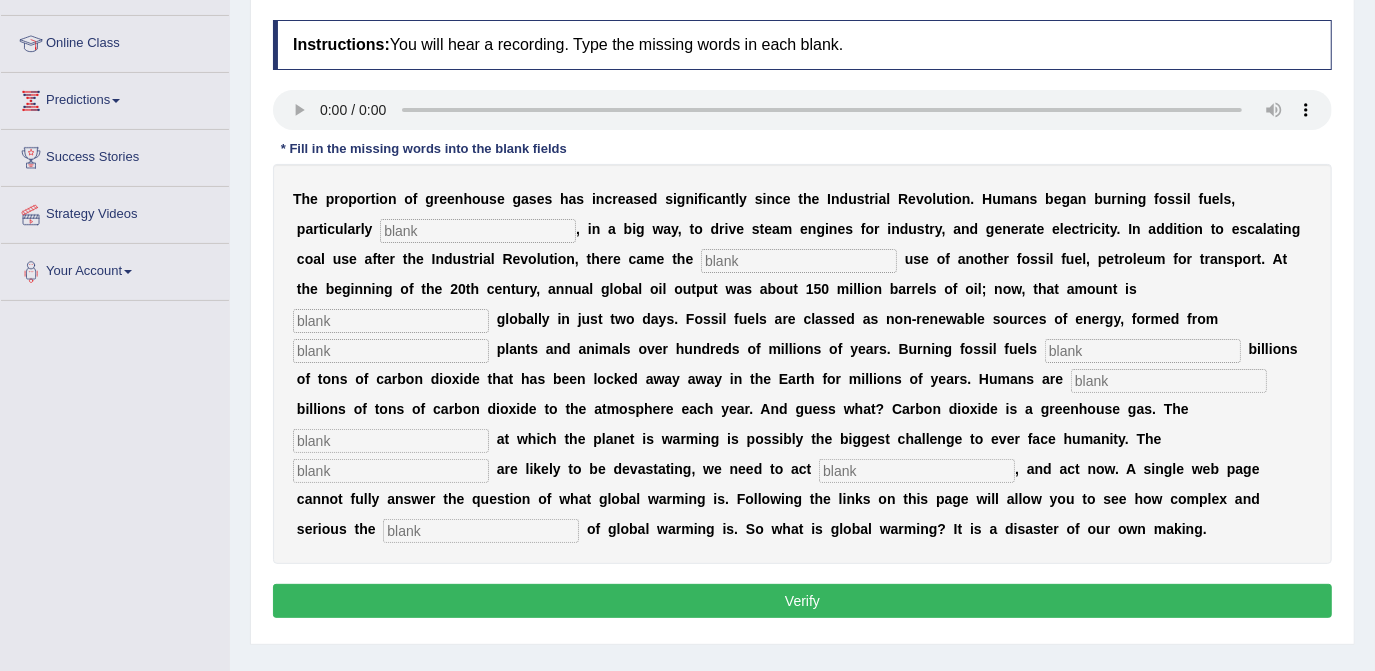 type 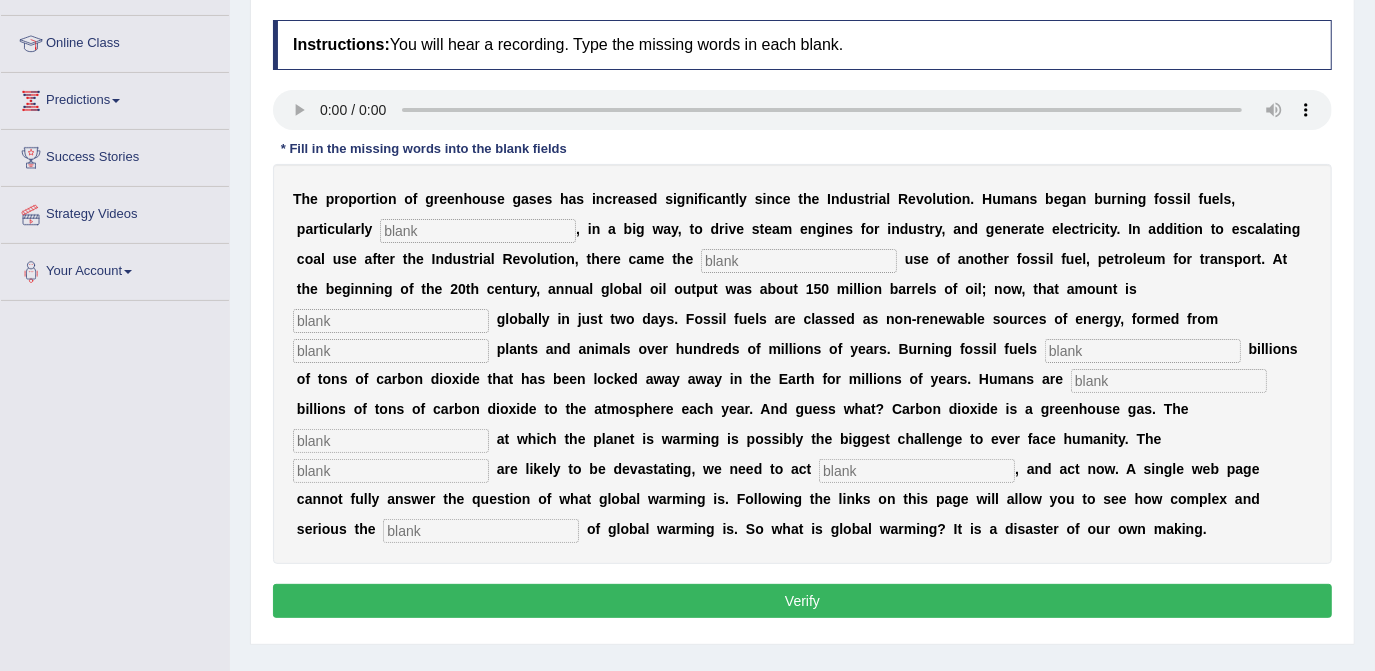 click at bounding box center (481, 531) 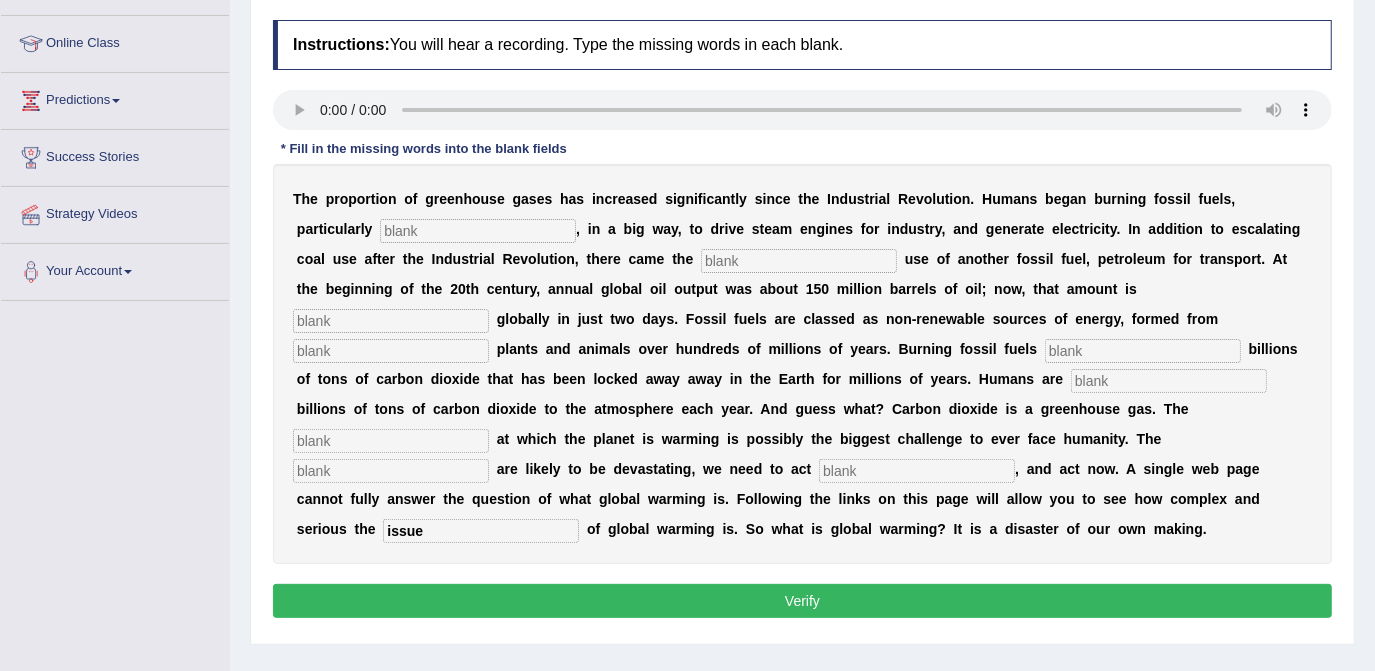 type on "issue" 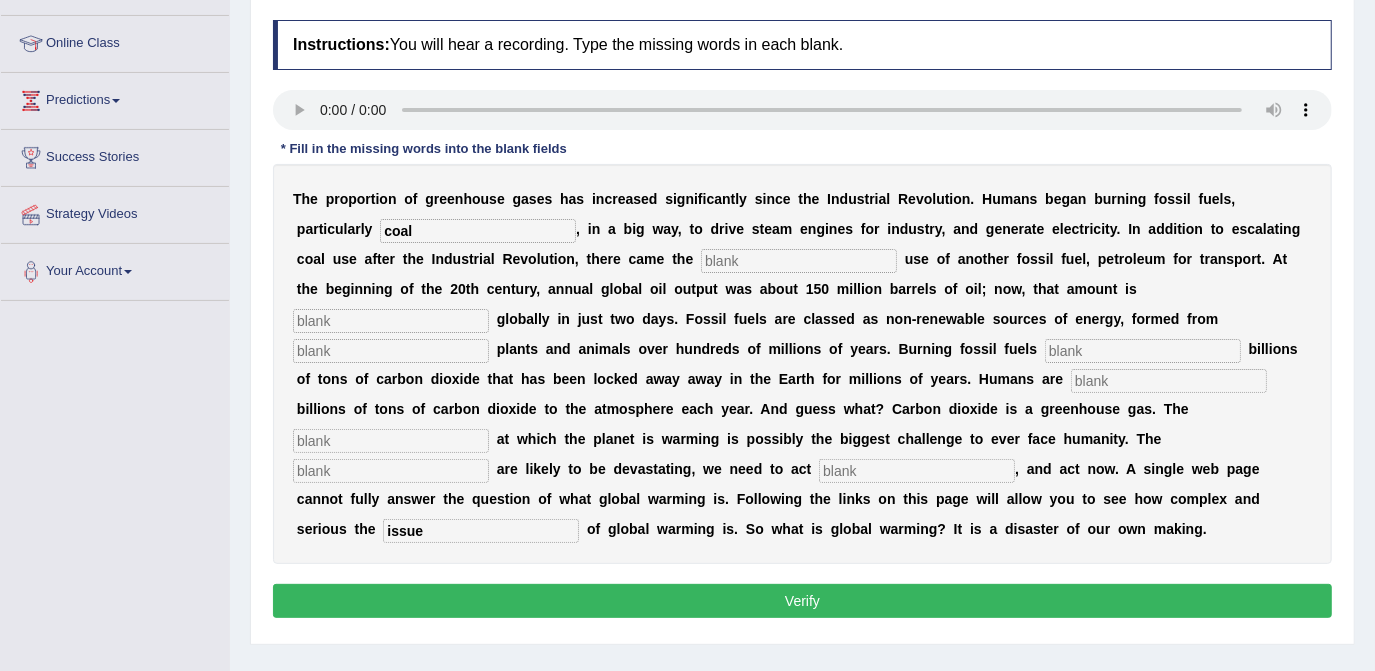 type on "coal" 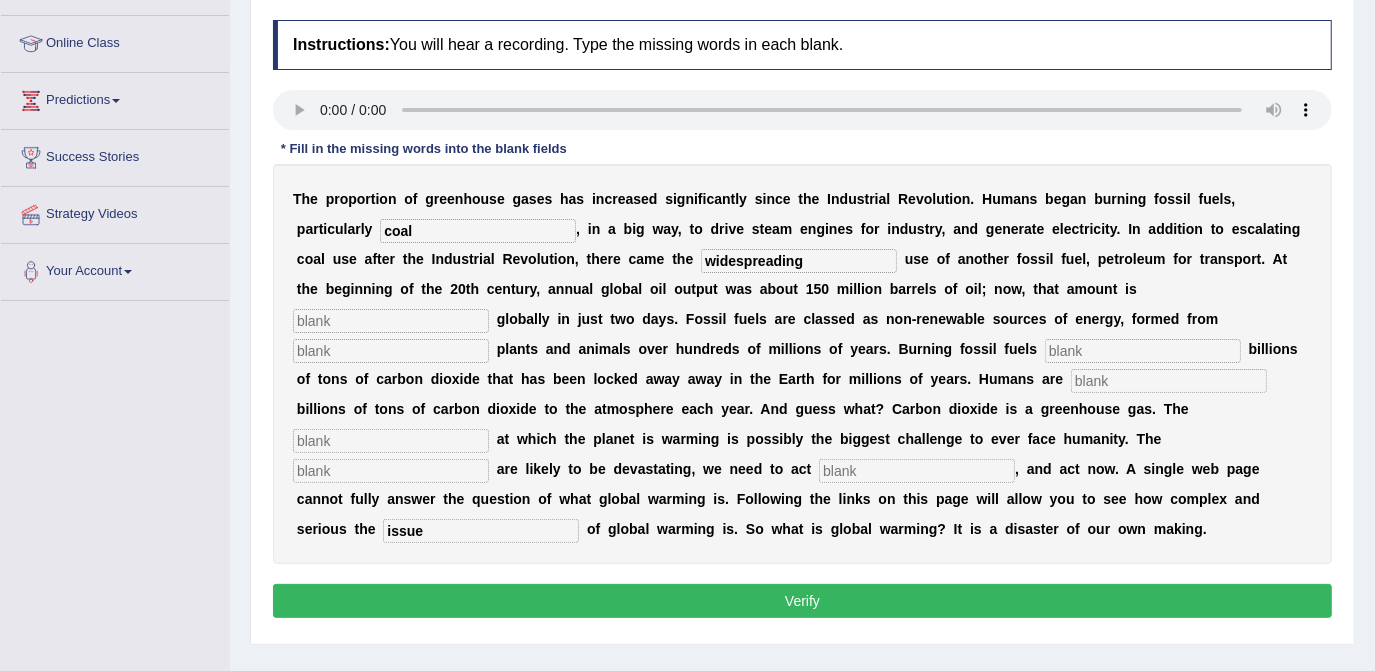 type on "widespreading" 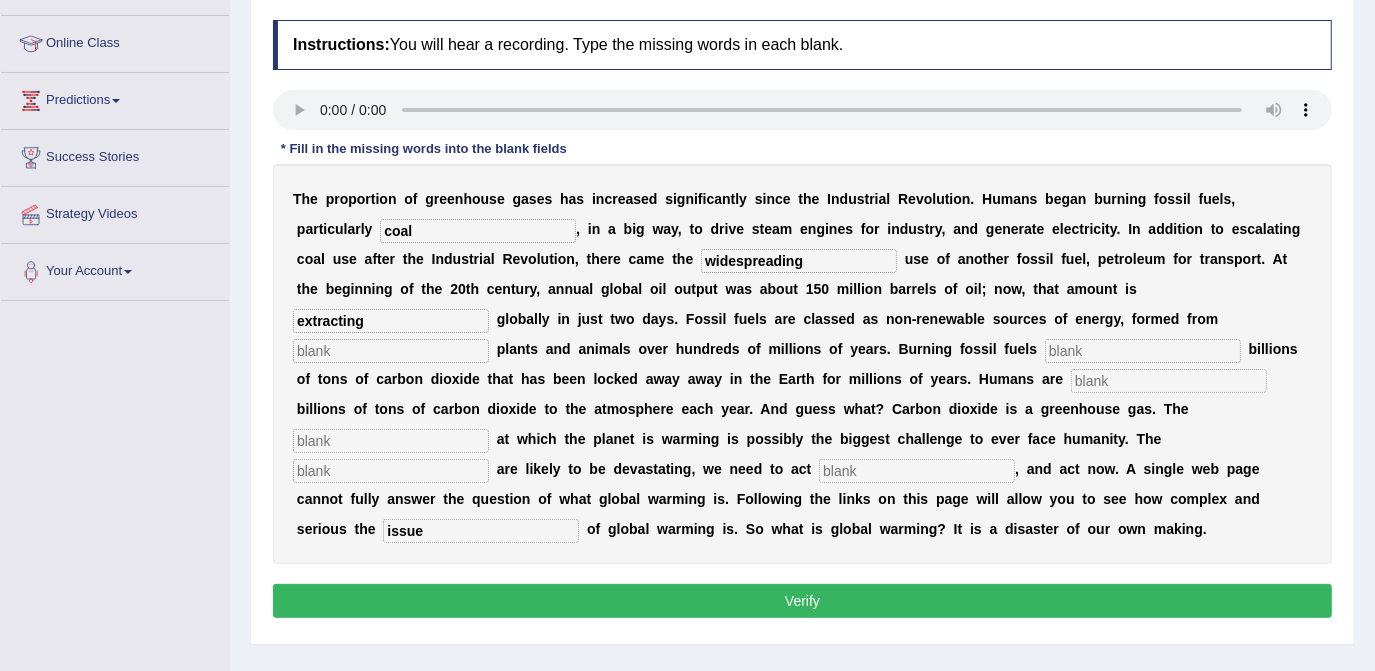 type on "extracting" 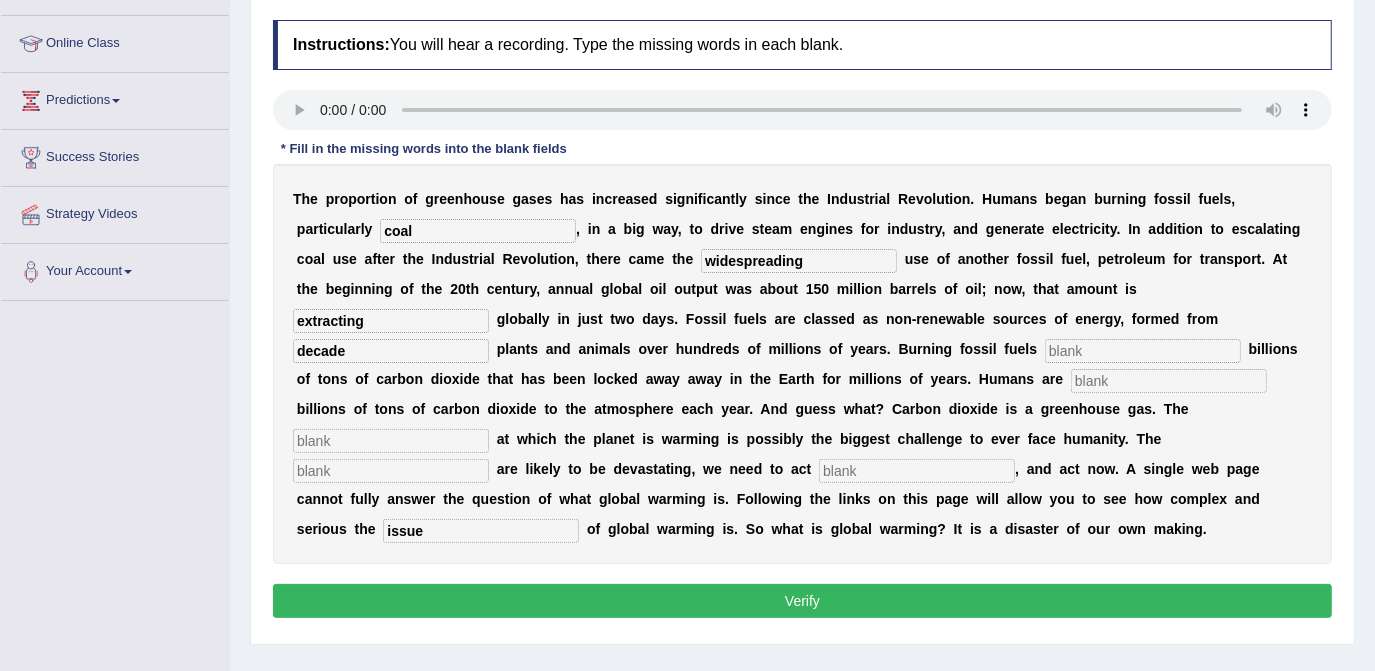 type on "decade" 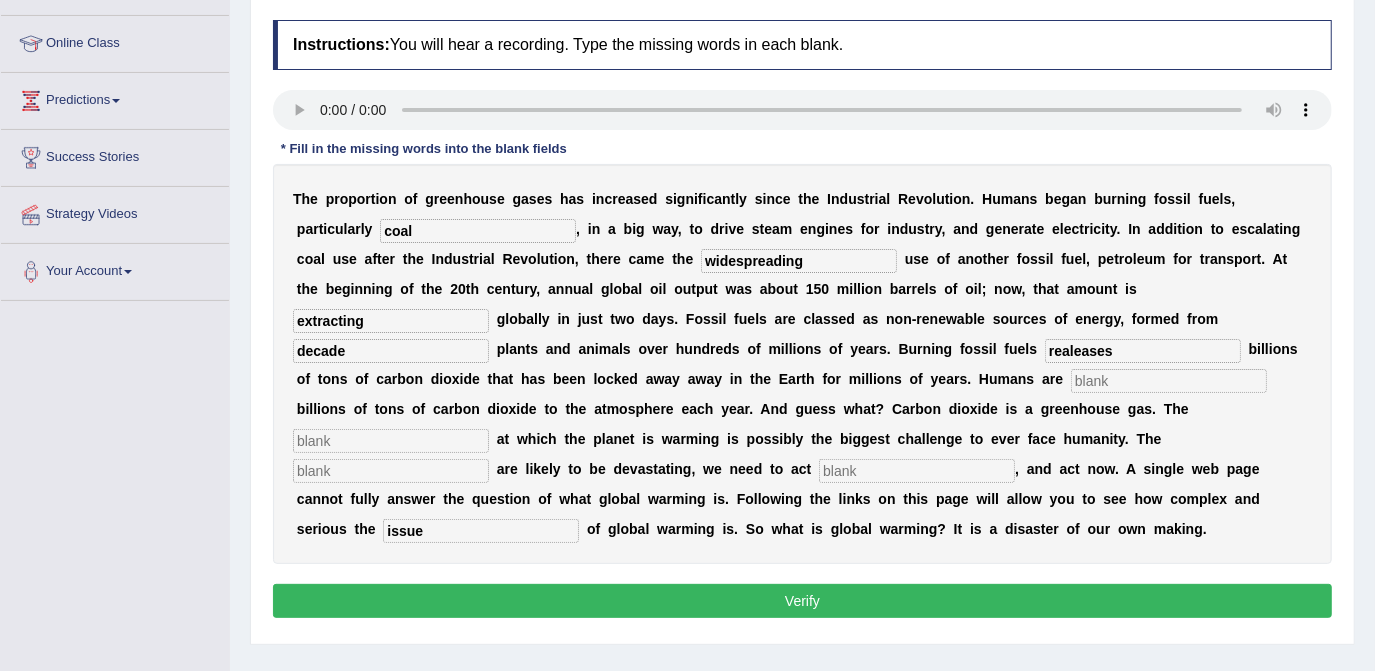 click on "realeases" at bounding box center [1143, 351] 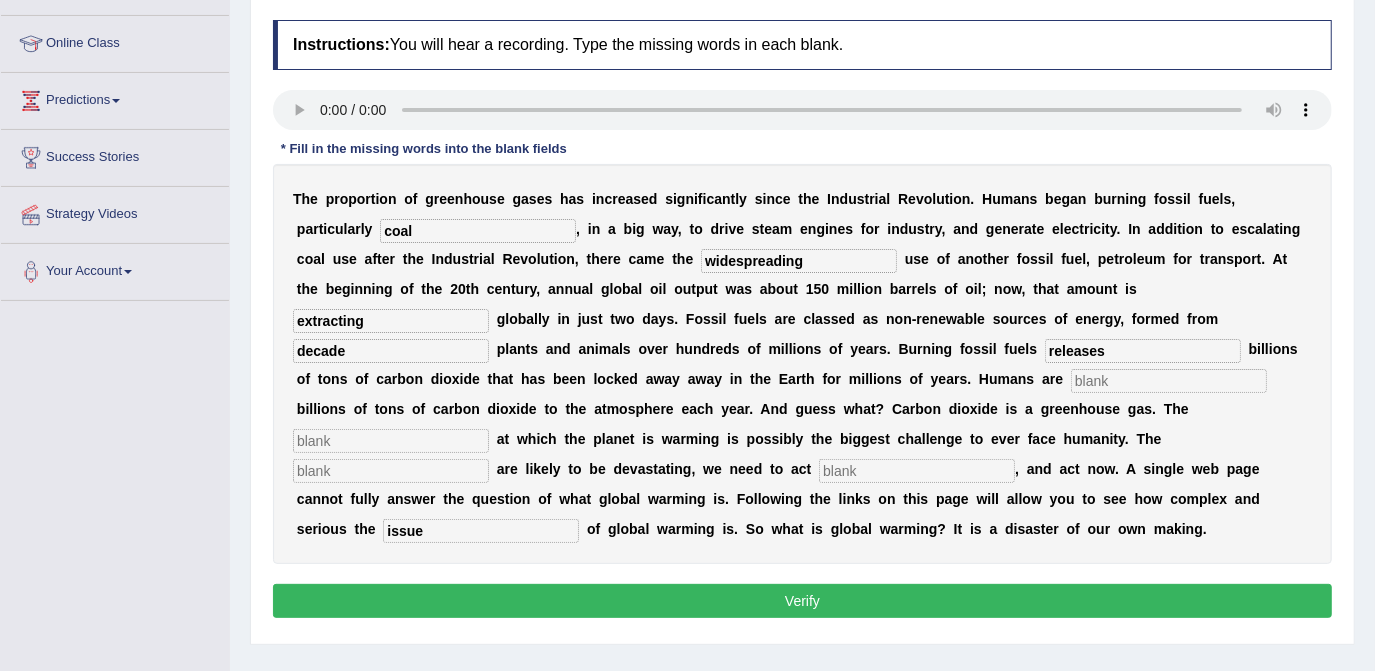 type on "releases" 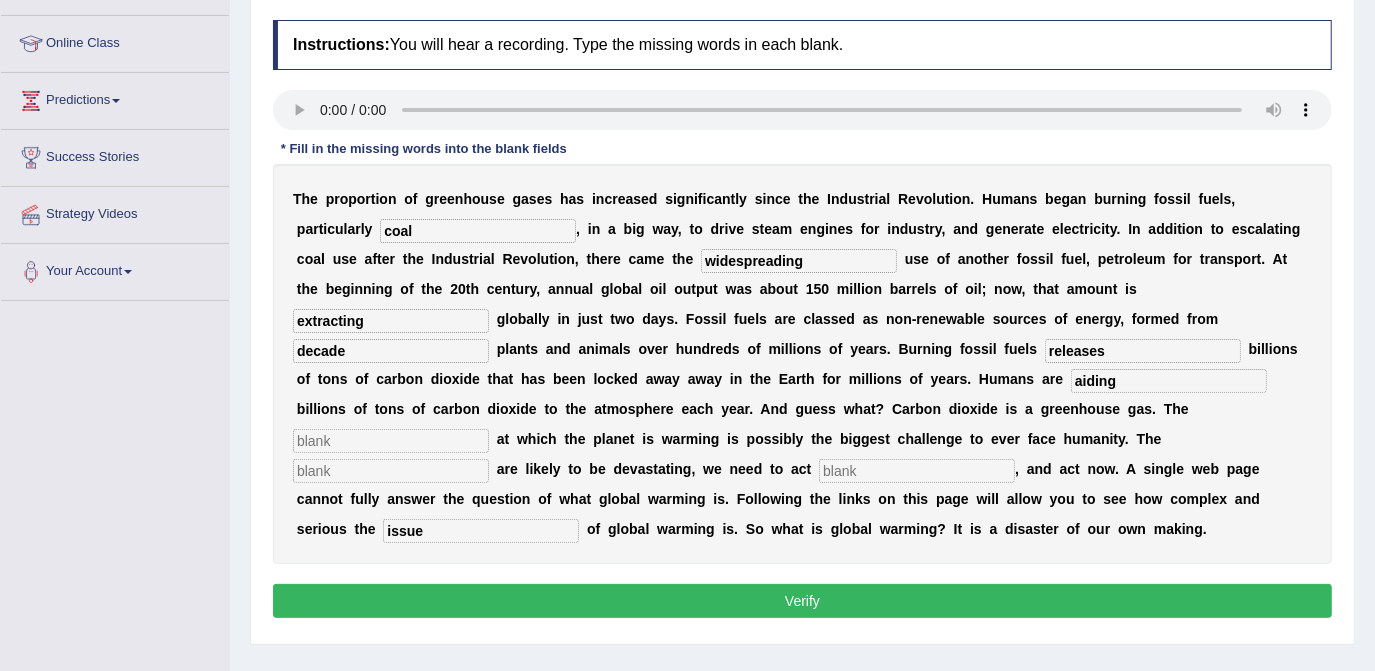 type on "aiding" 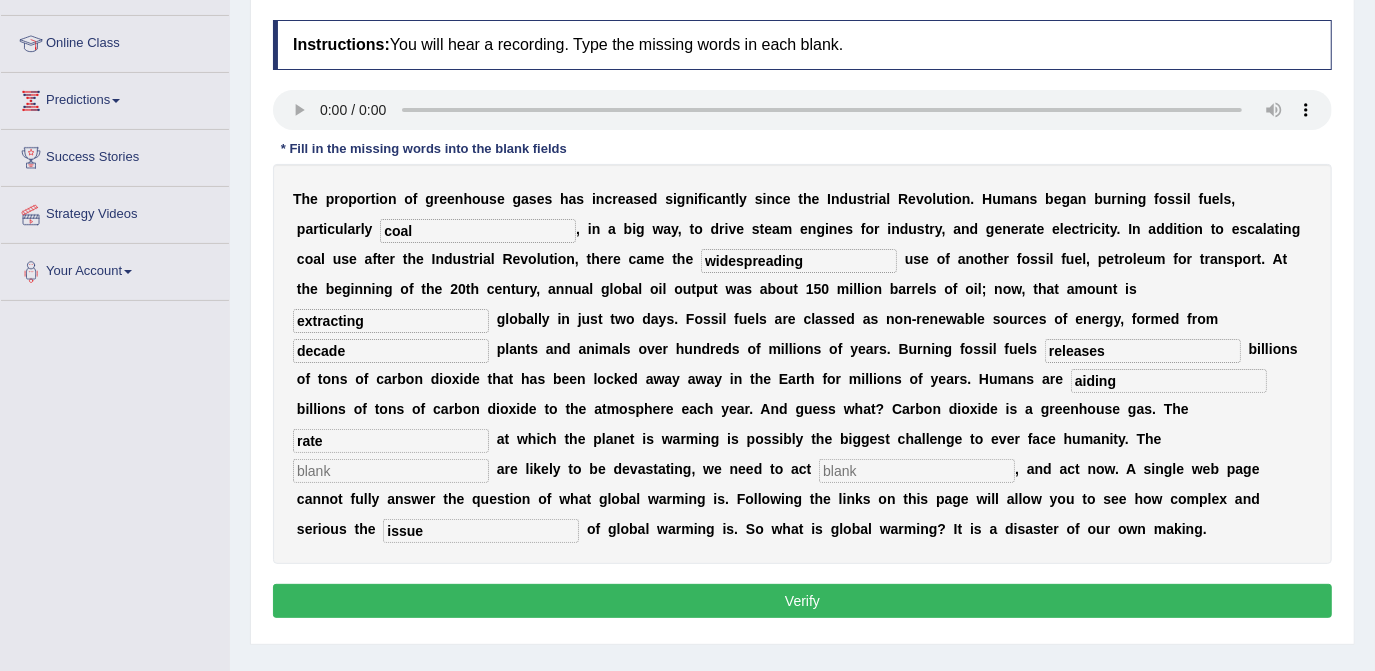 type on "rate" 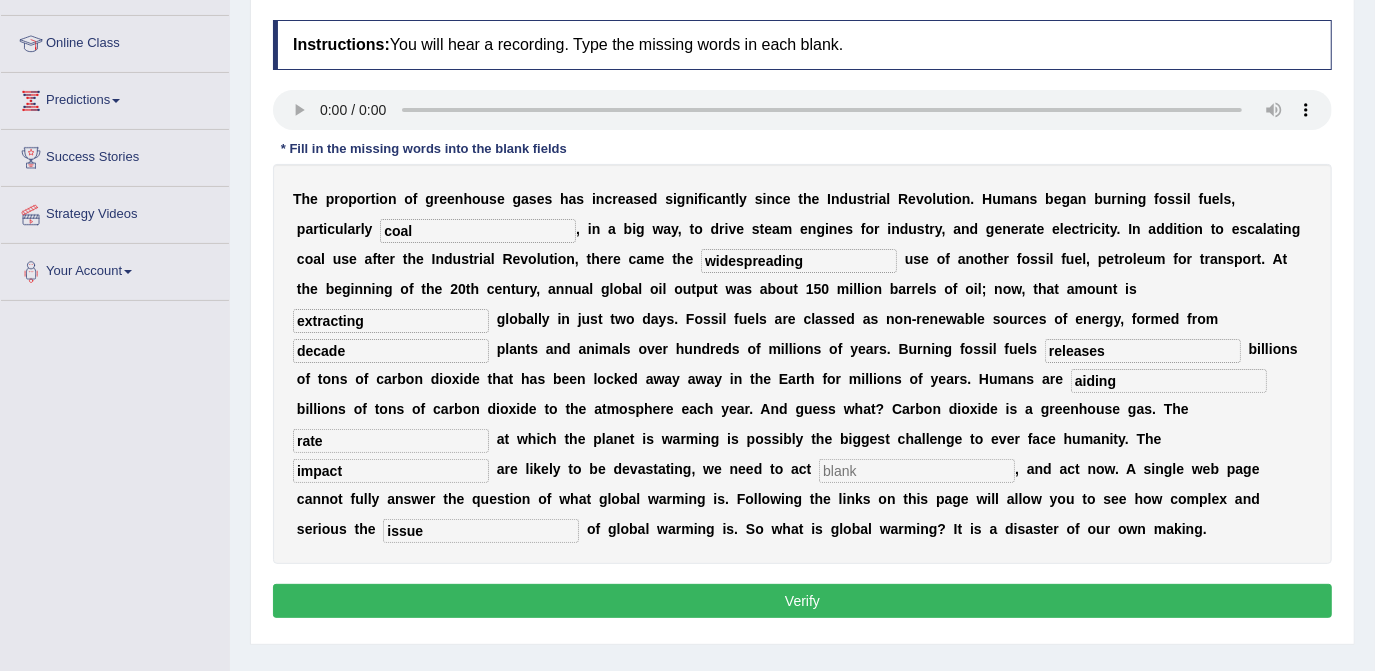 type on "impact" 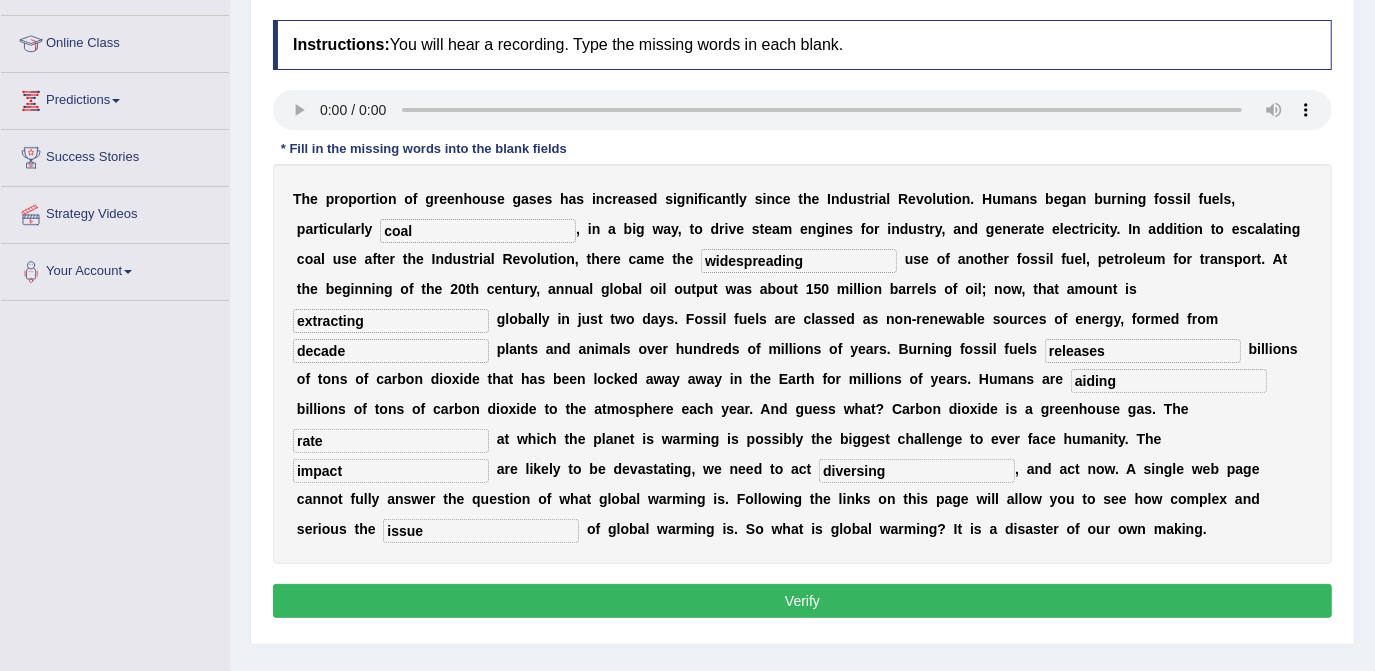 type on "diversing" 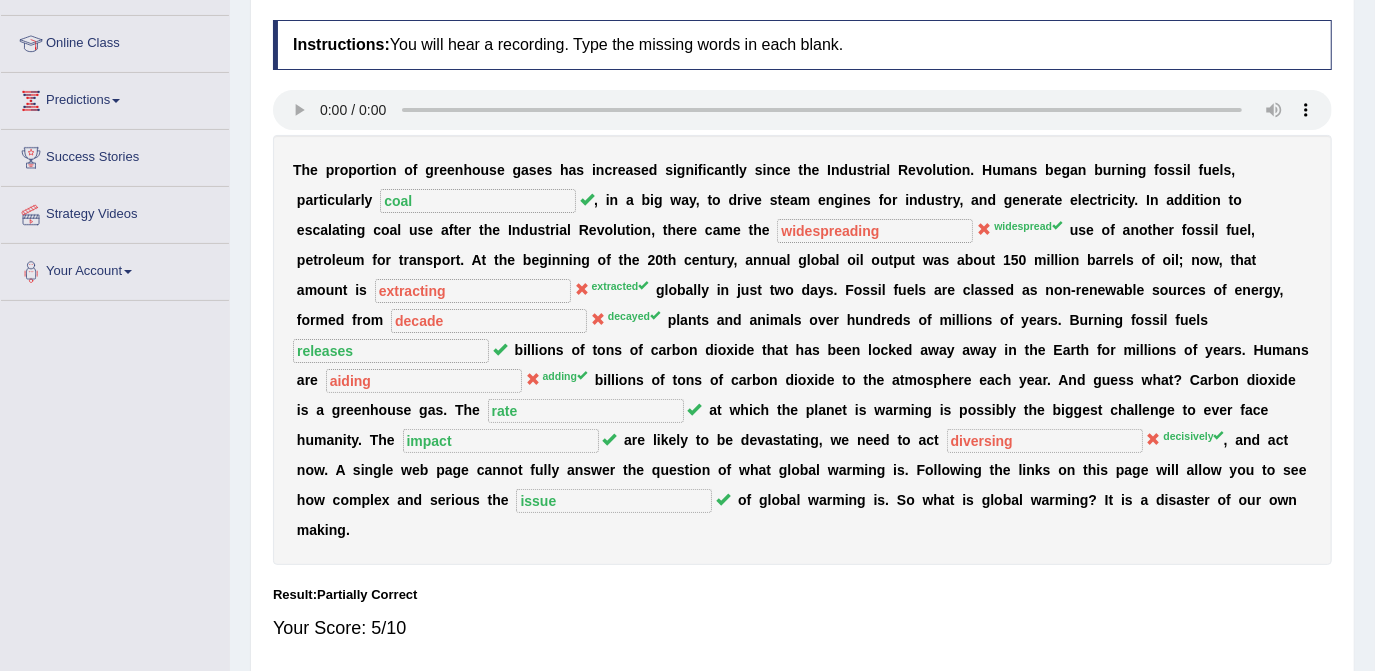 click on "T h e    p r o p o r t i o n    o f    g r e e n h o u s e    g a s e s    h a s    i n c r e a s e d    s i g n i f i c a n t l y    s i n c e    t h e    I n d u s t r i a l    R e v o l u t i o n .    H u m a n s    b e g a n    b u r n i n g    f o s s i l    f u e l s ,    p a r t i c u l a r l y    coal   ,    i n    a    b i g    w a y ,    t o    d r i v e    s t e a m    e n g i n e s    f o r    i n d u s t r y ,    a n d    g e n e r a t e    e l e c t r i c i t y .    I n    a d d i t i o n    t o    e s c a l a t i n g    c o a l    u s e    a f t e r    t h e    I n d u s t r i a l    R e v o l u t i o n ,    t h e r e    c a m e    t h e    widespreading   widespread    u s e    o f    a n o t h e r    f o s s i l    f u e l ,    p e t r o l e u m    f o r    t r a n s p o r t .    A t    t h e    b e g i n n i n g    o f    t h e    2 0 t h    c e n t u r y ,    a n n u a l    g l o b a l    o i l    o u t p u t    w a s    a b" at bounding box center [802, 350] 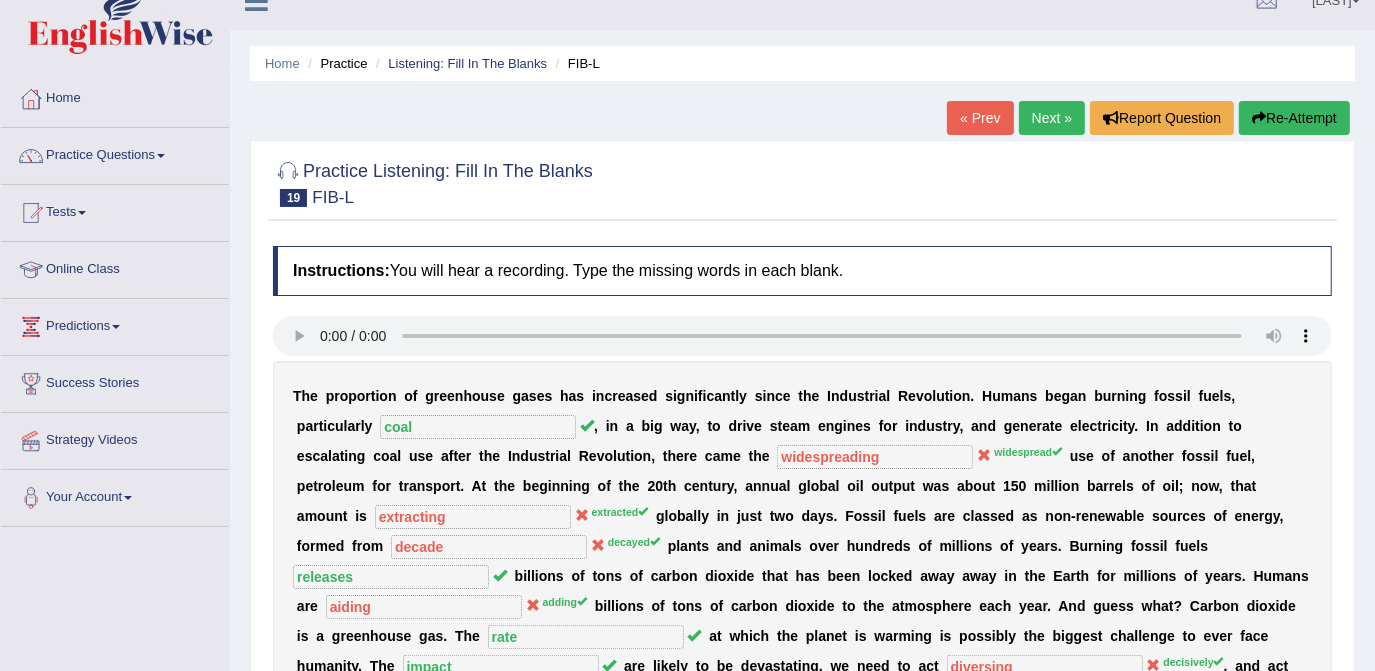 scroll, scrollTop: 0, scrollLeft: 0, axis: both 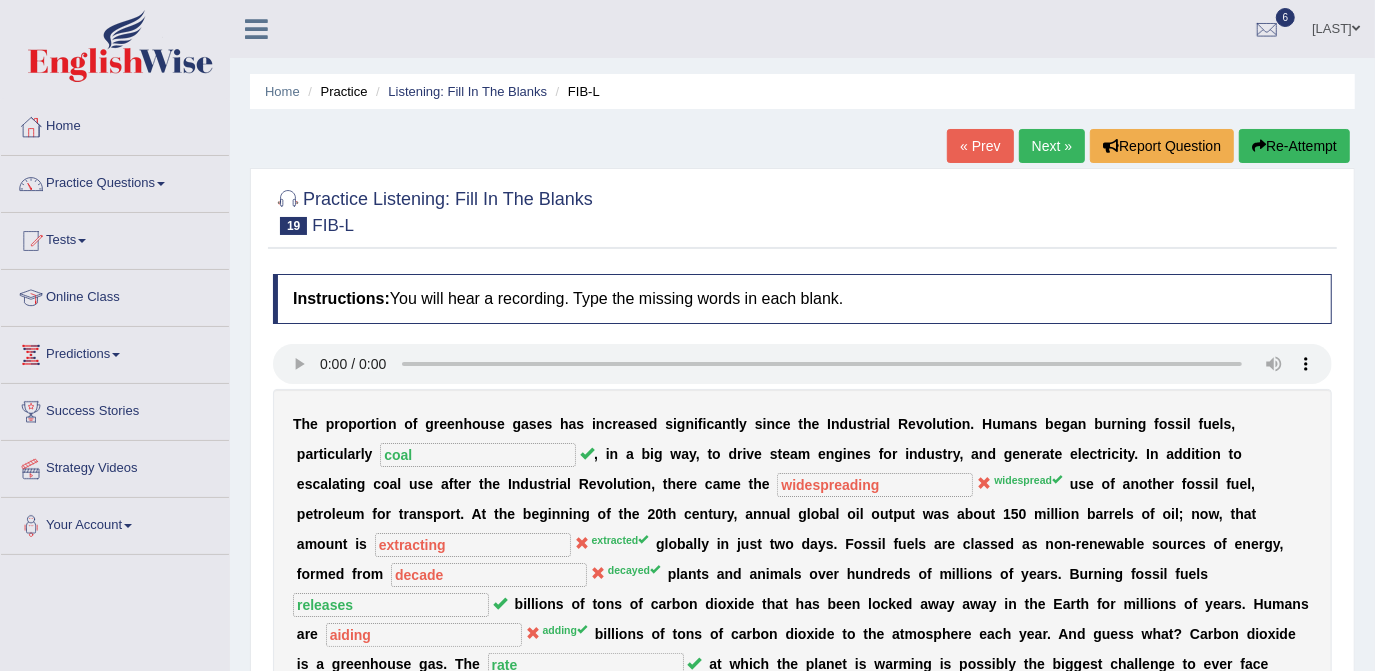 click on "Next »" at bounding box center [1052, 146] 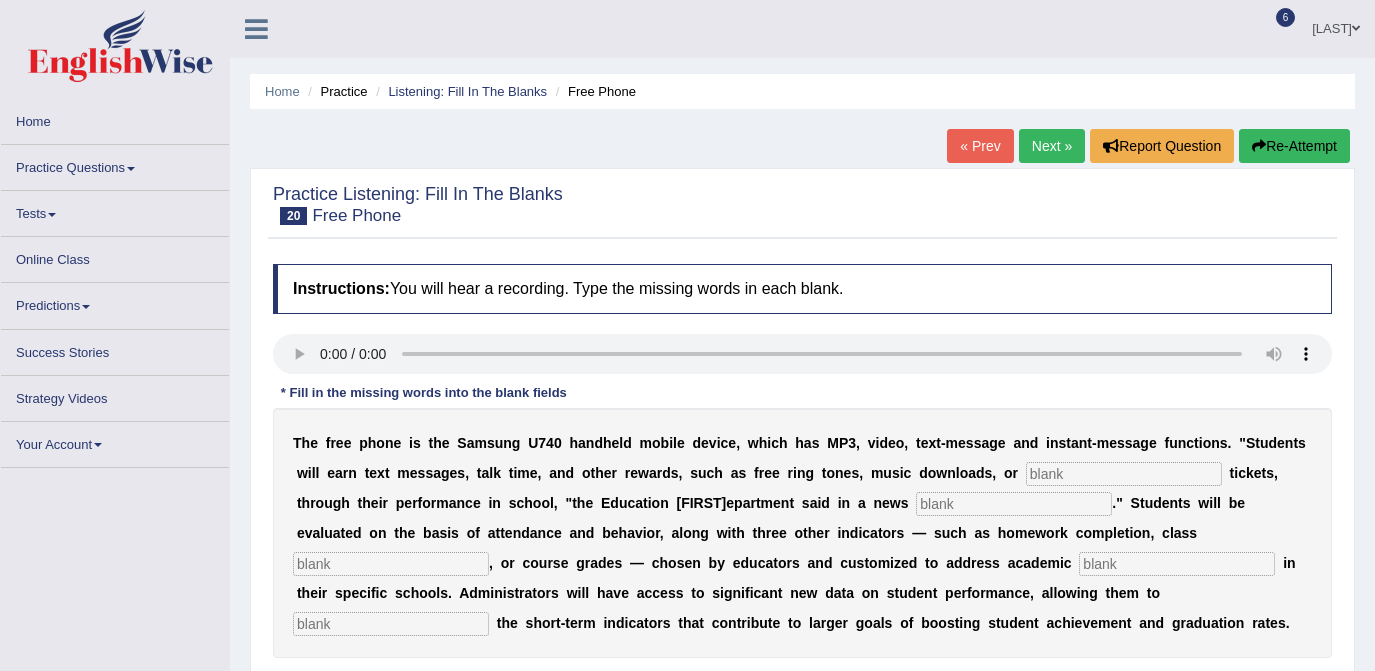 scroll, scrollTop: 0, scrollLeft: 0, axis: both 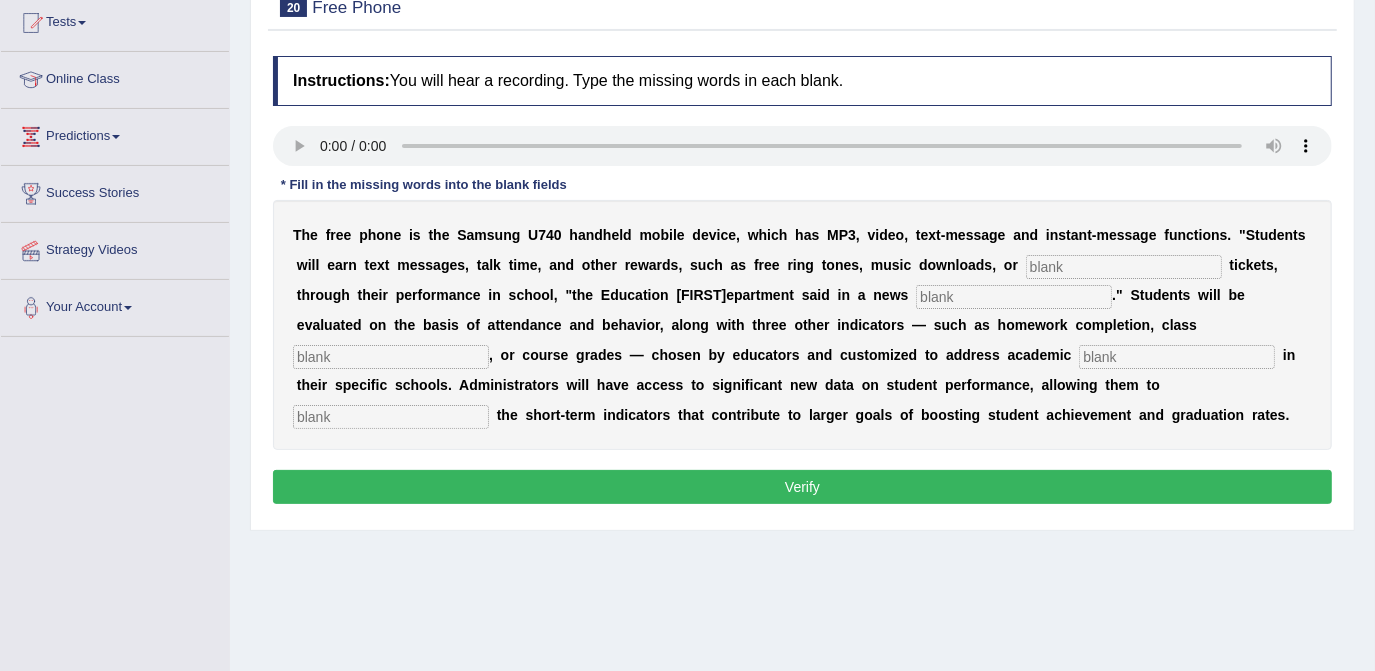 type 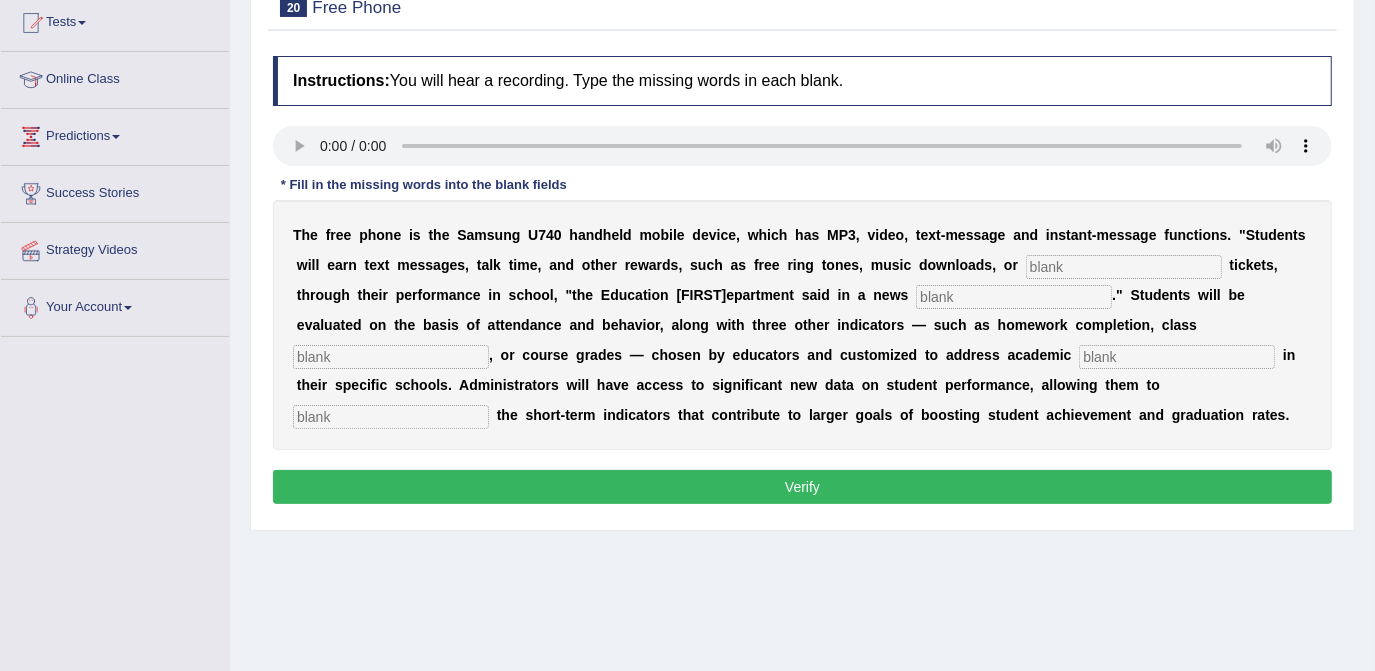 click at bounding box center [391, 417] 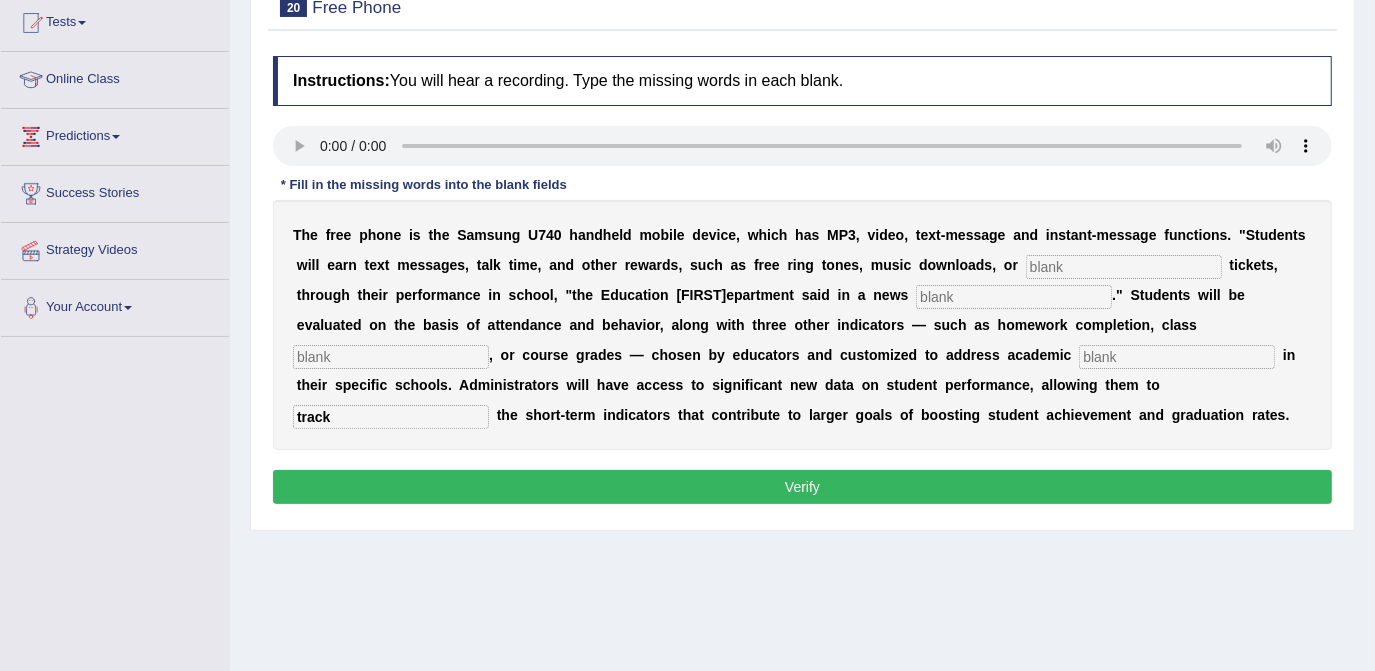 type on "track" 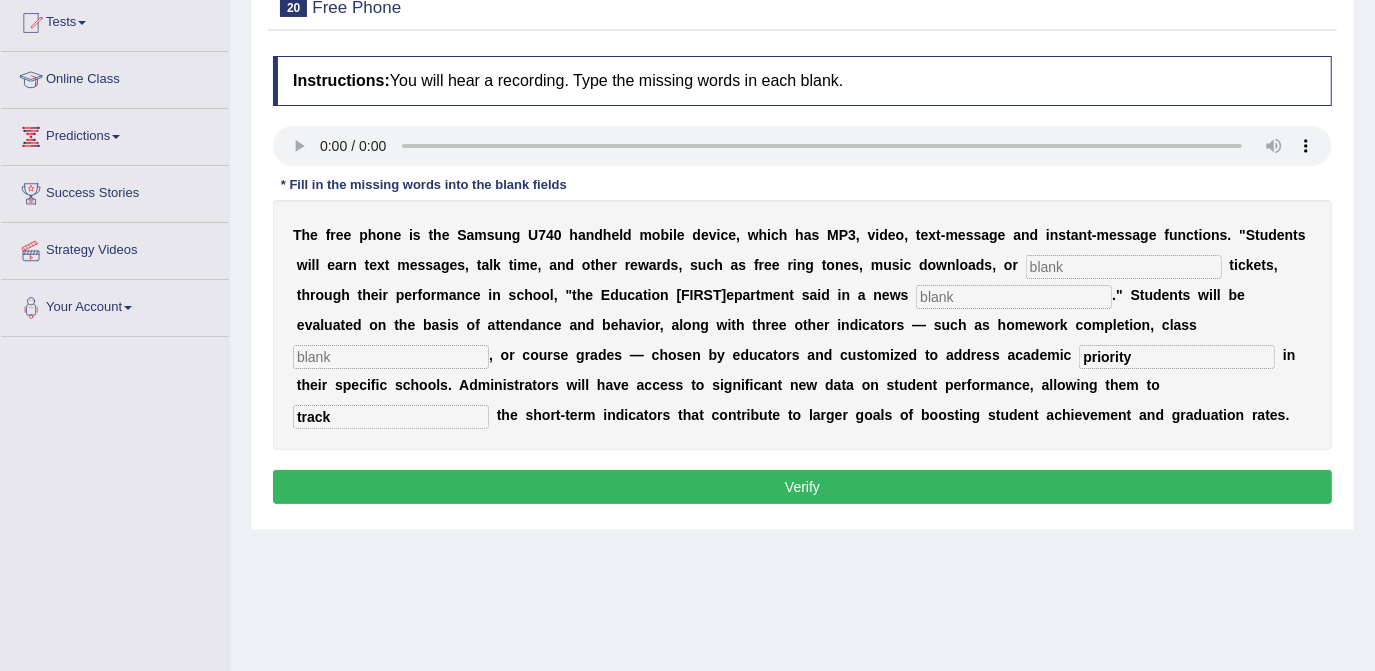 type on "priority" 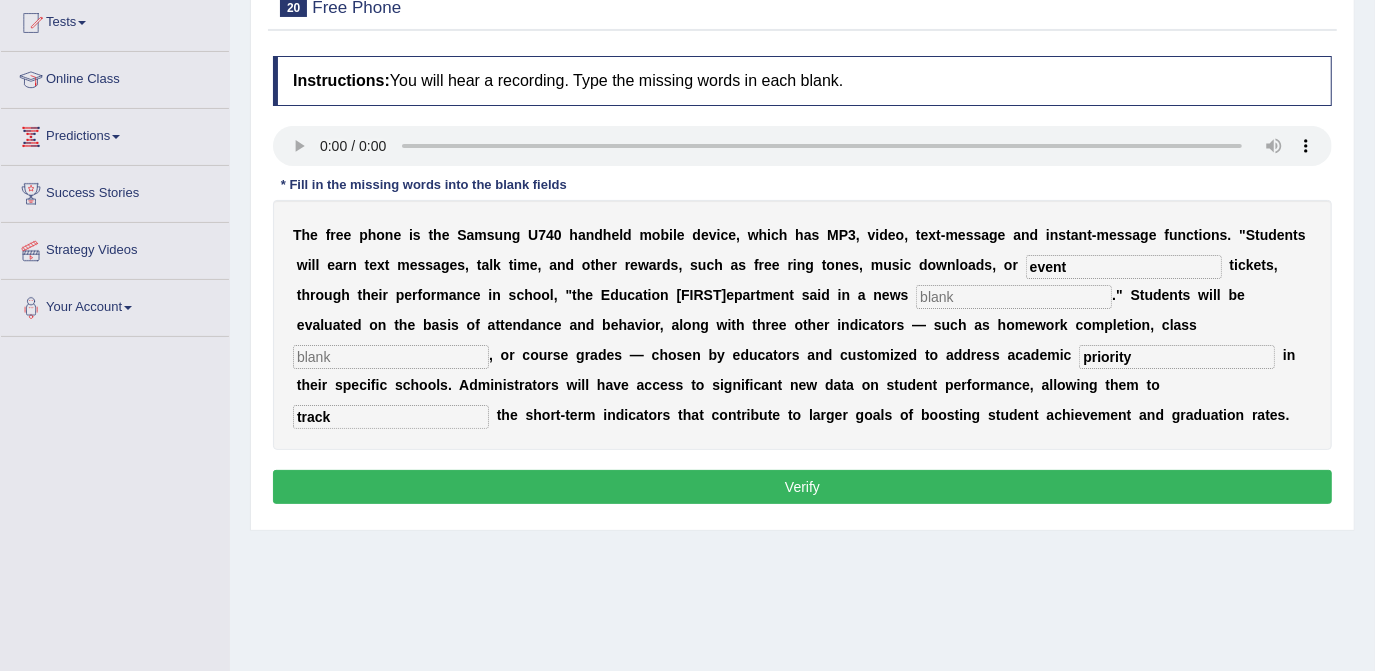 type on "event" 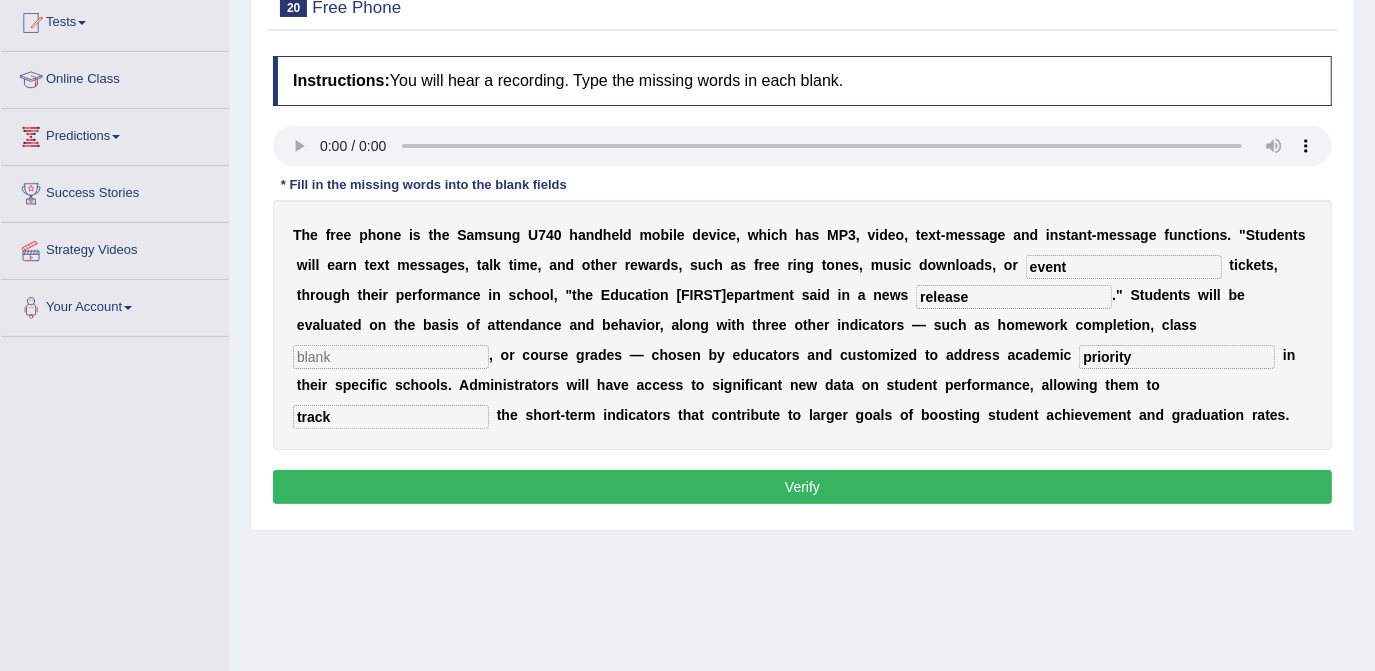 type on "release" 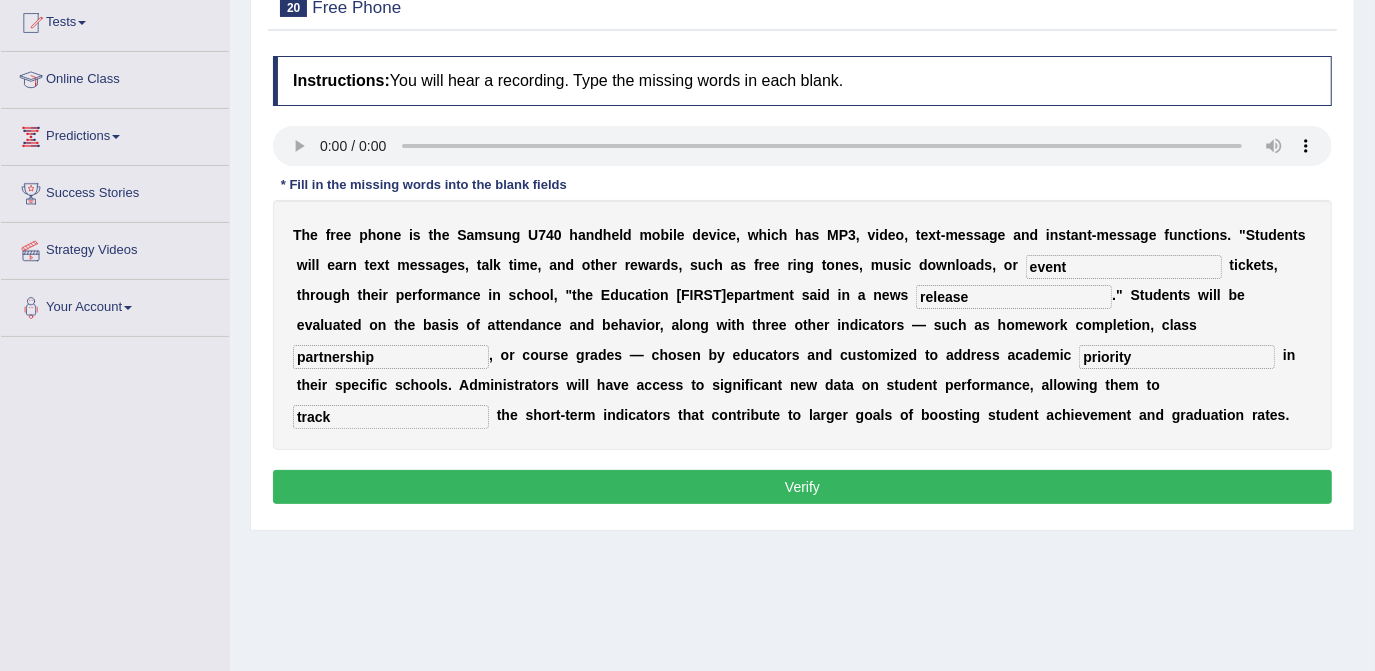 type on "partnership" 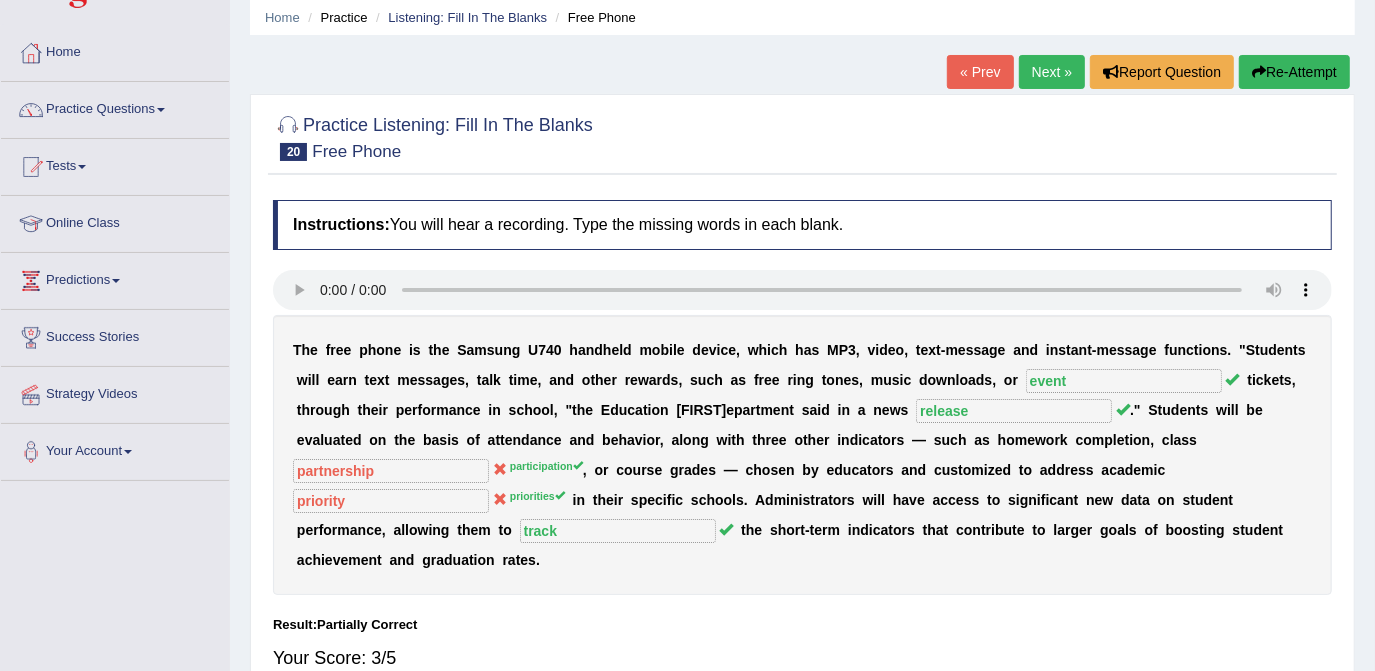 scroll, scrollTop: 72, scrollLeft: 0, axis: vertical 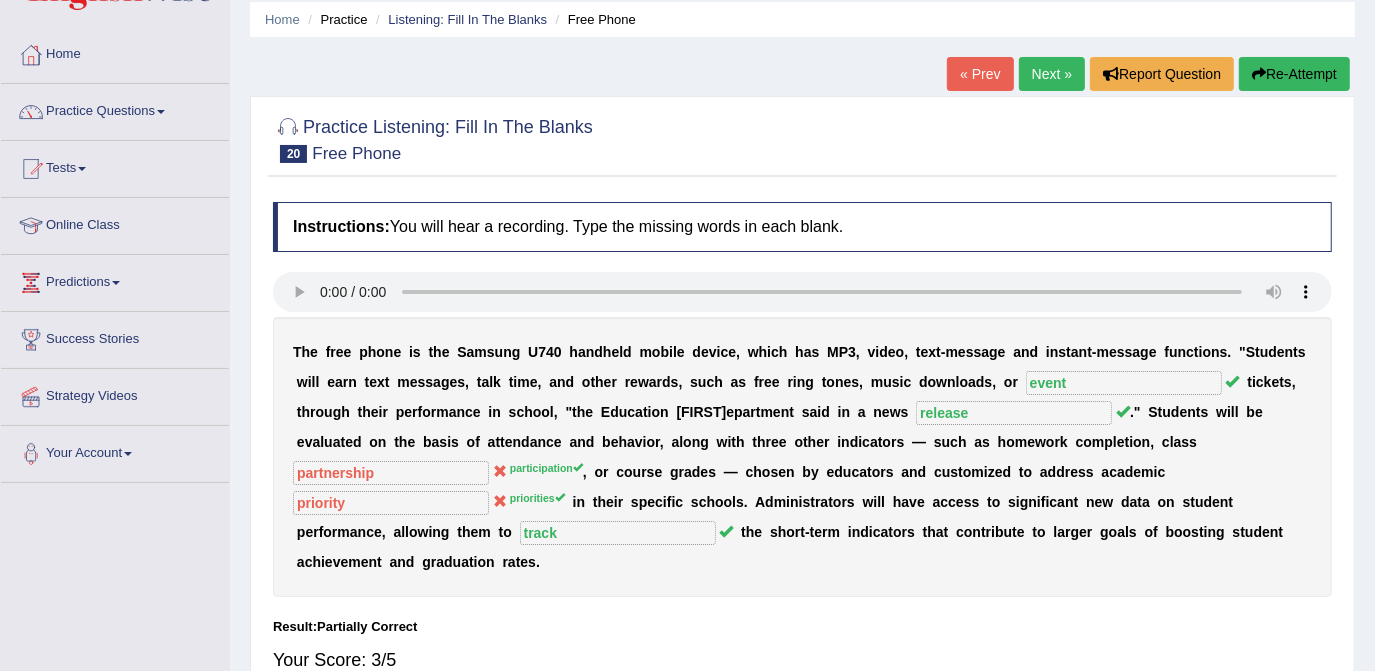 click on "Next »" at bounding box center (1052, 74) 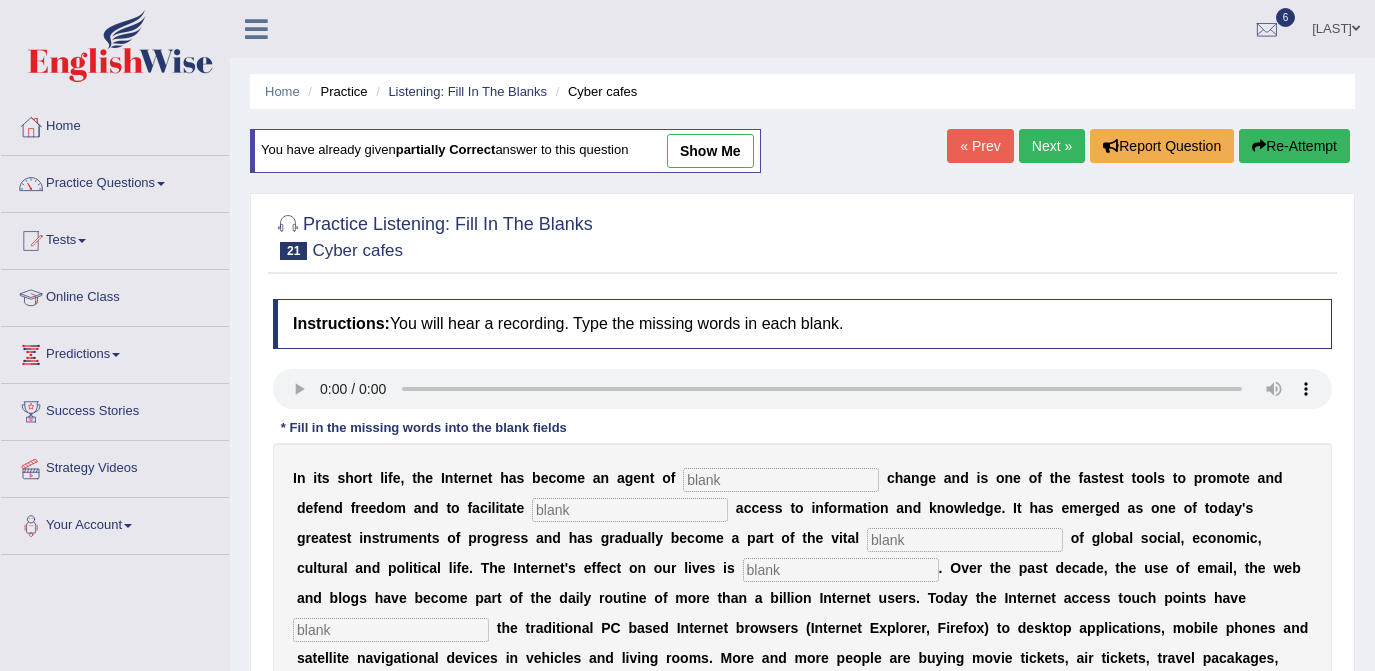 scroll, scrollTop: 0, scrollLeft: 0, axis: both 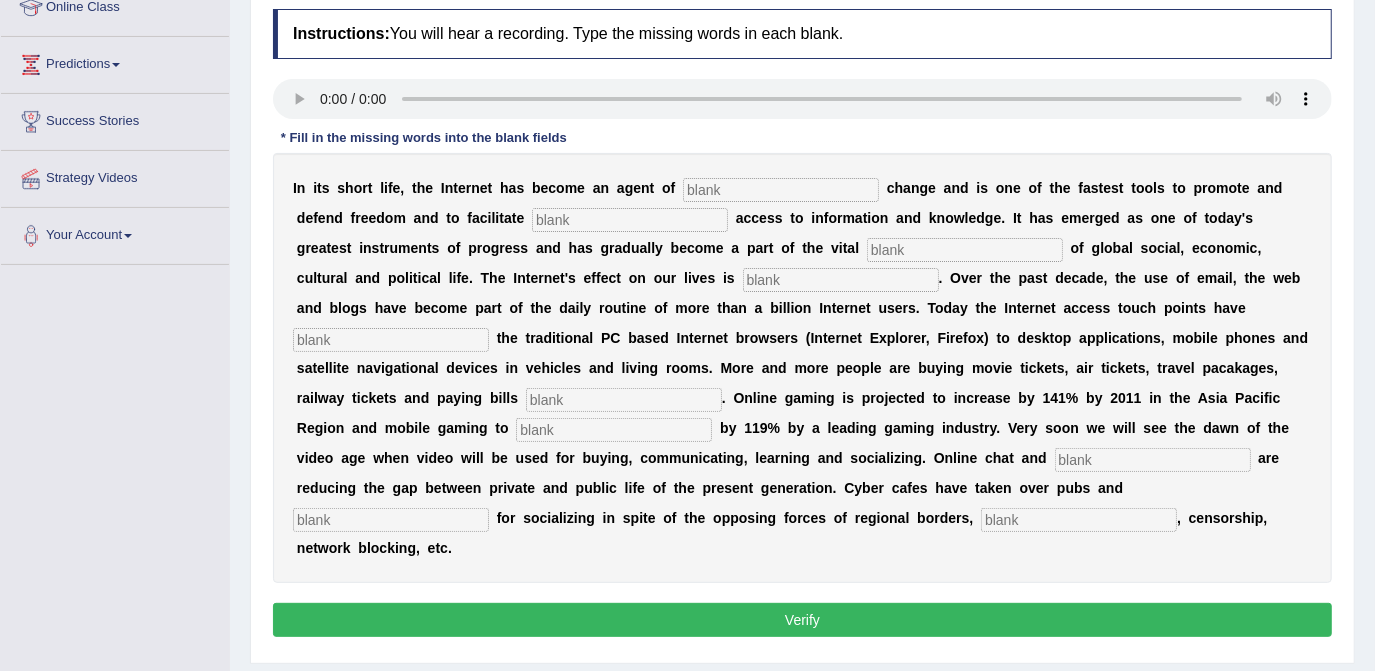 click at bounding box center [391, 340] 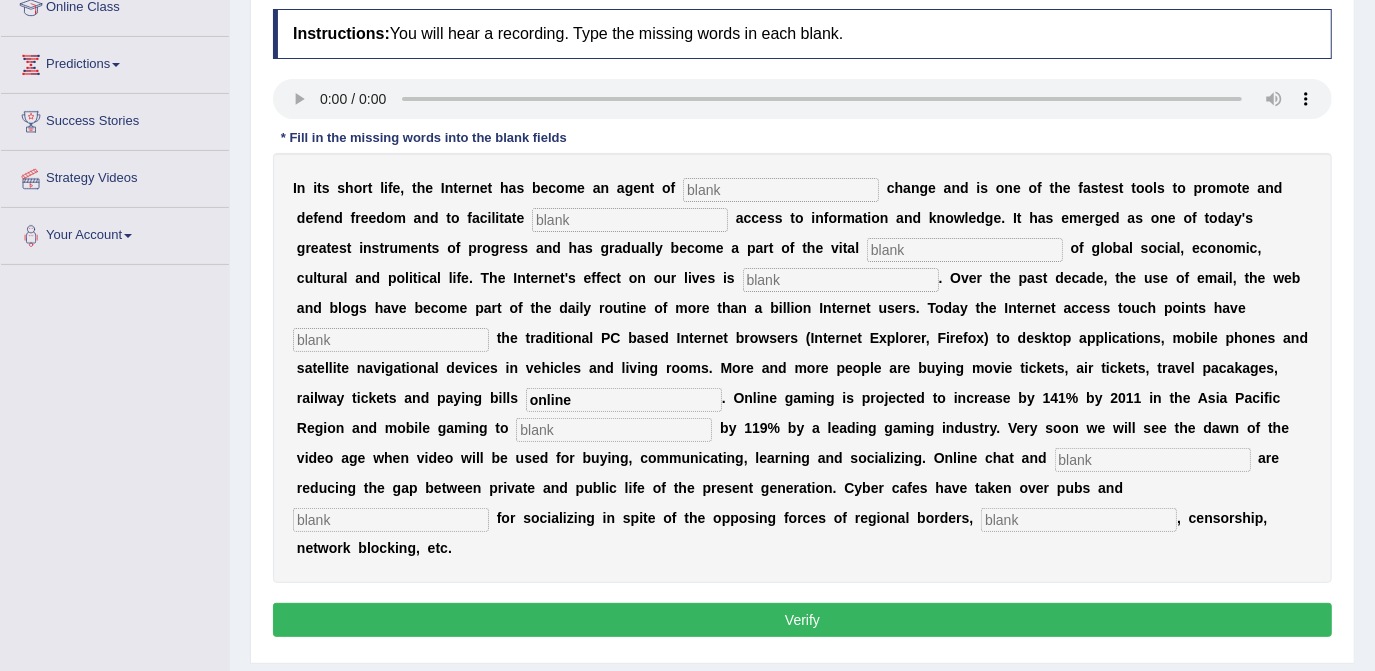 type on "online" 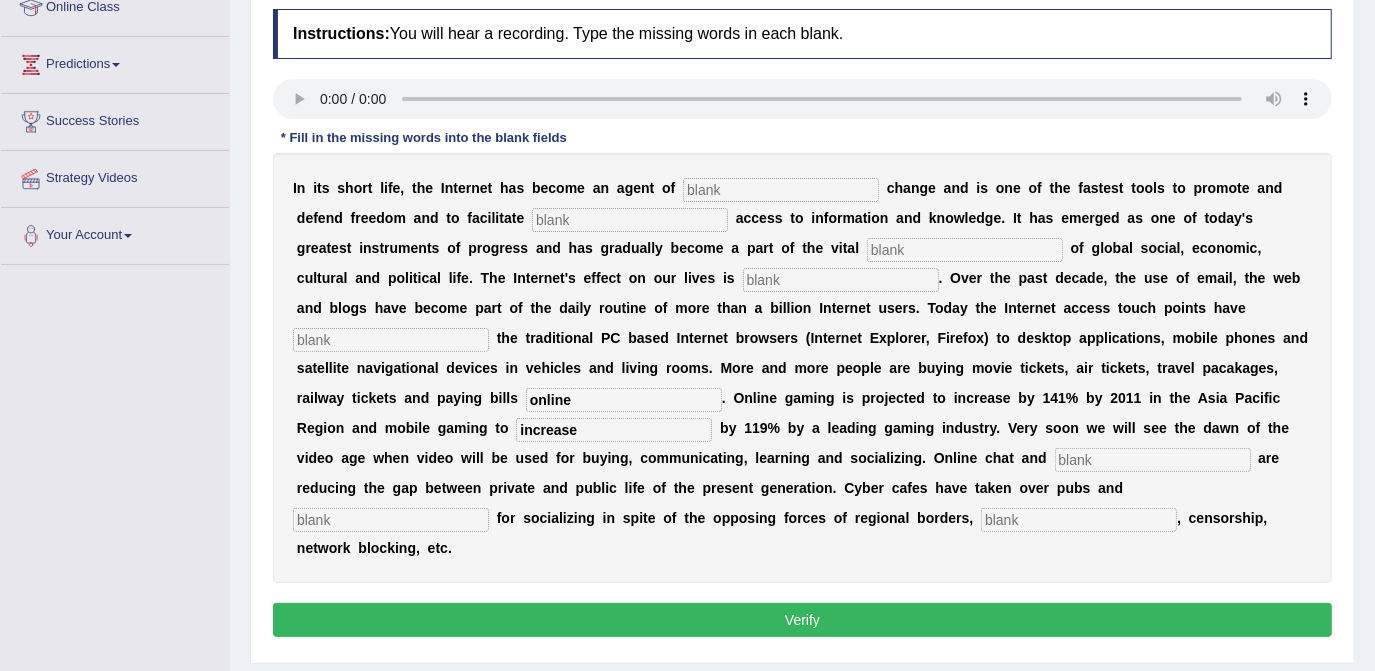 type on "increase" 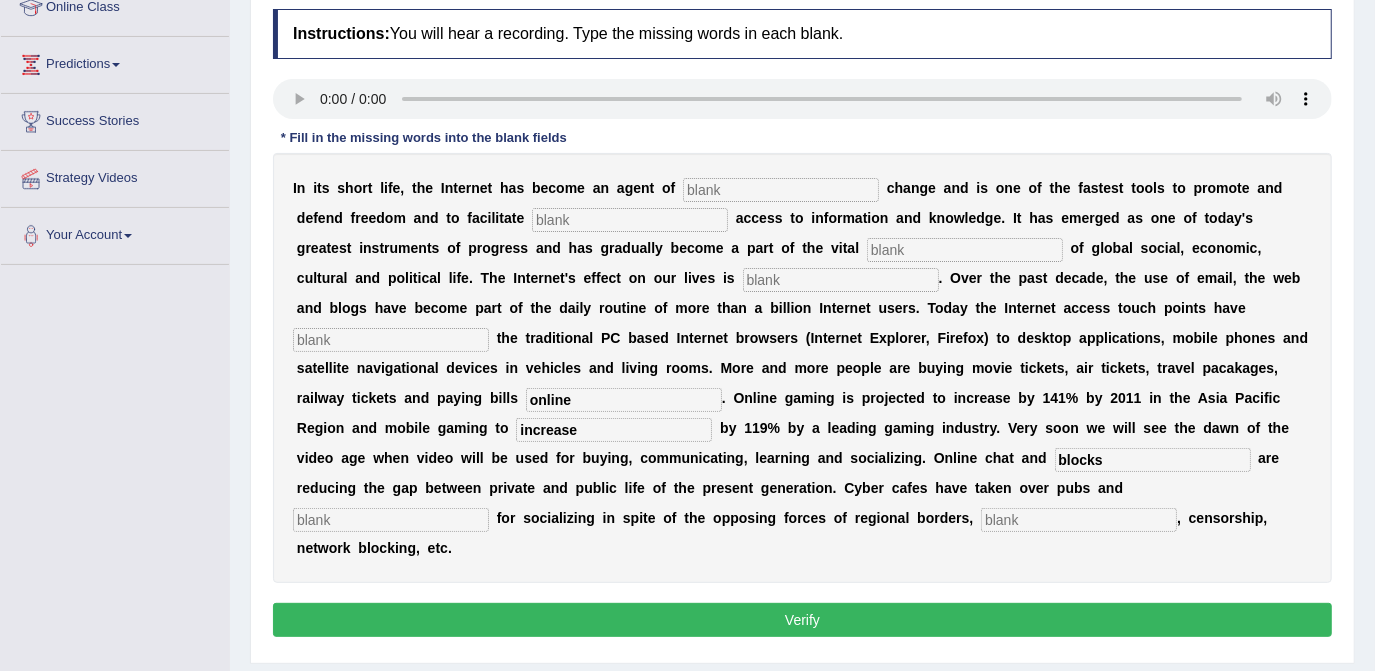 type on "blocks" 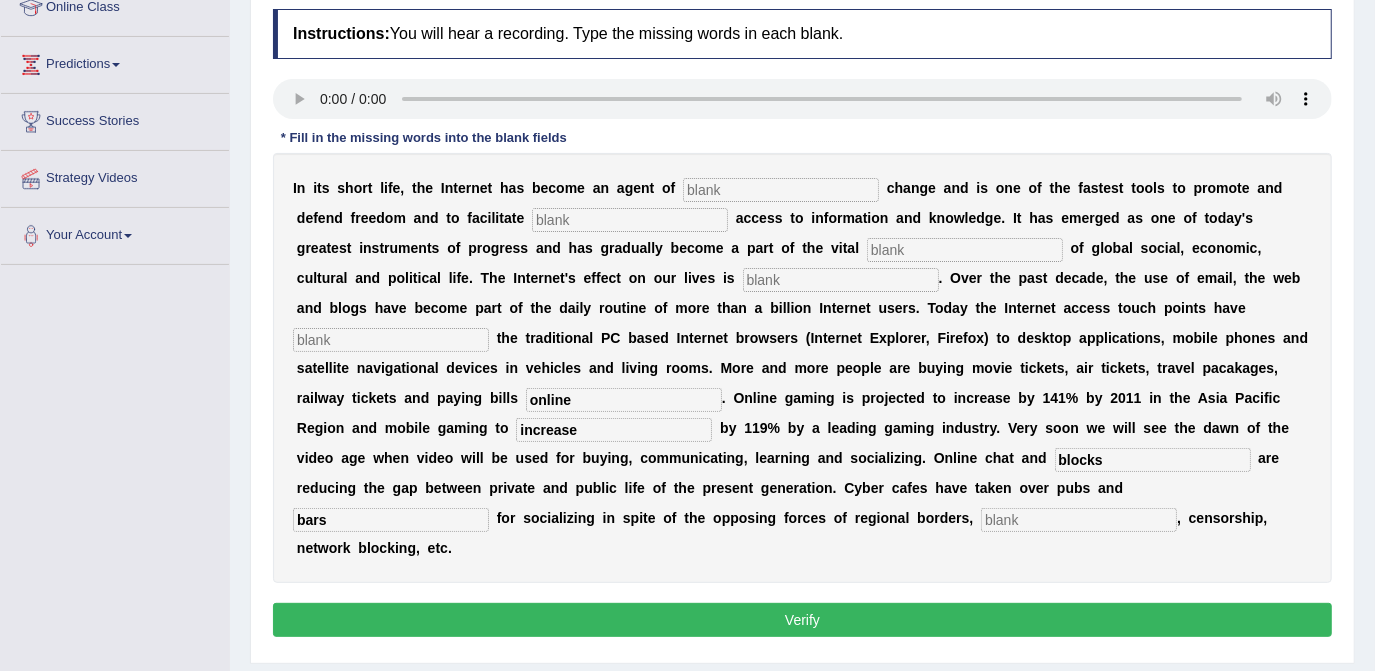 type on "bars" 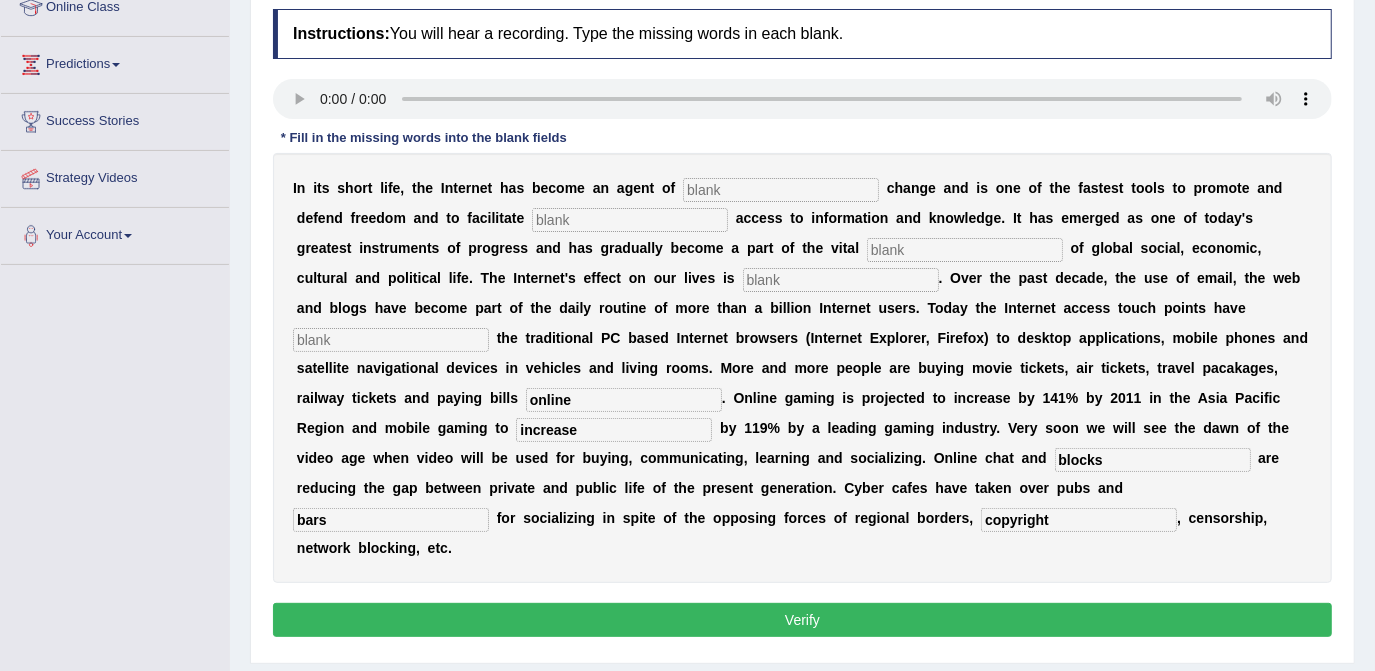 type on "copyright" 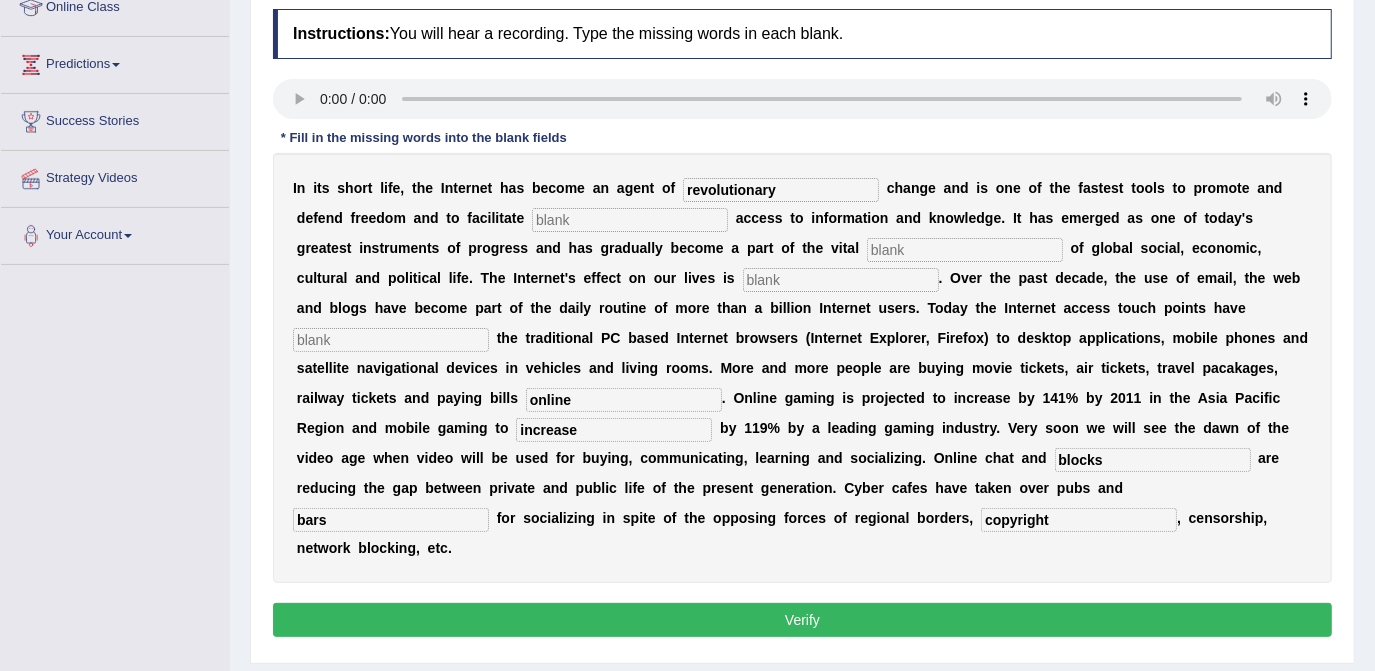 type on "revolutionary" 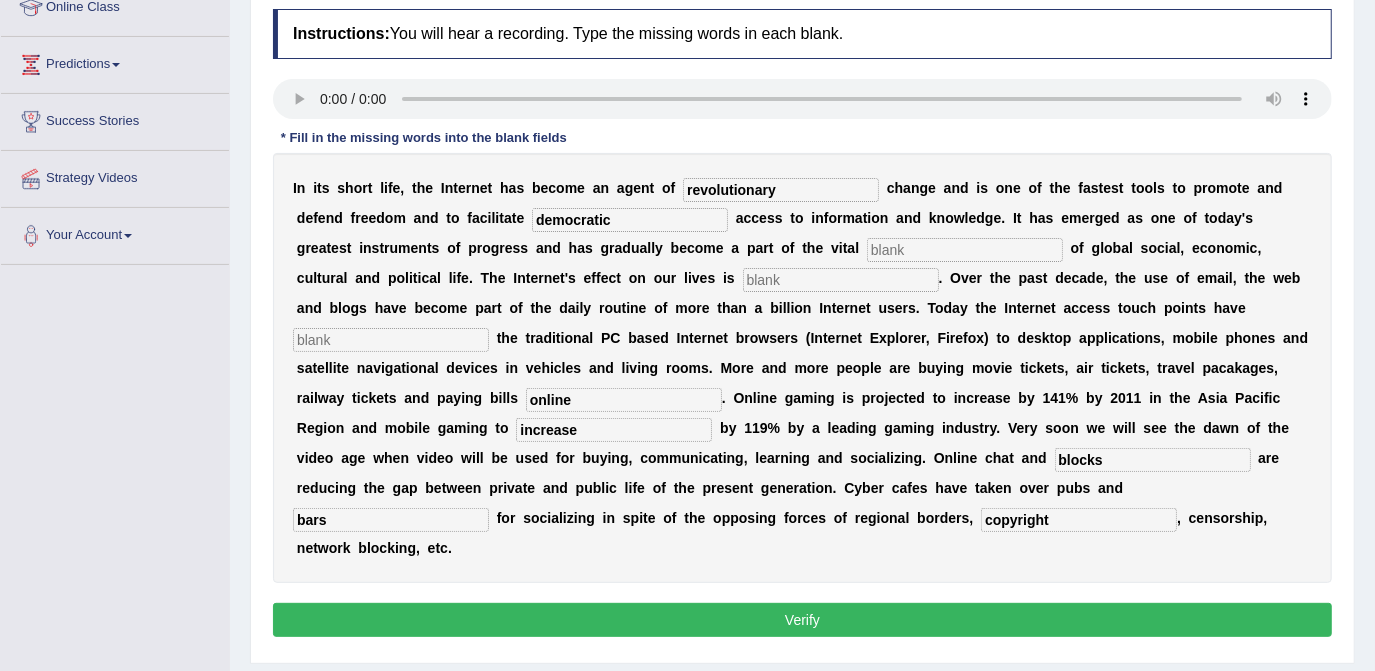 type on "democratic" 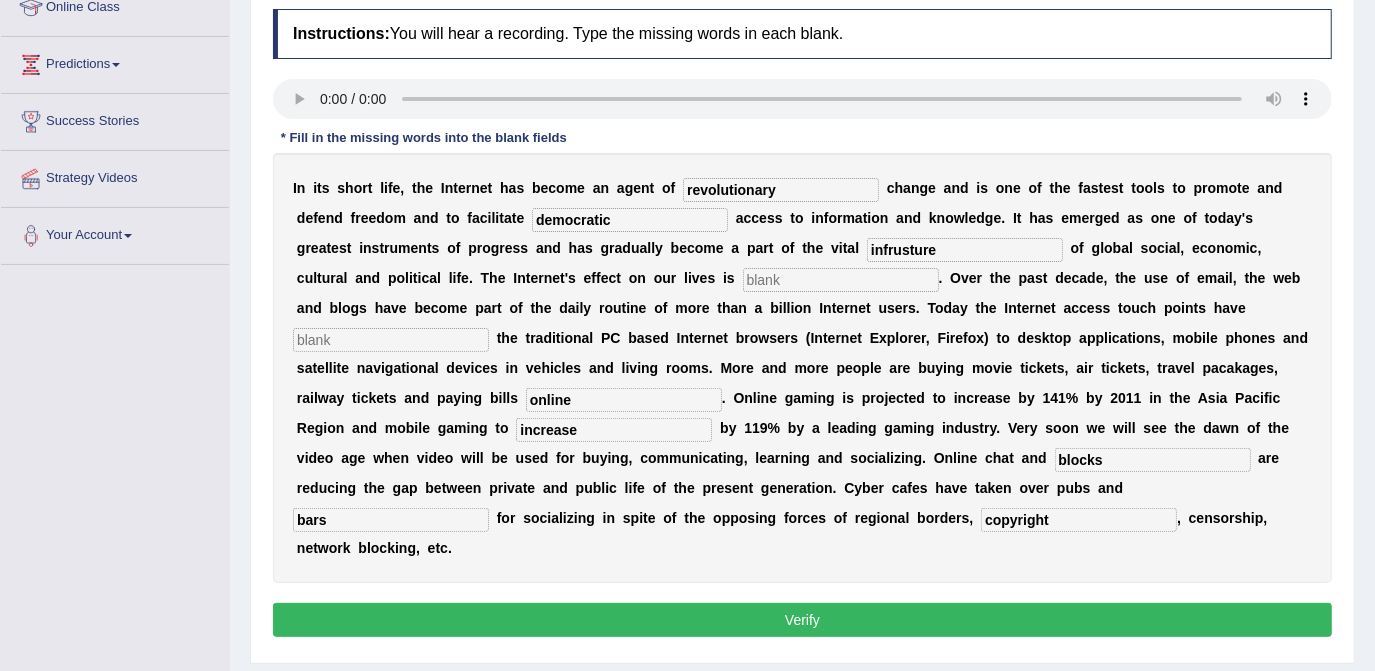 click on "infrusture" at bounding box center (965, 250) 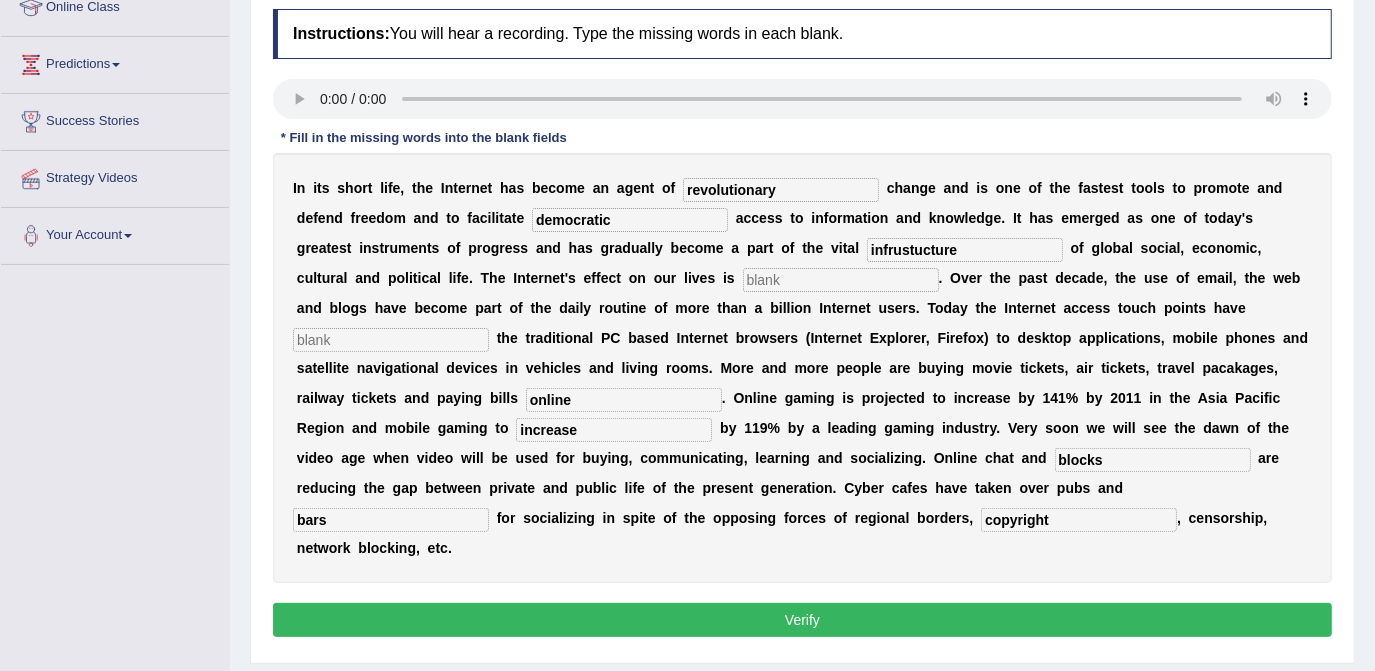 type on "infrustucture" 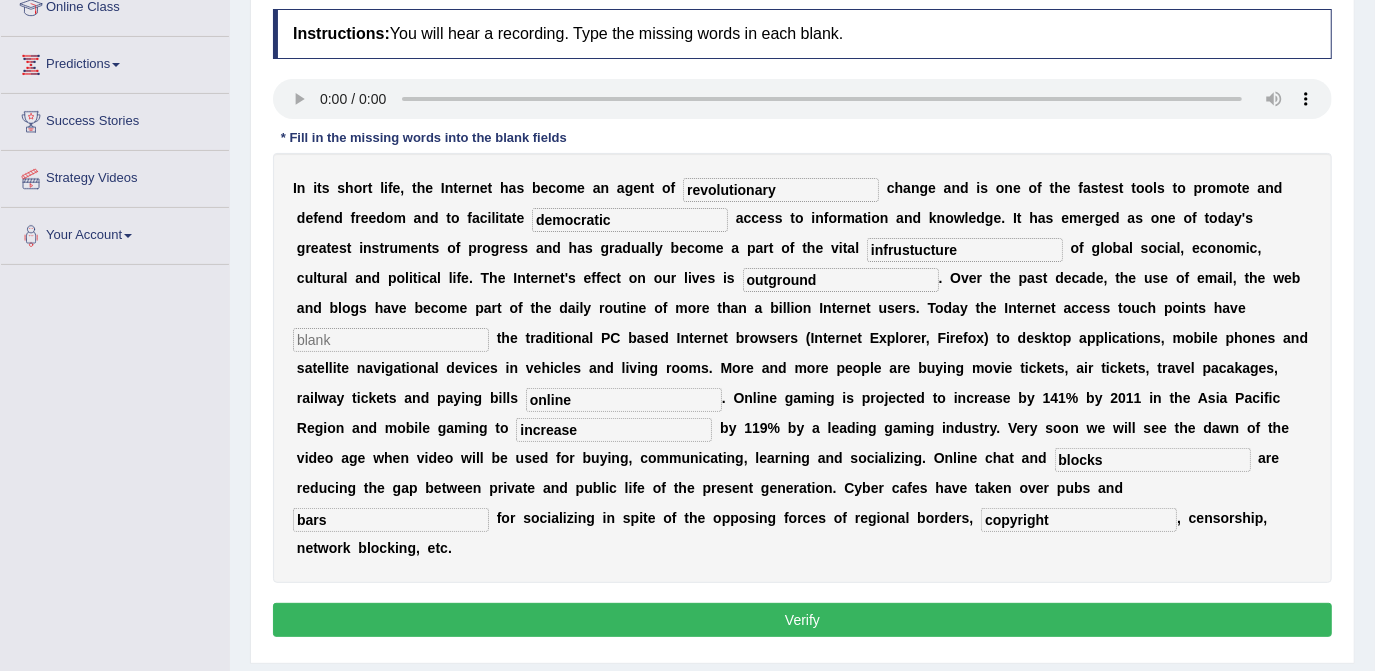 type on "outground" 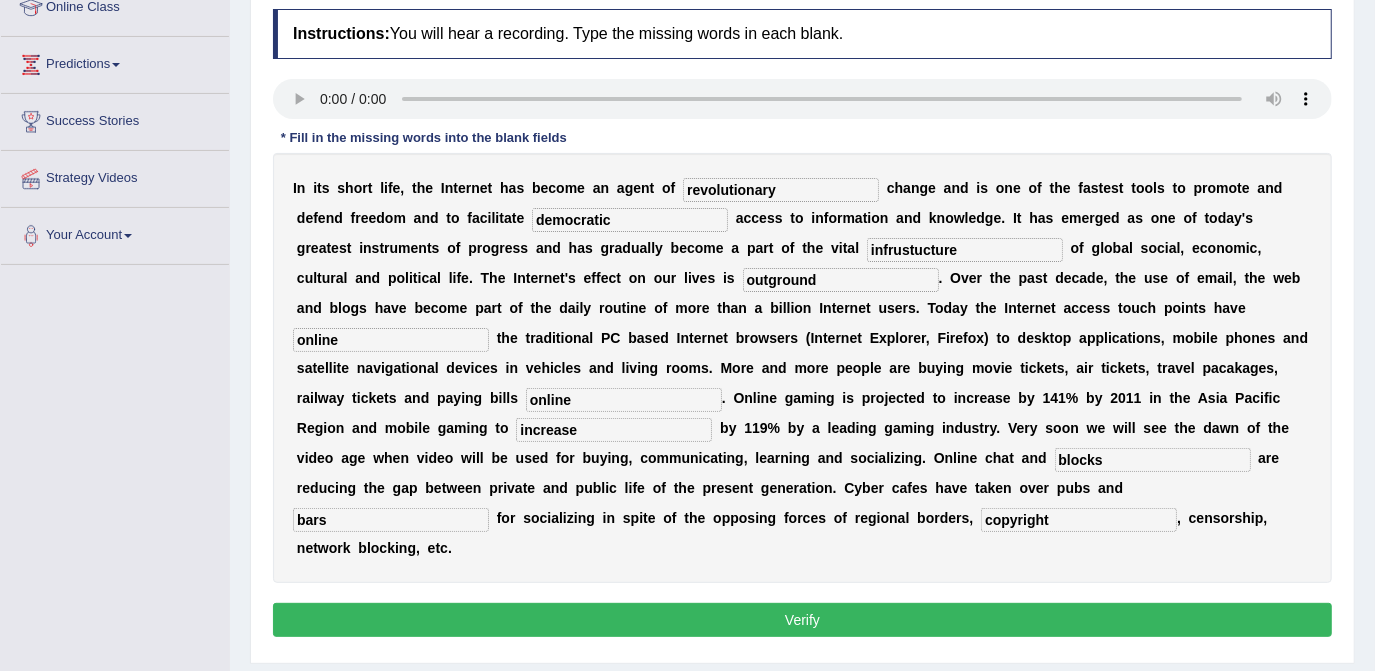 type on "online" 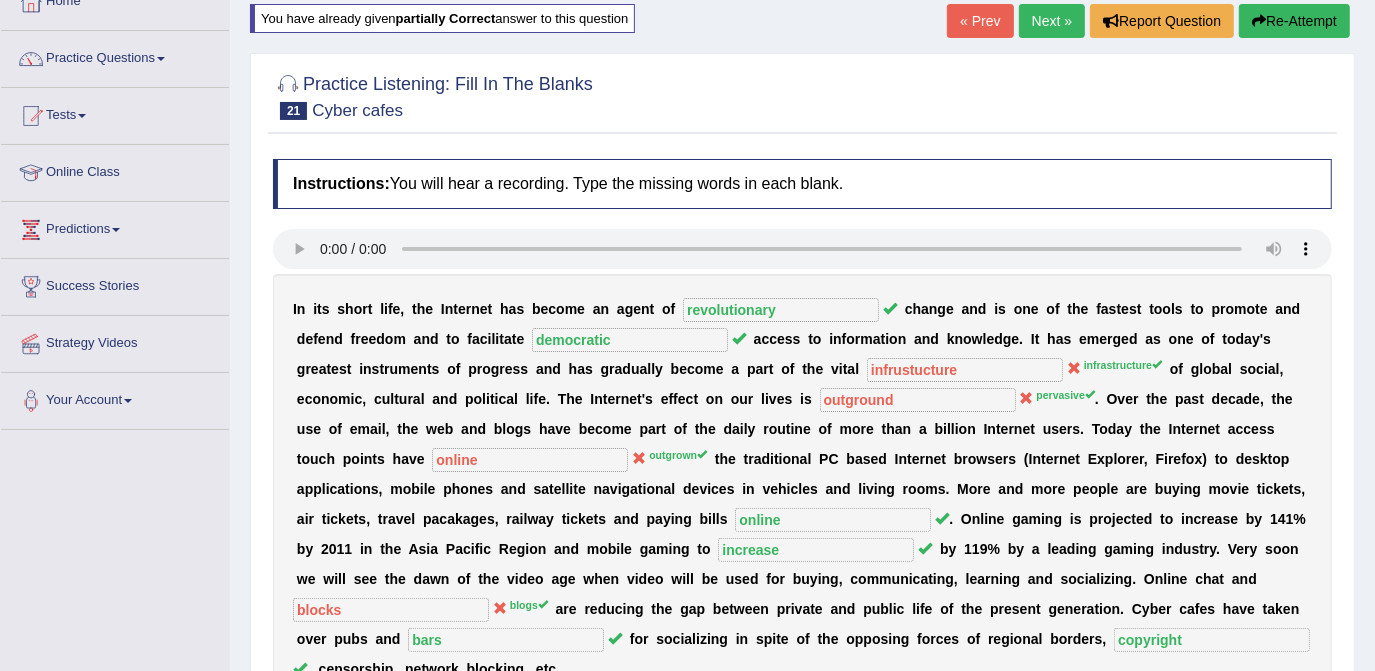 scroll, scrollTop: 109, scrollLeft: 0, axis: vertical 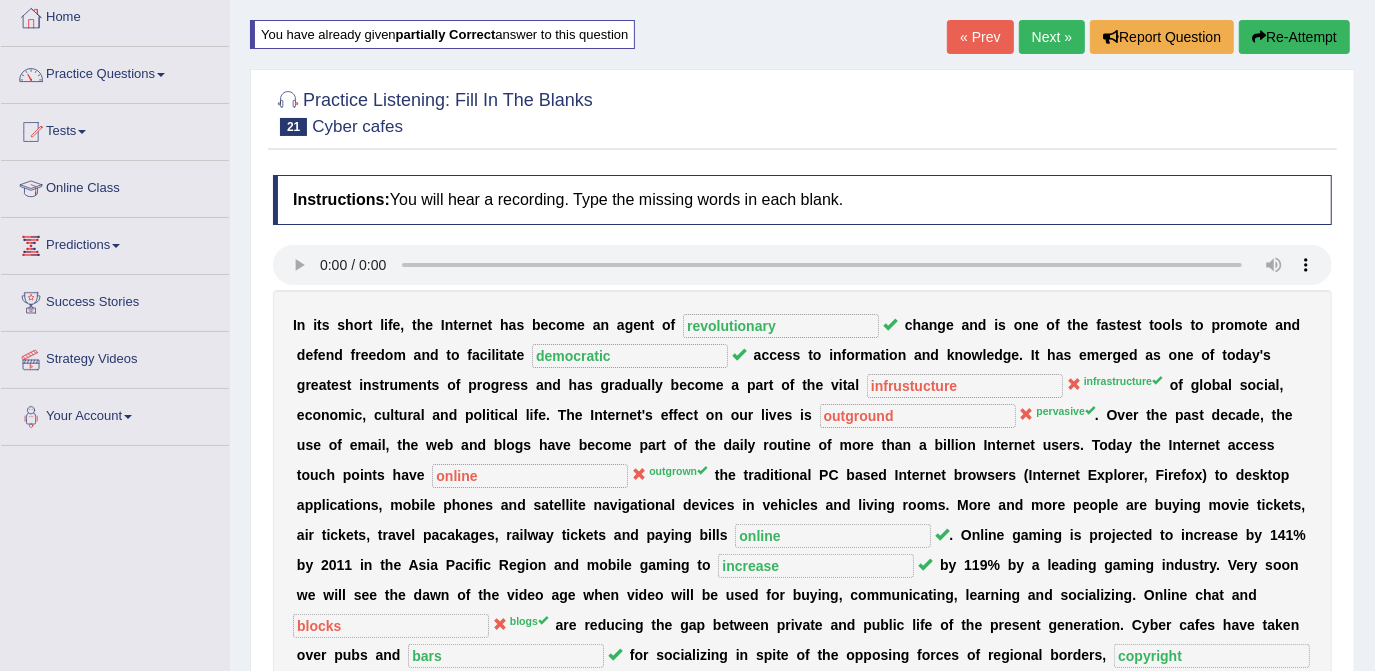 click on "Next »" at bounding box center [1052, 37] 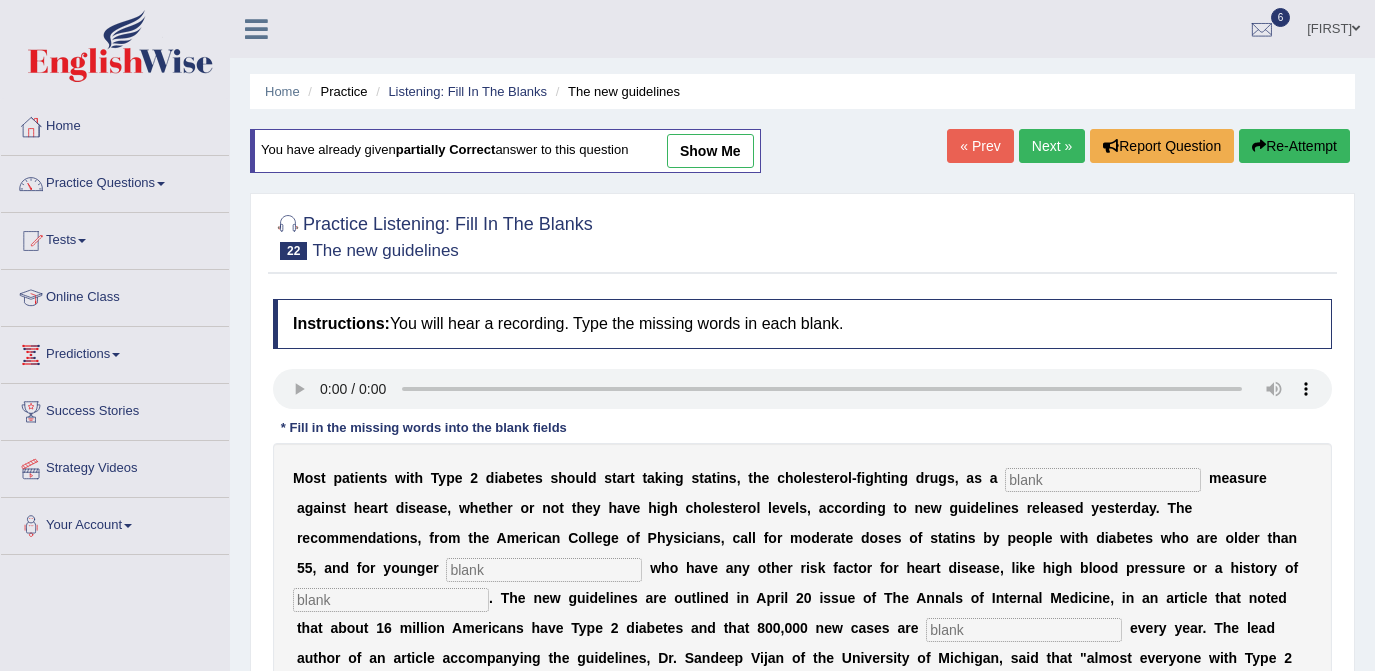 scroll, scrollTop: 0, scrollLeft: 0, axis: both 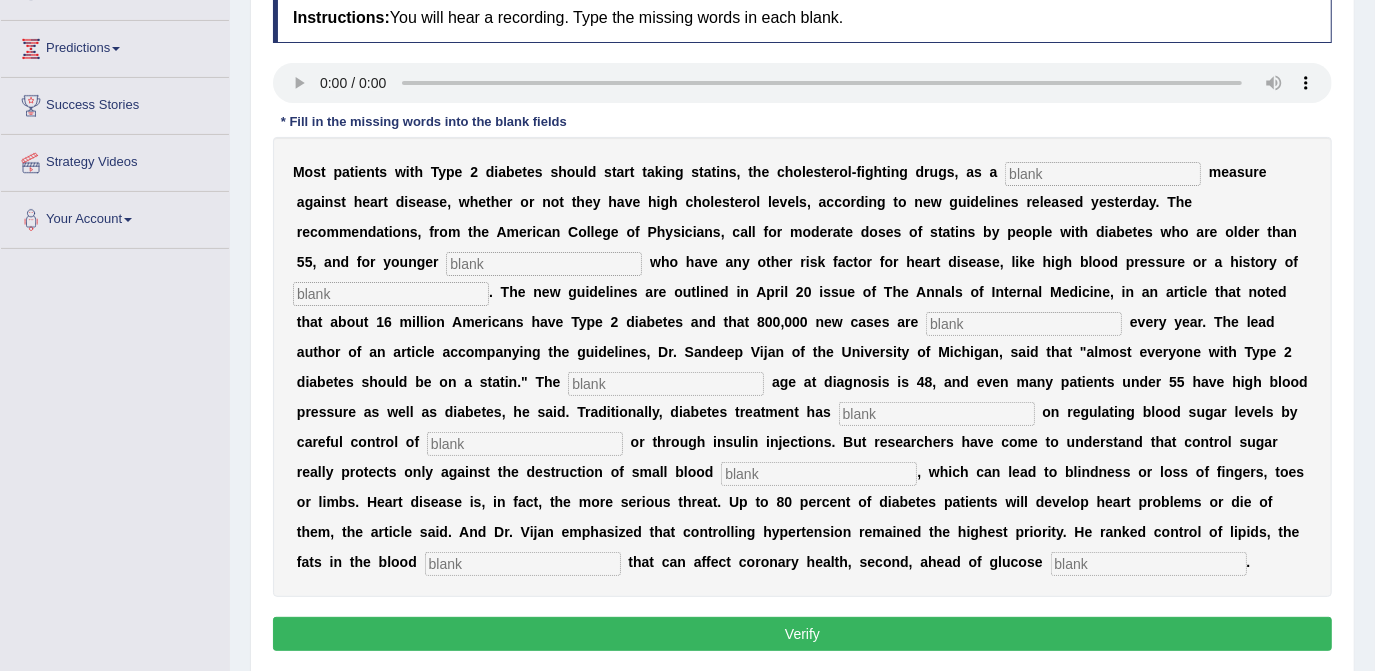 type 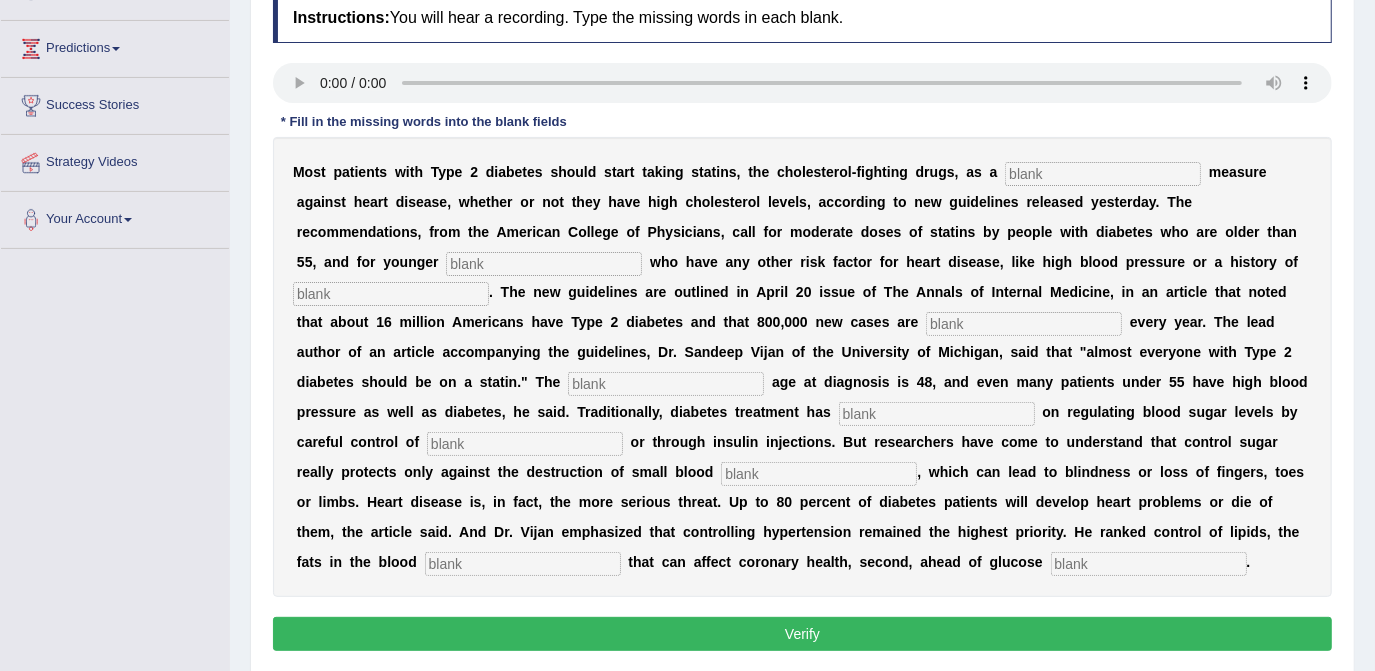 click at bounding box center (1024, 324) 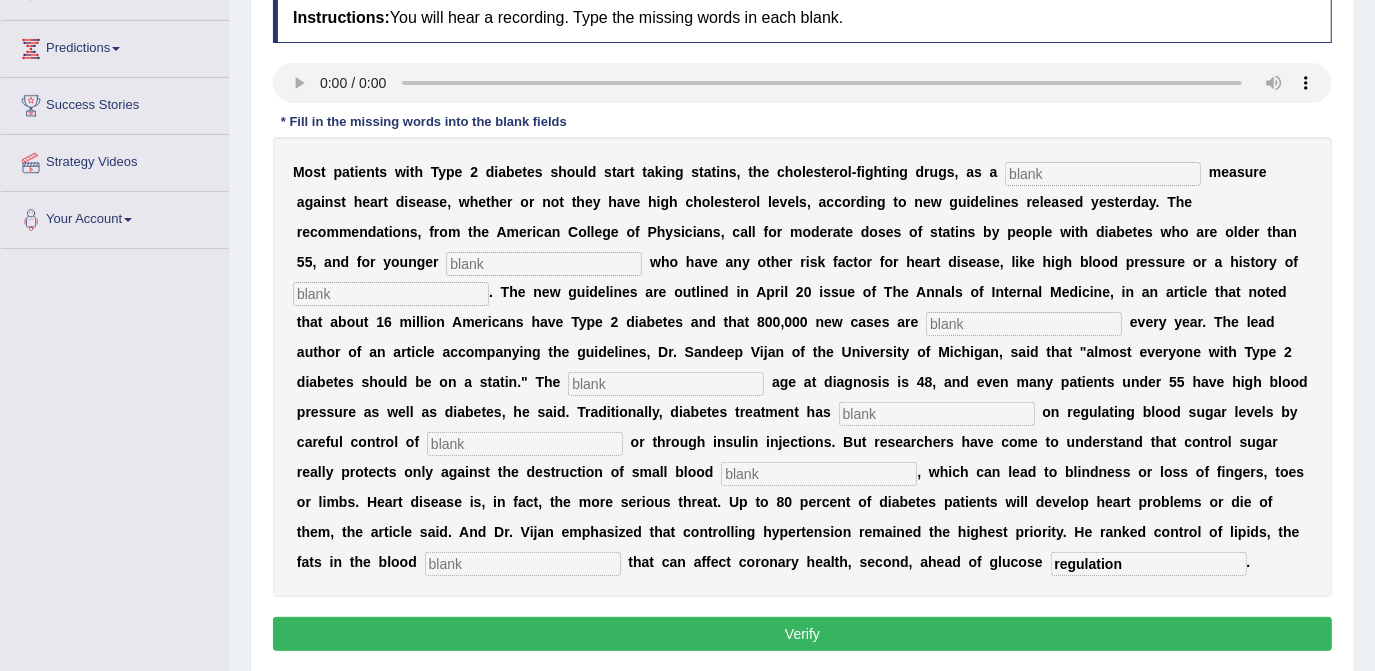 type on "regulation" 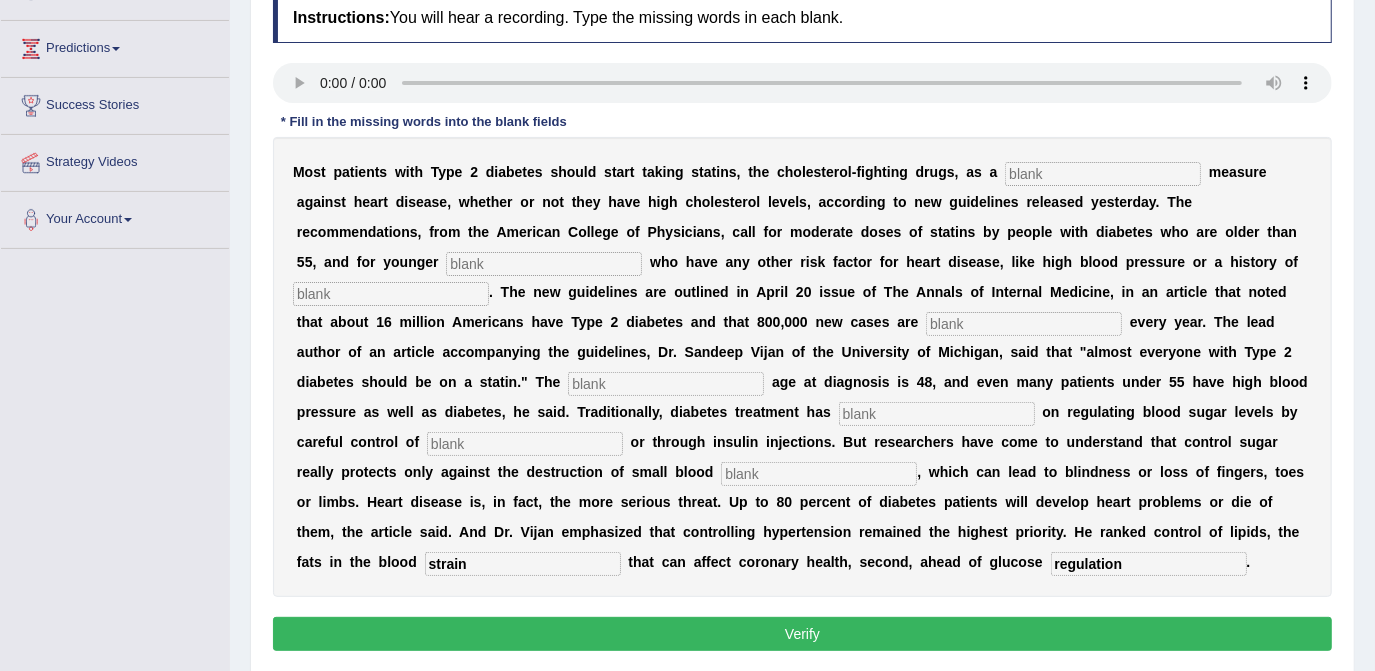 type on "strain" 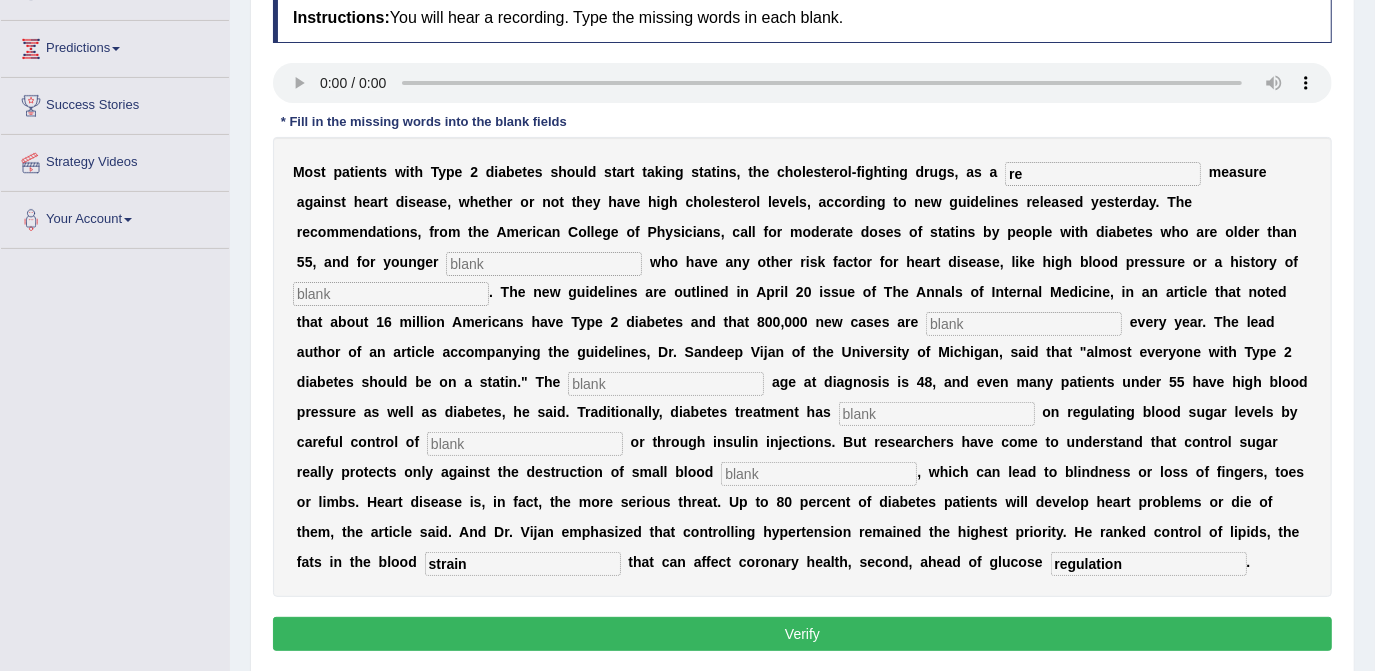 type on "r" 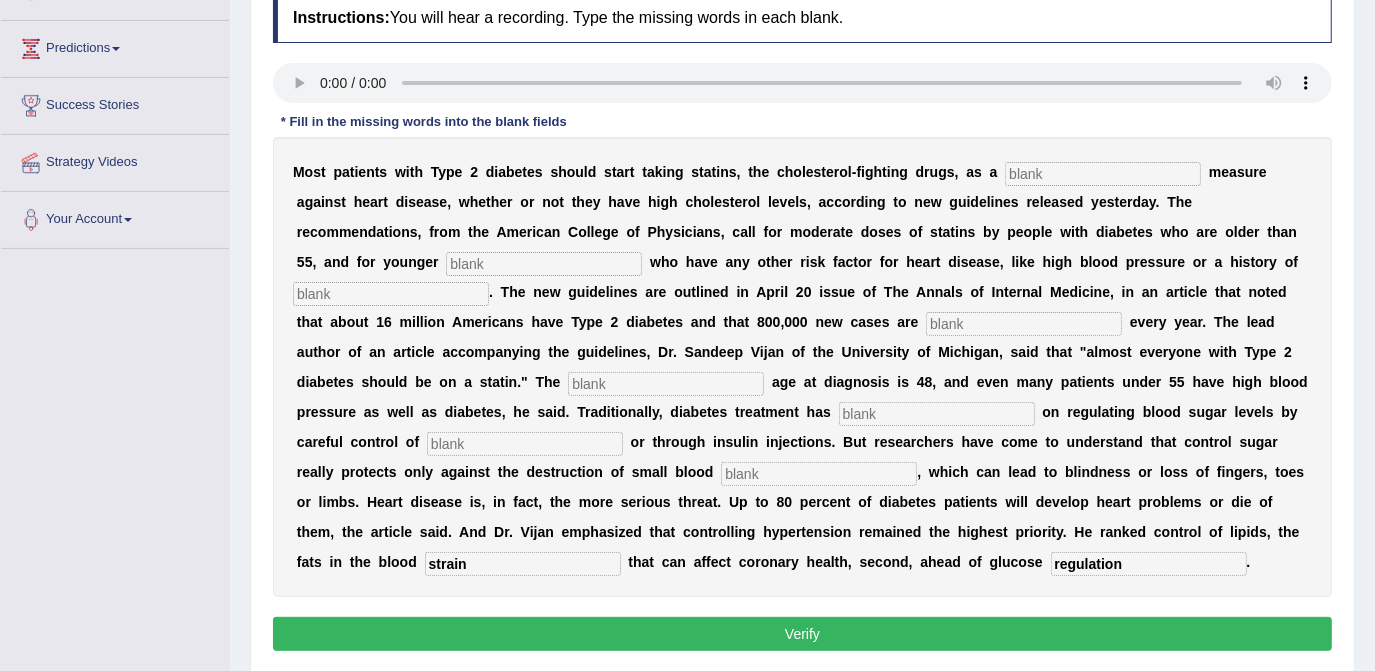 click at bounding box center (1103, 174) 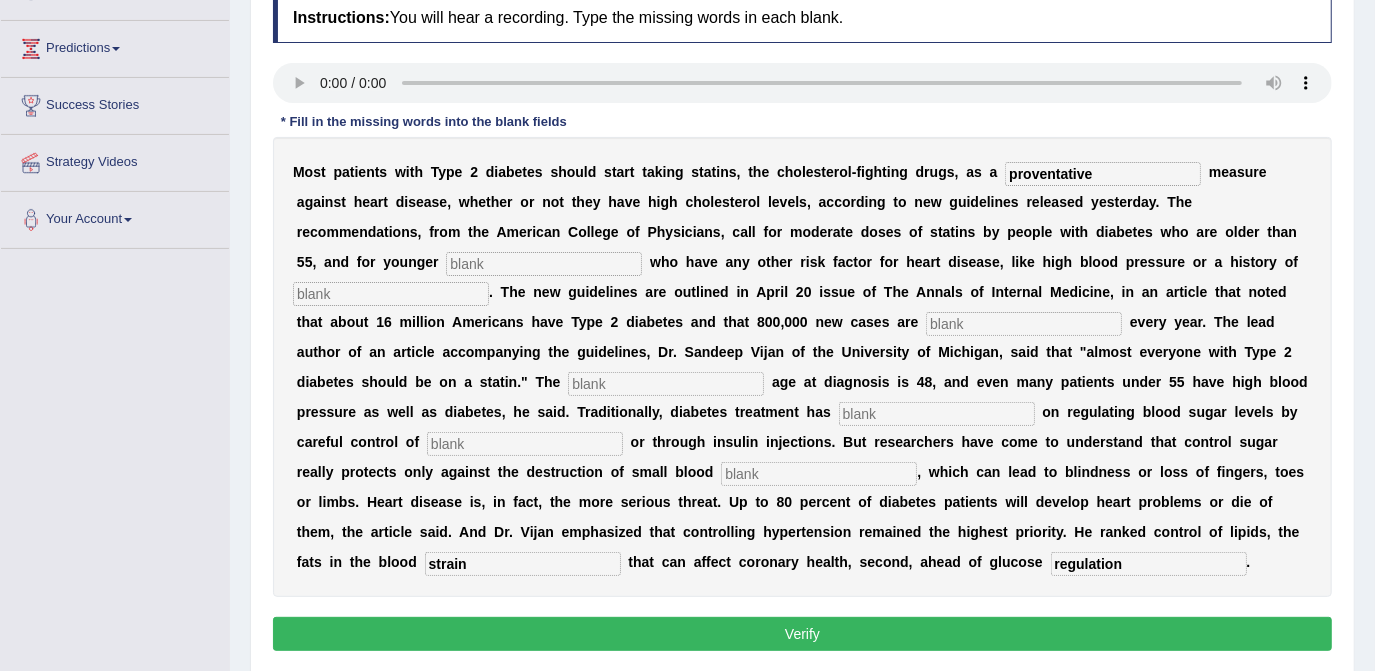 type on "proventative" 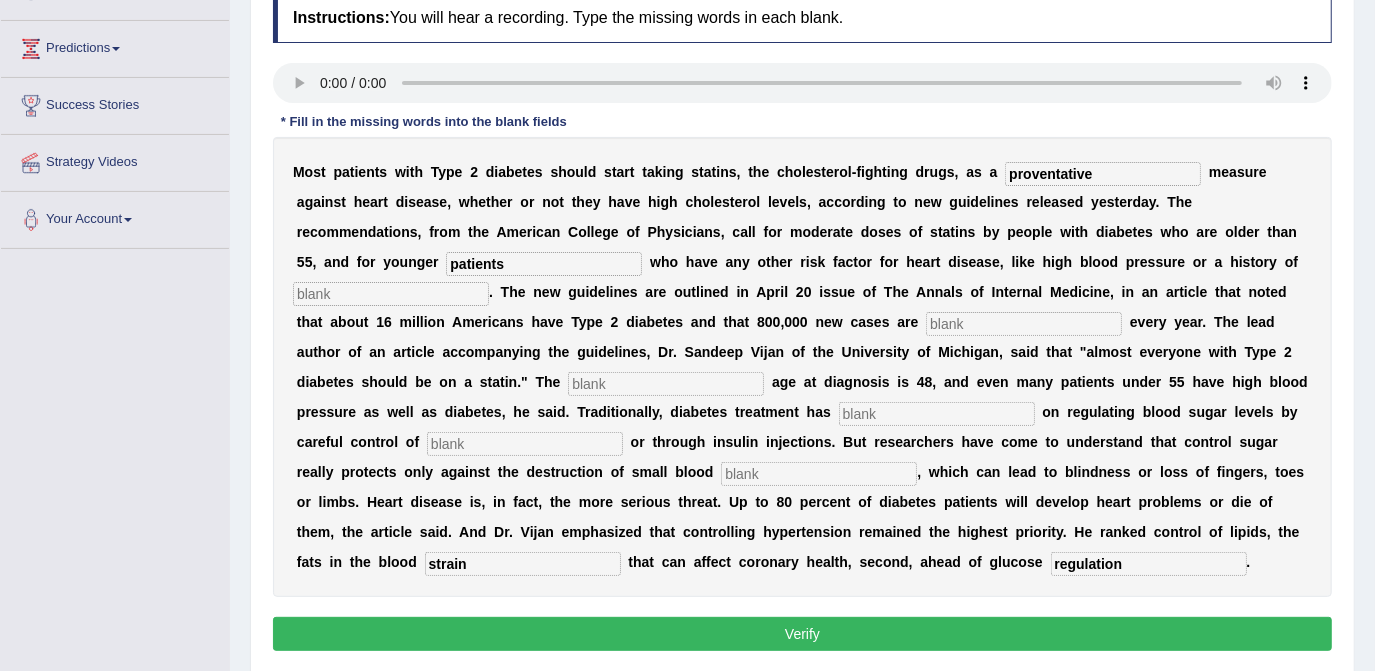 type on "patients" 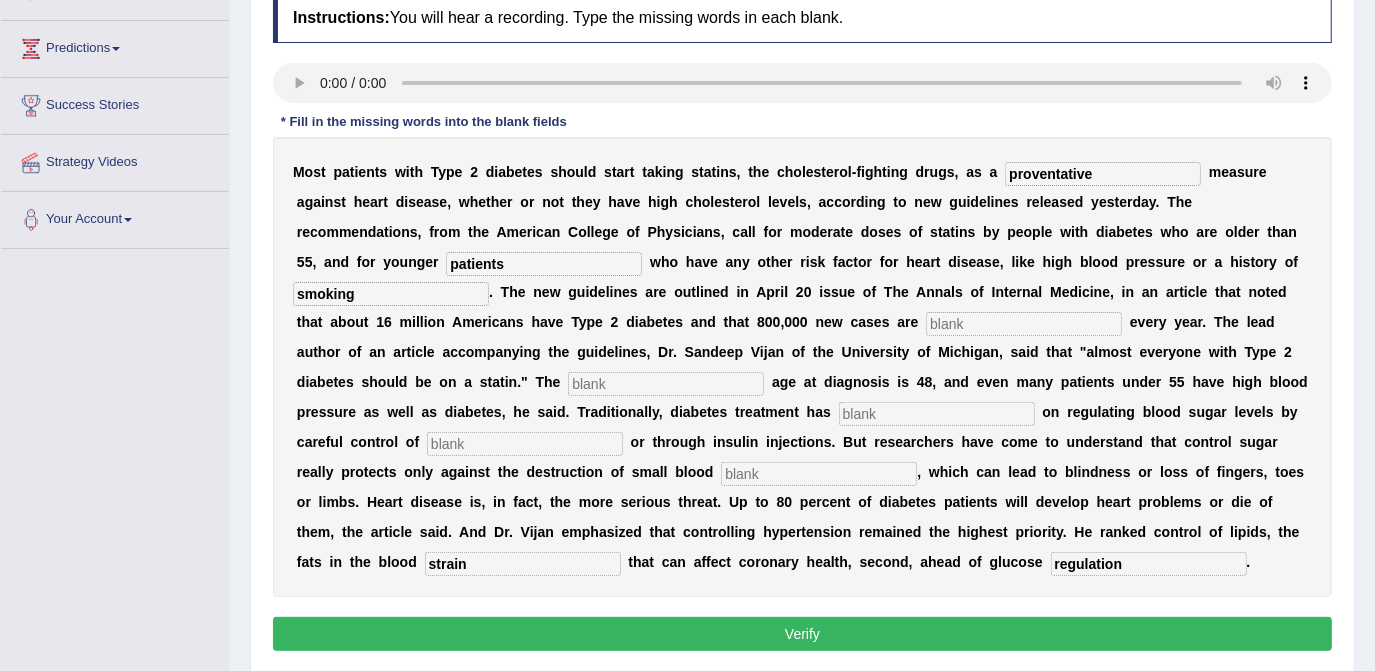 type on "smoking" 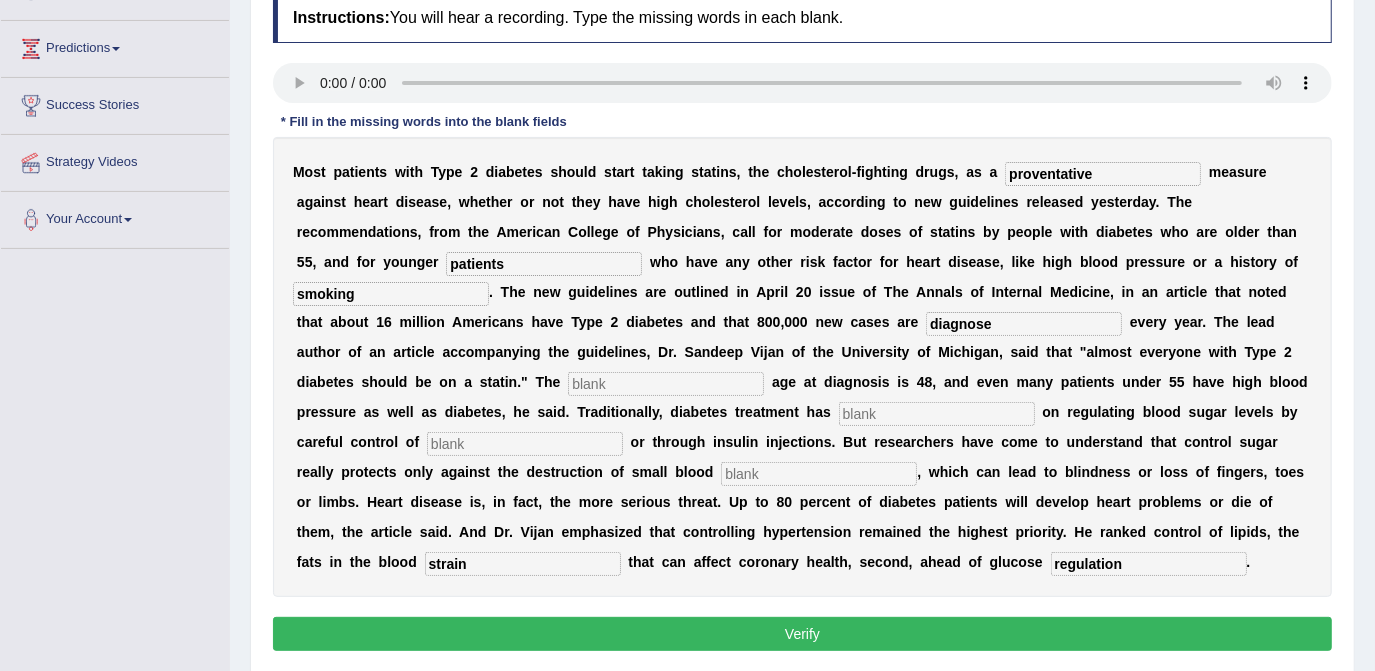 type on "diagnose" 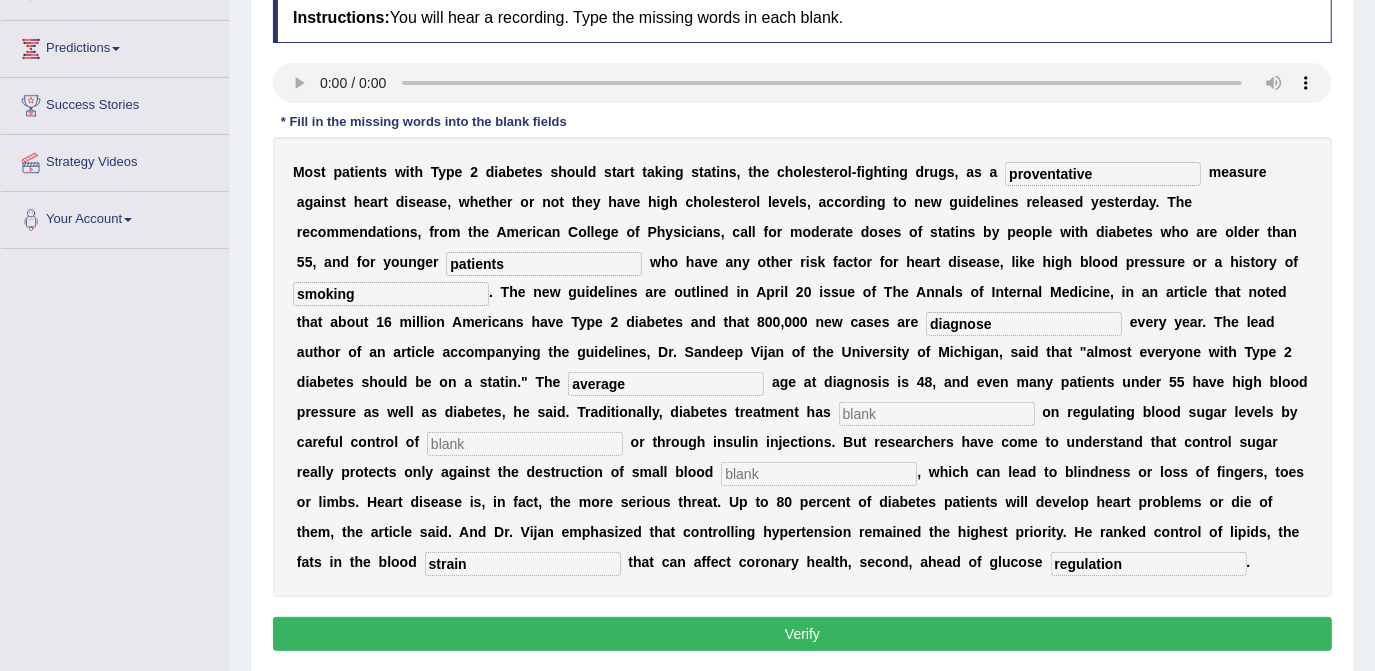 type on "average" 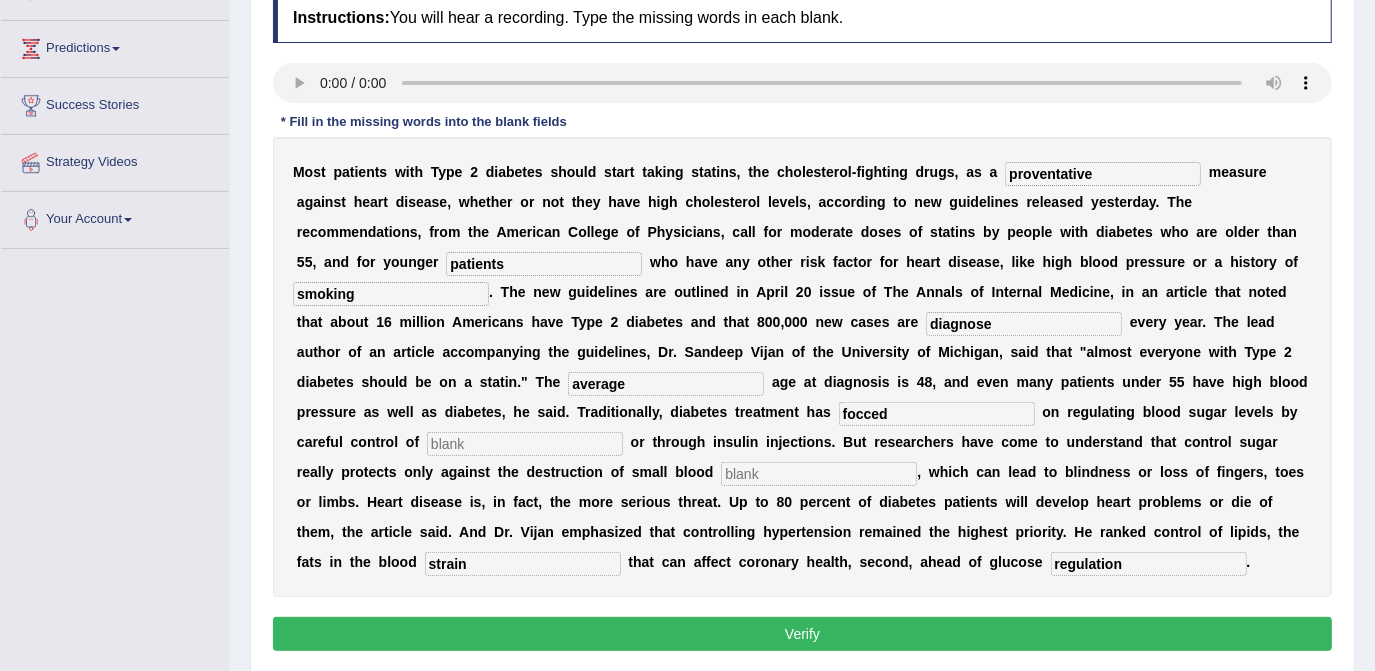 type on "focced" 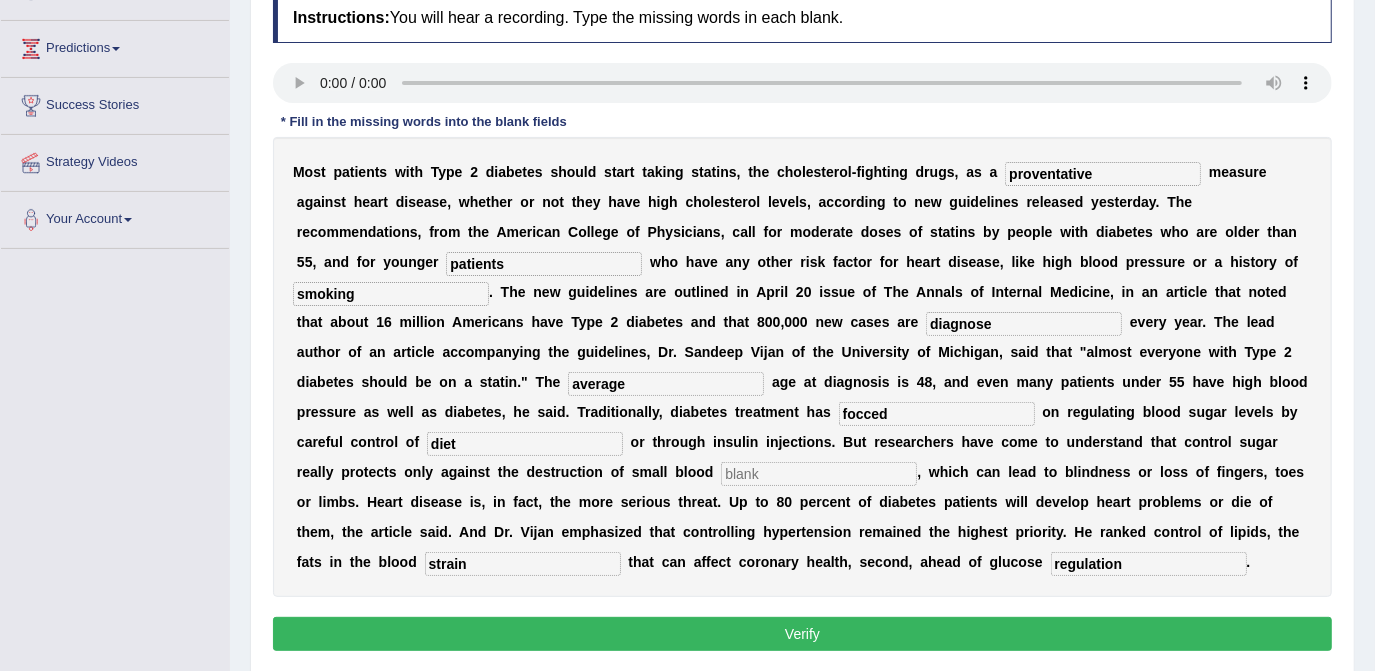 type on "diet" 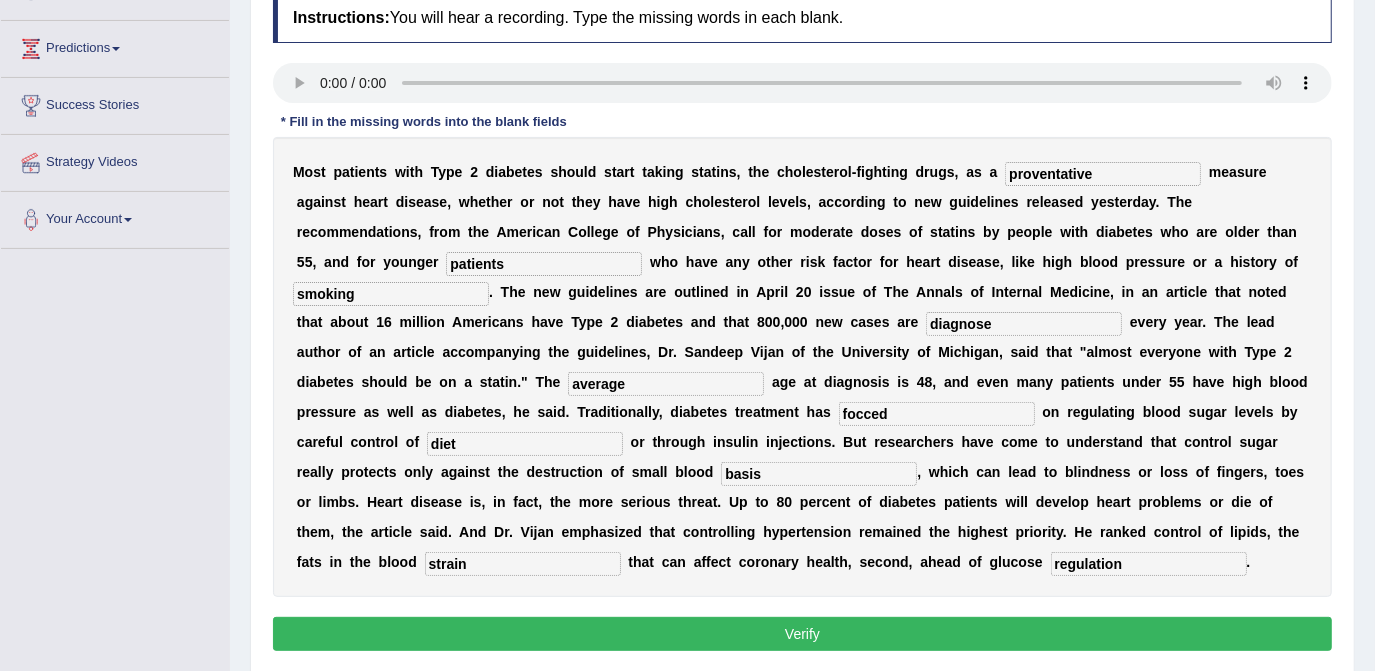 type on "basis" 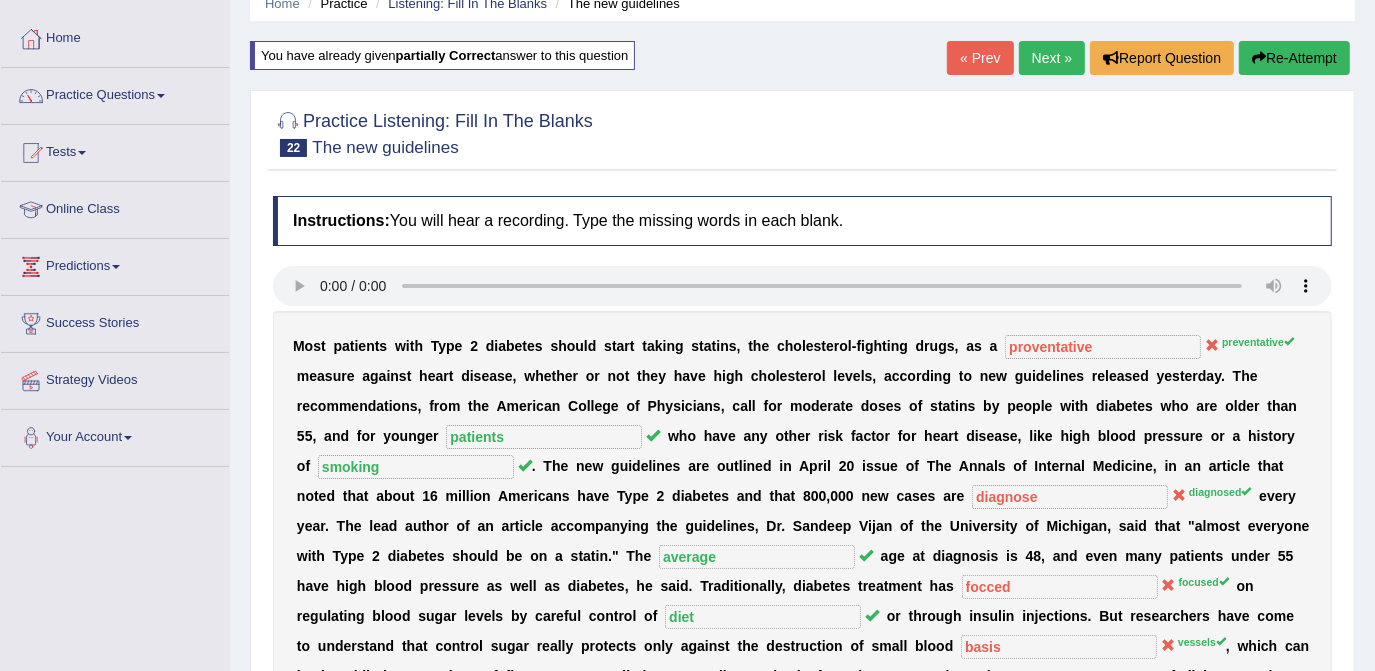 scroll, scrollTop: 0, scrollLeft: 0, axis: both 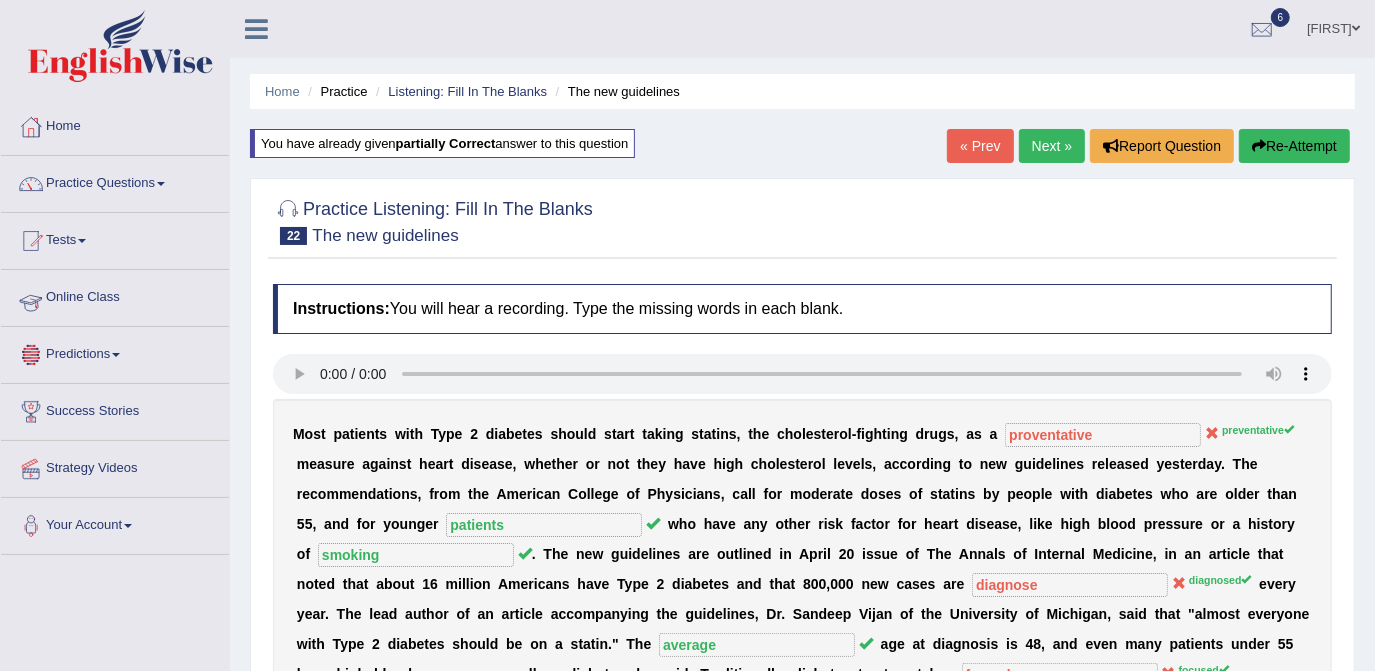 click on "Online Class" at bounding box center (115, 295) 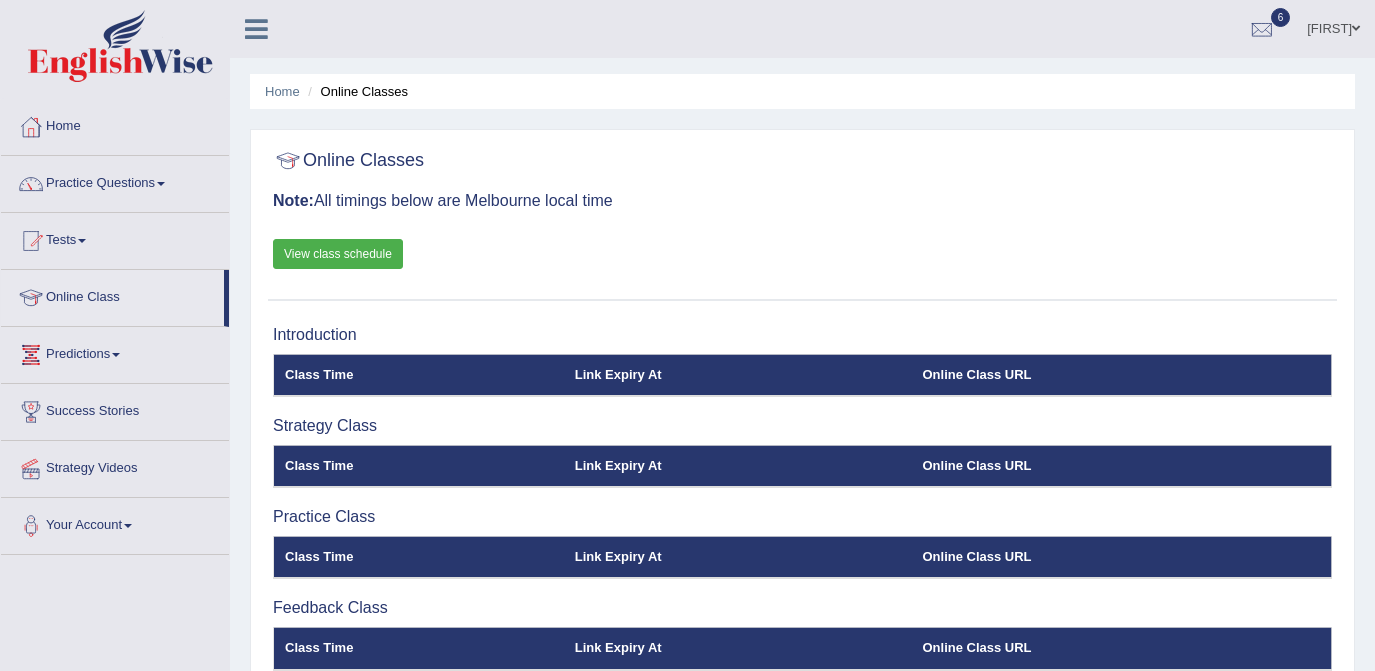 scroll, scrollTop: 36, scrollLeft: 0, axis: vertical 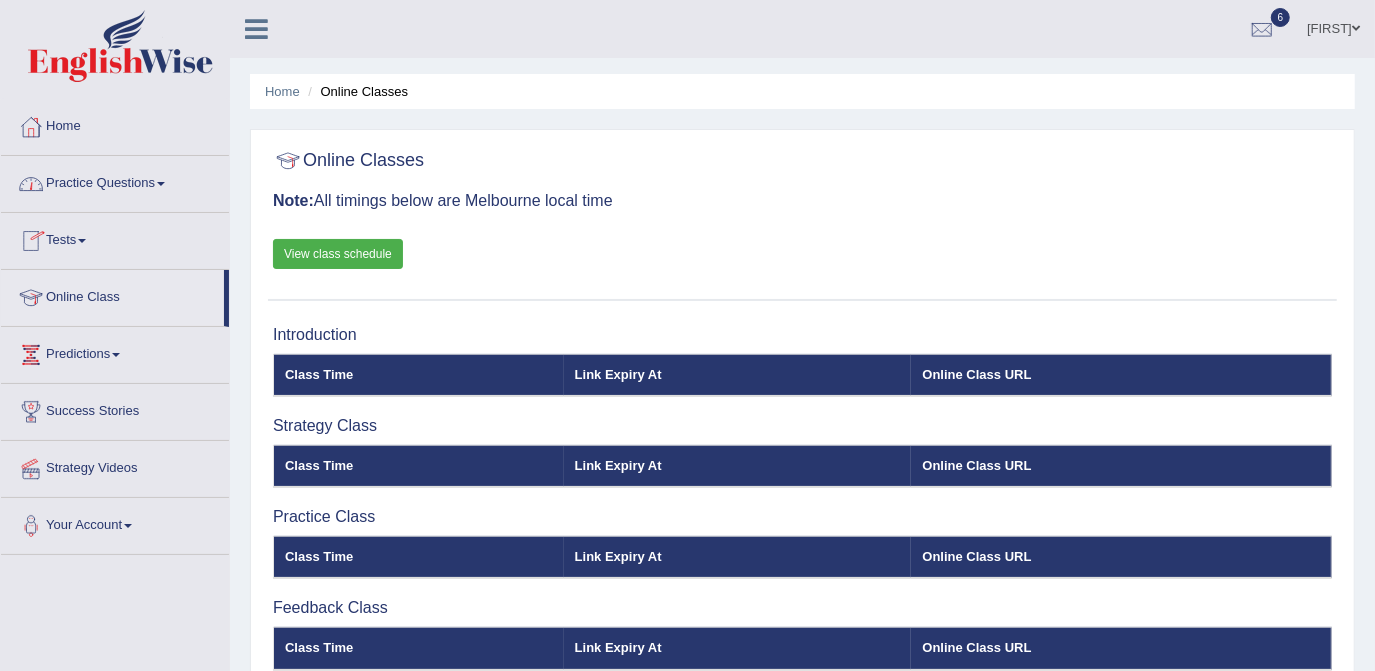 click on "View class schedule" at bounding box center [338, 254] 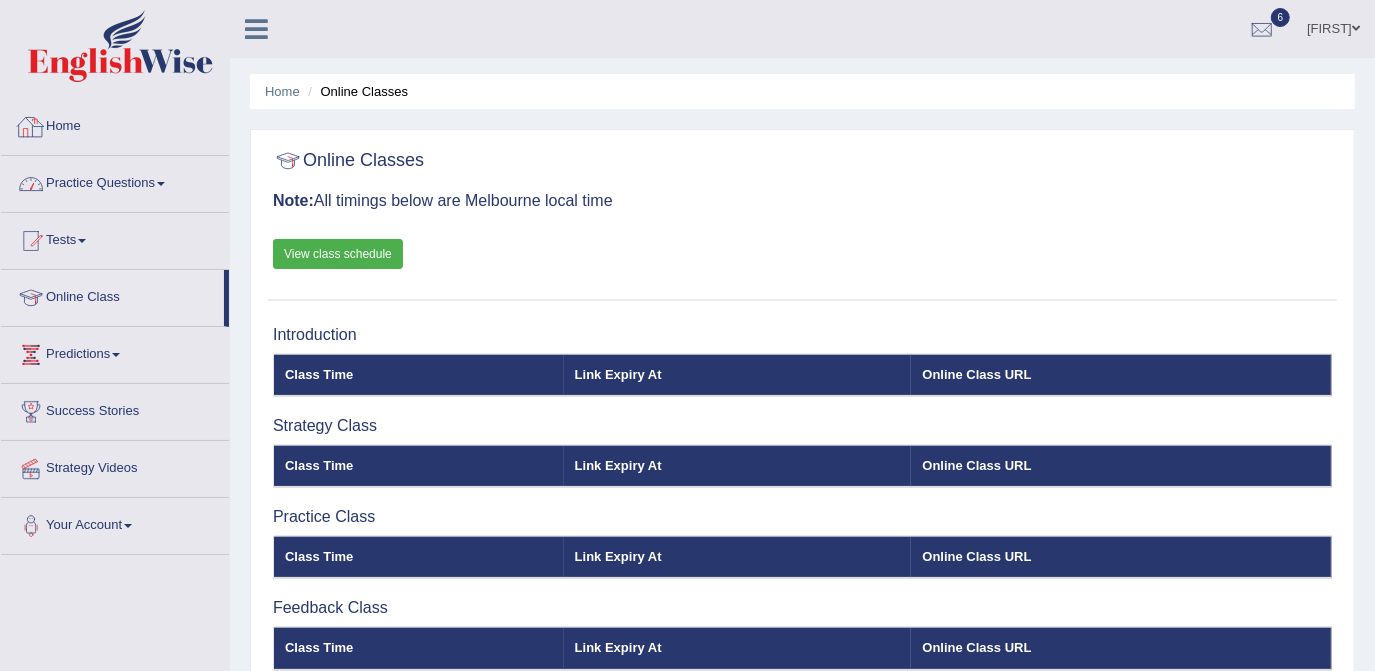 click on "Practice Questions" at bounding box center (115, 181) 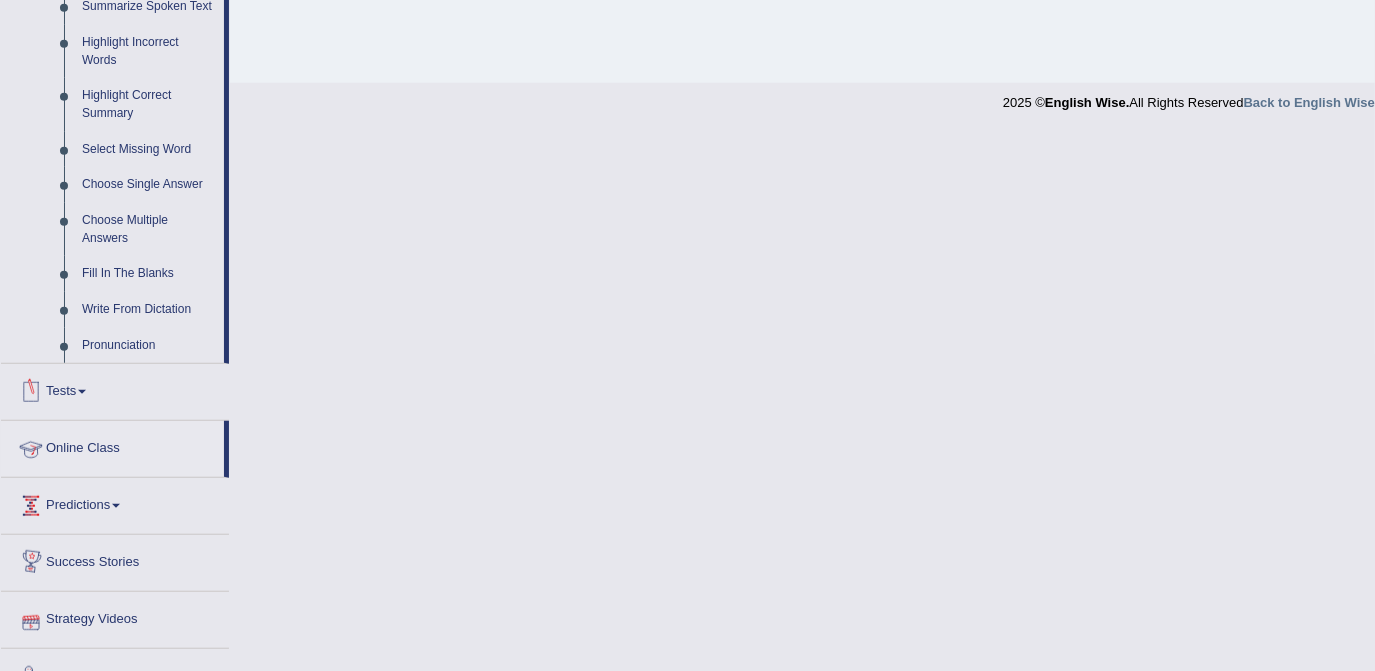 click on "Home
Practice Questions   Speaking Practice Read Aloud
Repeat Sentence
Describe Image
Re-tell Lecture
Answer Short Question
Summarize Group Discussion
Respond To A Situation
Writing Practice  Summarize Written Text
Write Essay
Reading Practice  Reading & Writing: Fill In The Blanks
Choose Multiple Answers
Re-order Paragraphs
Fill In The Blanks
Choose Single Answer
Listening Practice  Summarize Spoken Text
Highlight Incorrect Words
Highlight Correct Summary
Select Missing Word
Choose Single Answer
Choose Multiple Answers
Fill In The Blanks
Write From Dictation
Pronunciation
Tests  Take Practice Sectional Test
Take Mock Test
History
Online Class
Predictions  Latest Predictions
Success Stories
Strategy Videos
Your Account  Notifications
Microphone Setup
Change Password
Manage Subscription
Pearson Login Details
Update Profile" at bounding box center (115, -56) 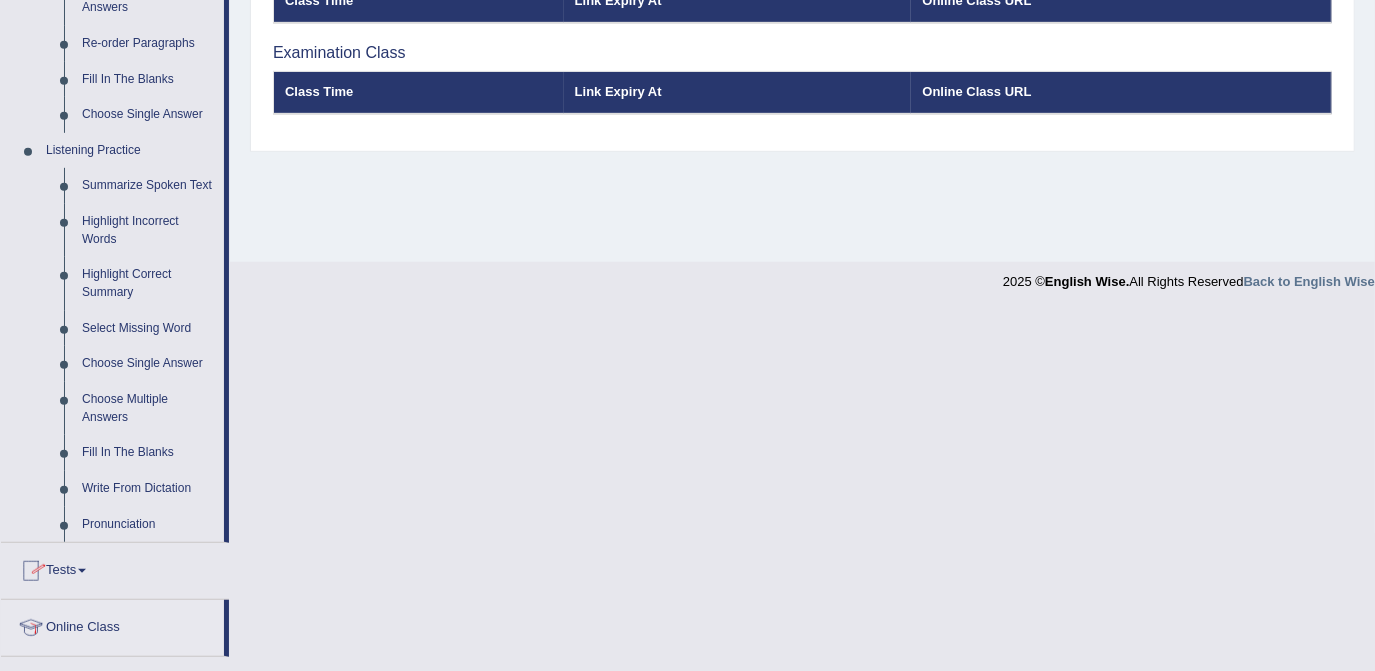 scroll, scrollTop: 732, scrollLeft: 0, axis: vertical 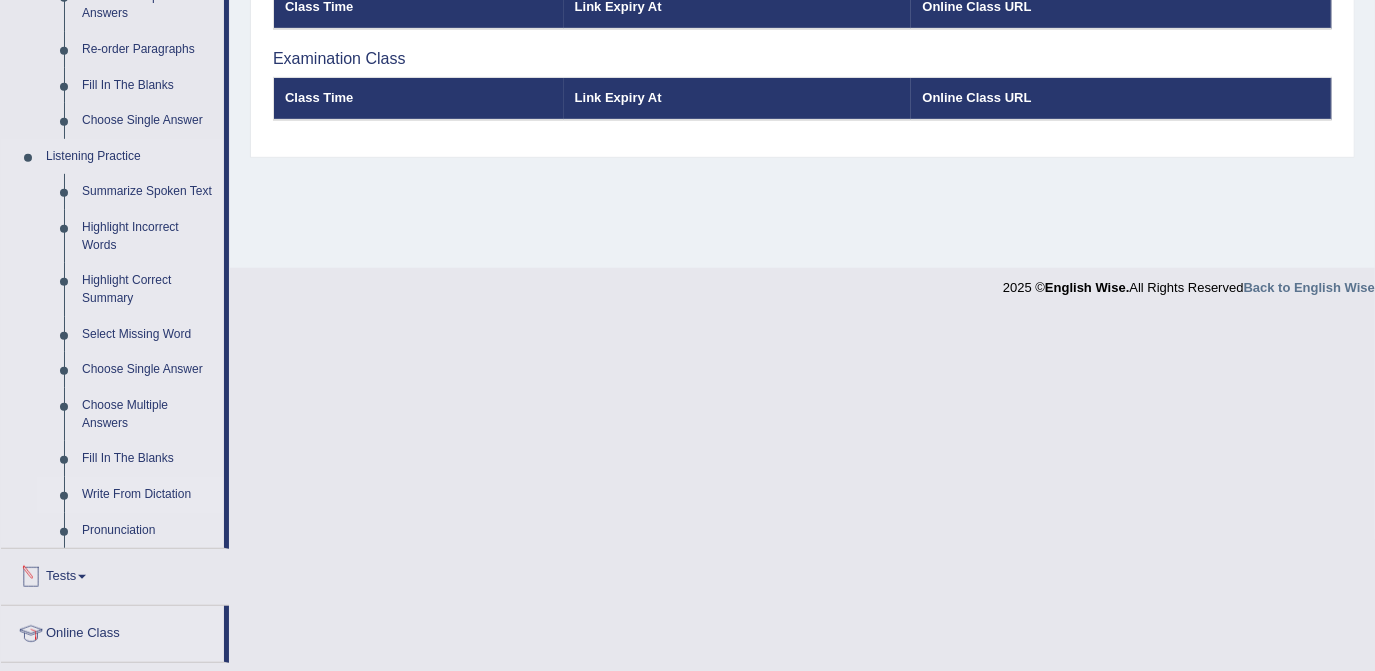 click on "Write From Dictation" at bounding box center [148, 495] 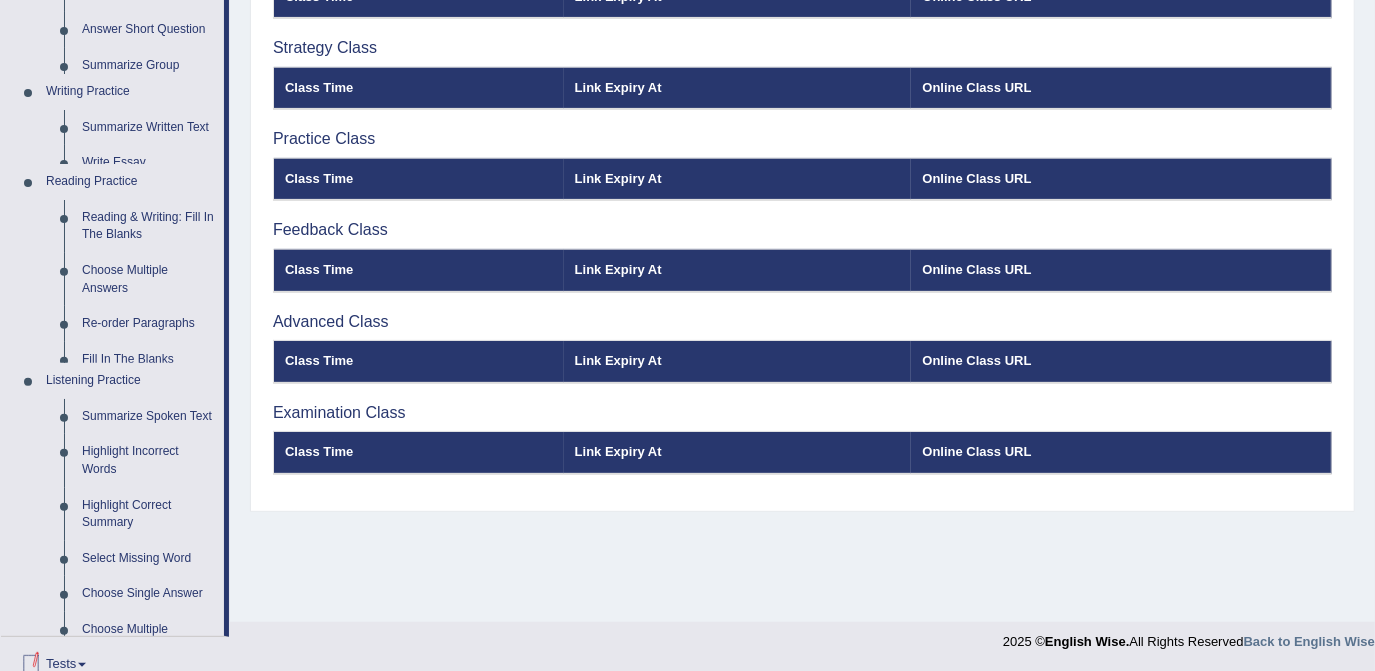 click on "Toggle navigation
Home
Practice Questions   Speaking Practice Read Aloud
Repeat Sentence
Describe Image
Re-tell Lecture
Answer Short Question
Summarize Group Discussion
Respond To A Situation
Writing Practice  Summarize Written Text
Write Essay
Reading Practice  Reading & Writing: Fill In The Blanks
Choose Multiple Answers
Re-order Paragraphs
Fill In The Blanks
Choose Single Answer
Listening Practice  Summarize Spoken Text
Highlight Incorrect Words
Highlight Correct Summary
Select Missing Word
Choose Single Answer
Choose Multiple Answers
Fill In The Blanks
Write From Dictation
Pronunciation
Tests  Take Practice Sectional Test
Take Mock Test" at bounding box center [687, 142] 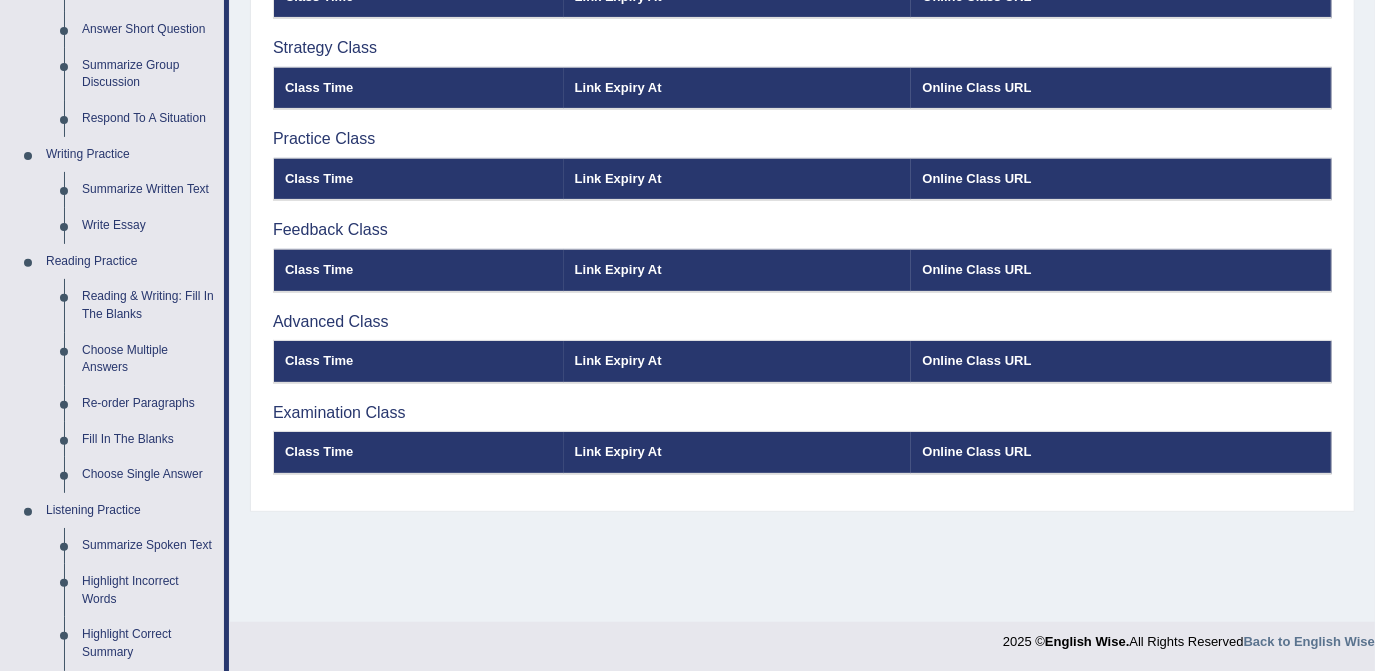 scroll, scrollTop: 909, scrollLeft: 0, axis: vertical 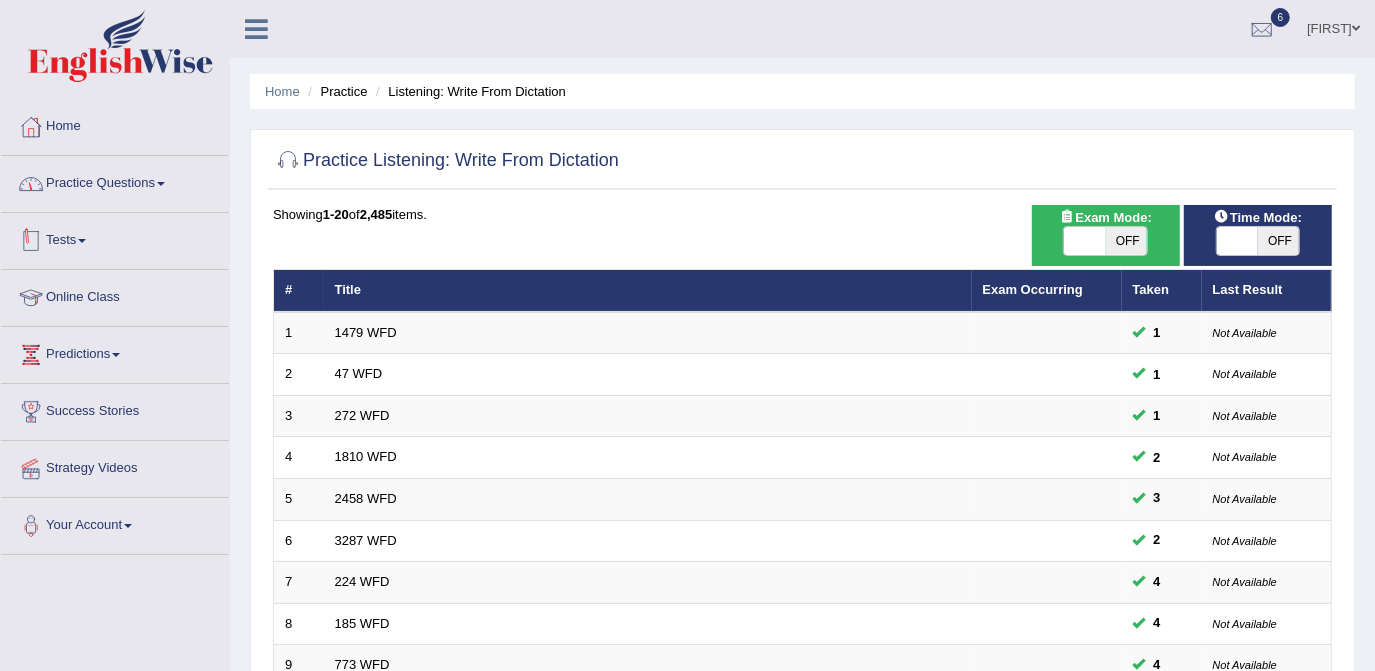 click on "Practice Questions" at bounding box center (115, 181) 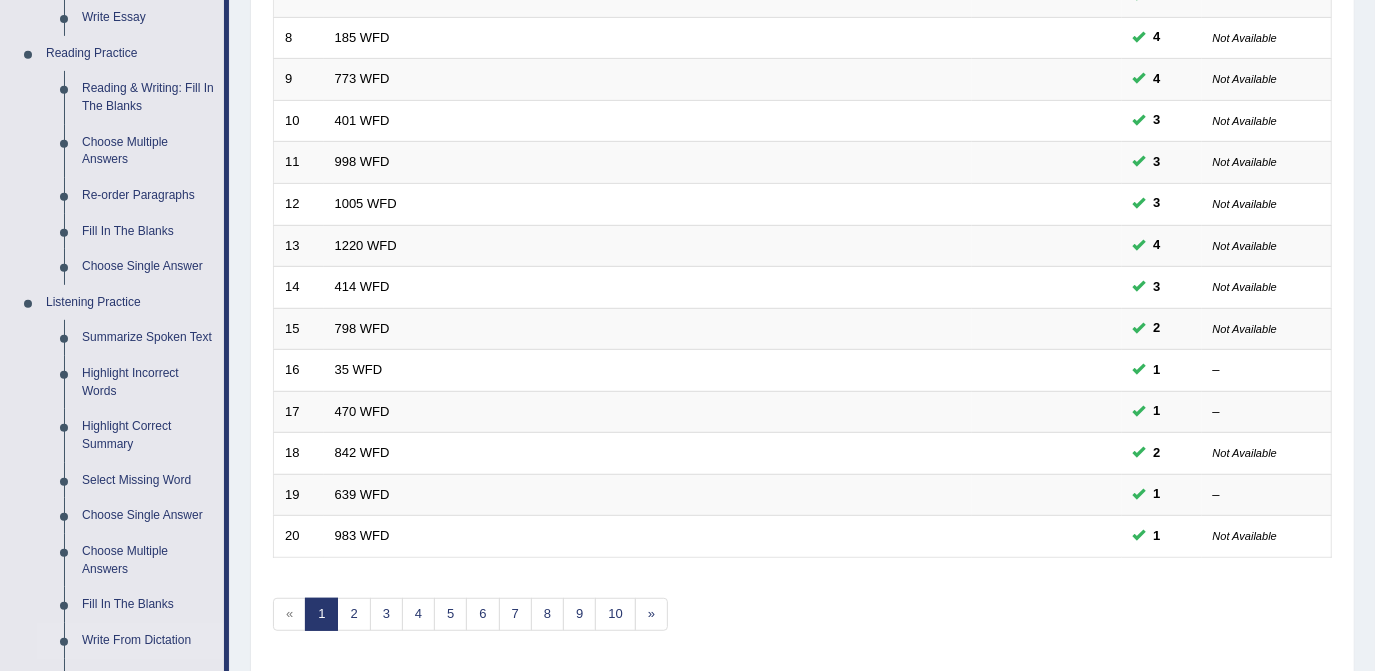 scroll, scrollTop: 950, scrollLeft: 0, axis: vertical 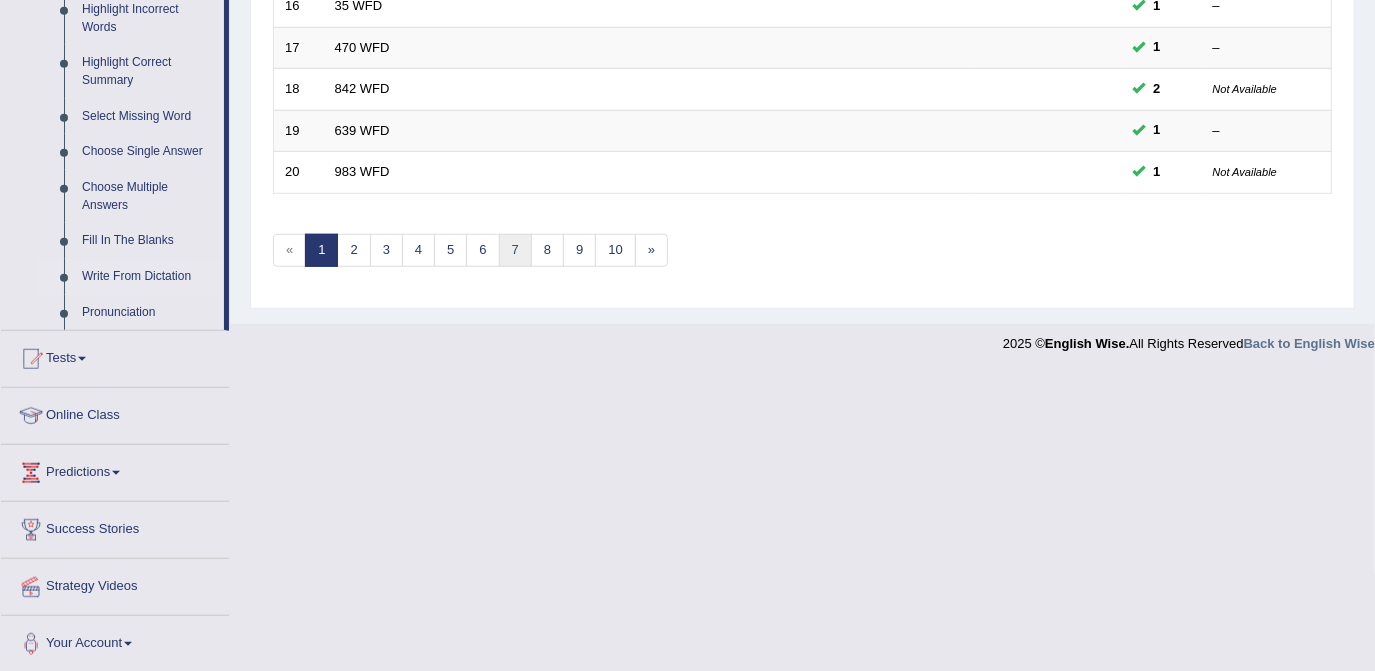 click on "7" at bounding box center (515, 250) 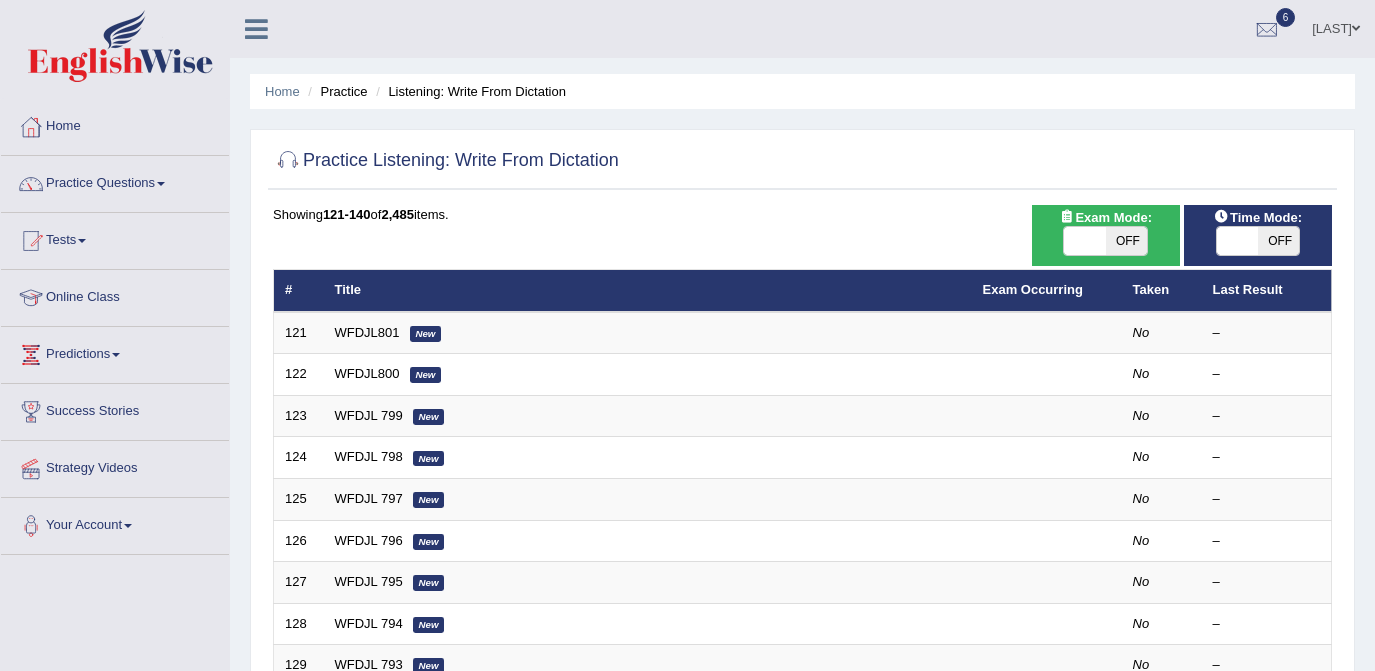 scroll, scrollTop: 0, scrollLeft: 0, axis: both 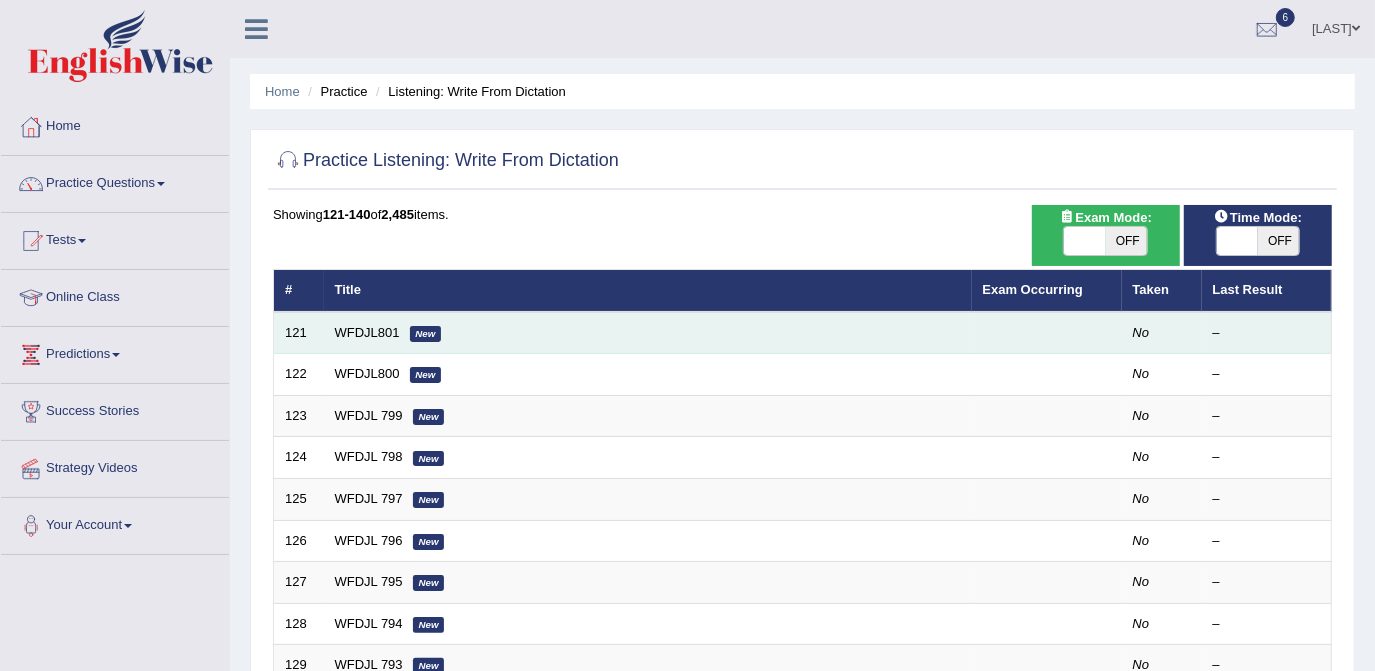 click on "WFDJL801 New" at bounding box center (648, 333) 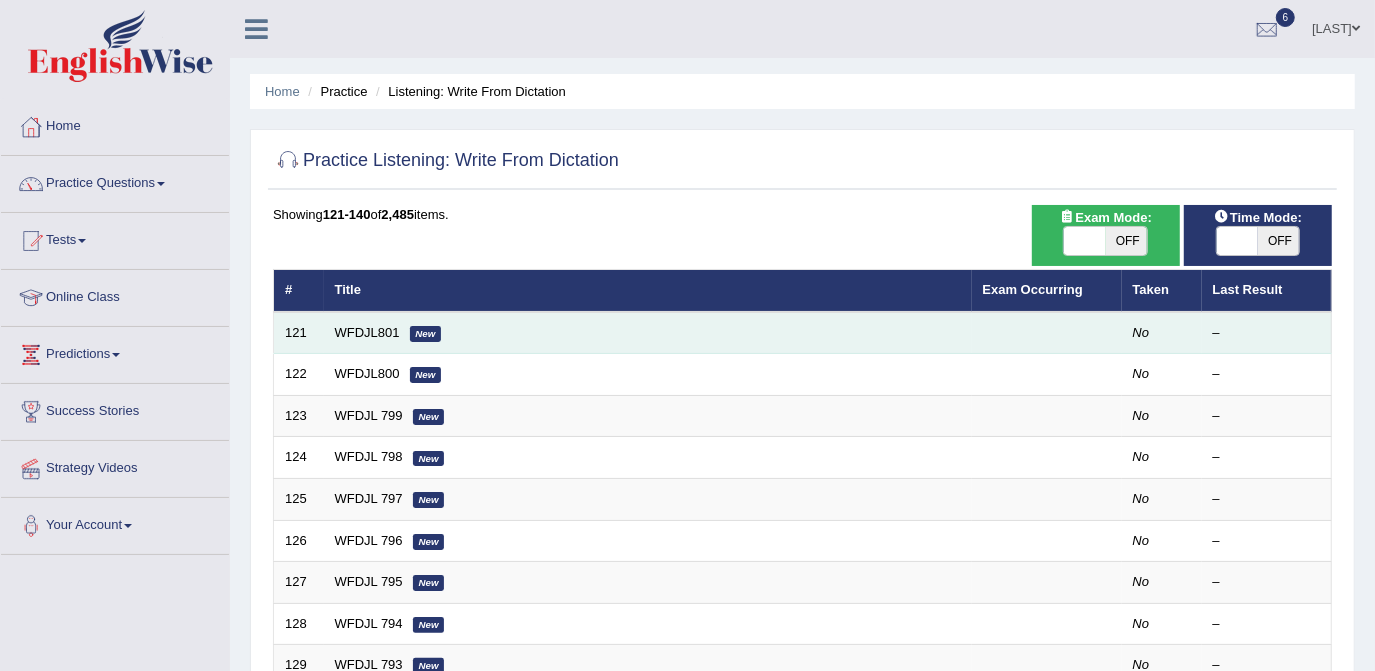 click on "WFDJL801 New" at bounding box center [648, 333] 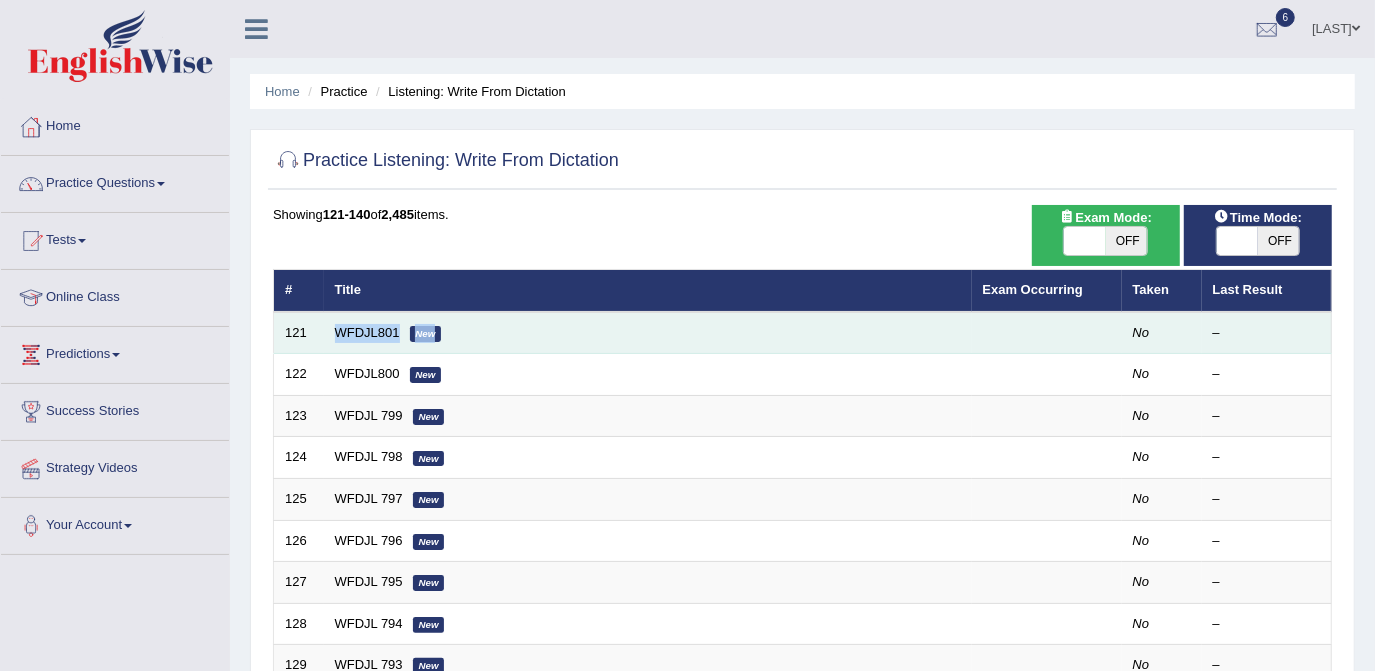 click on "WFDJL801 New" at bounding box center (648, 333) 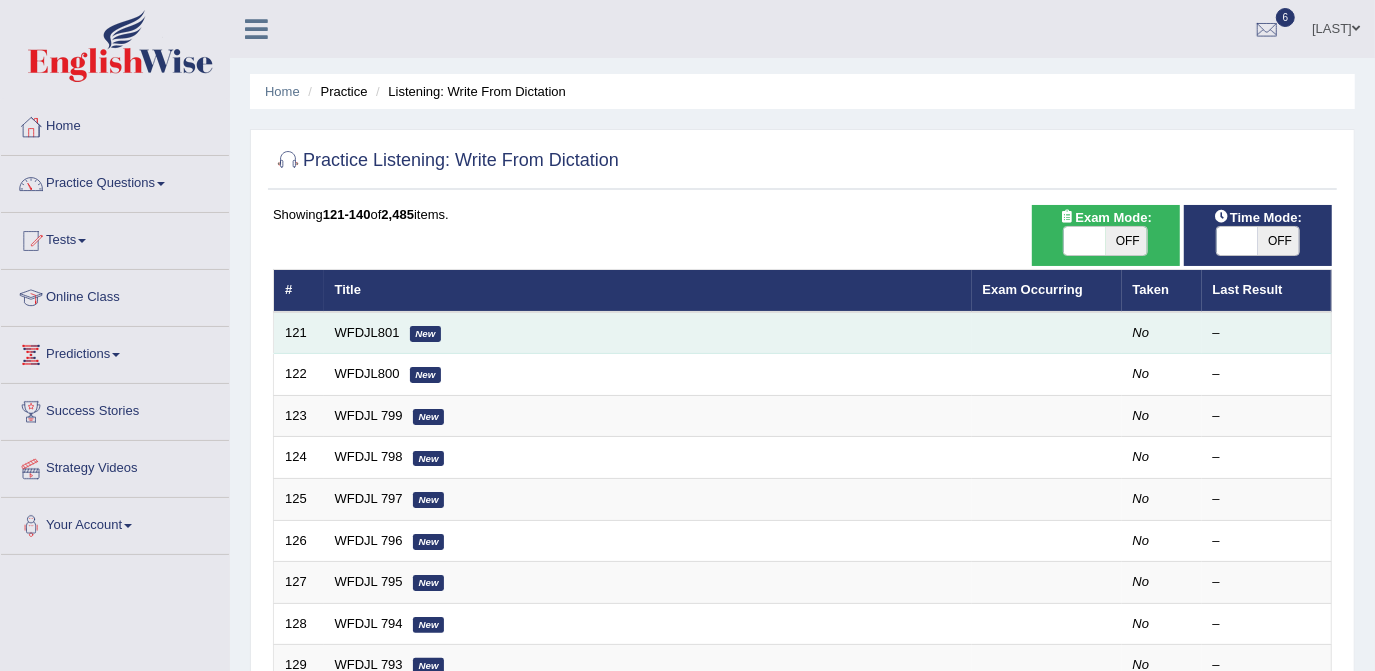 drag, startPoint x: 349, startPoint y: 338, endPoint x: 283, endPoint y: 340, distance: 66.0303 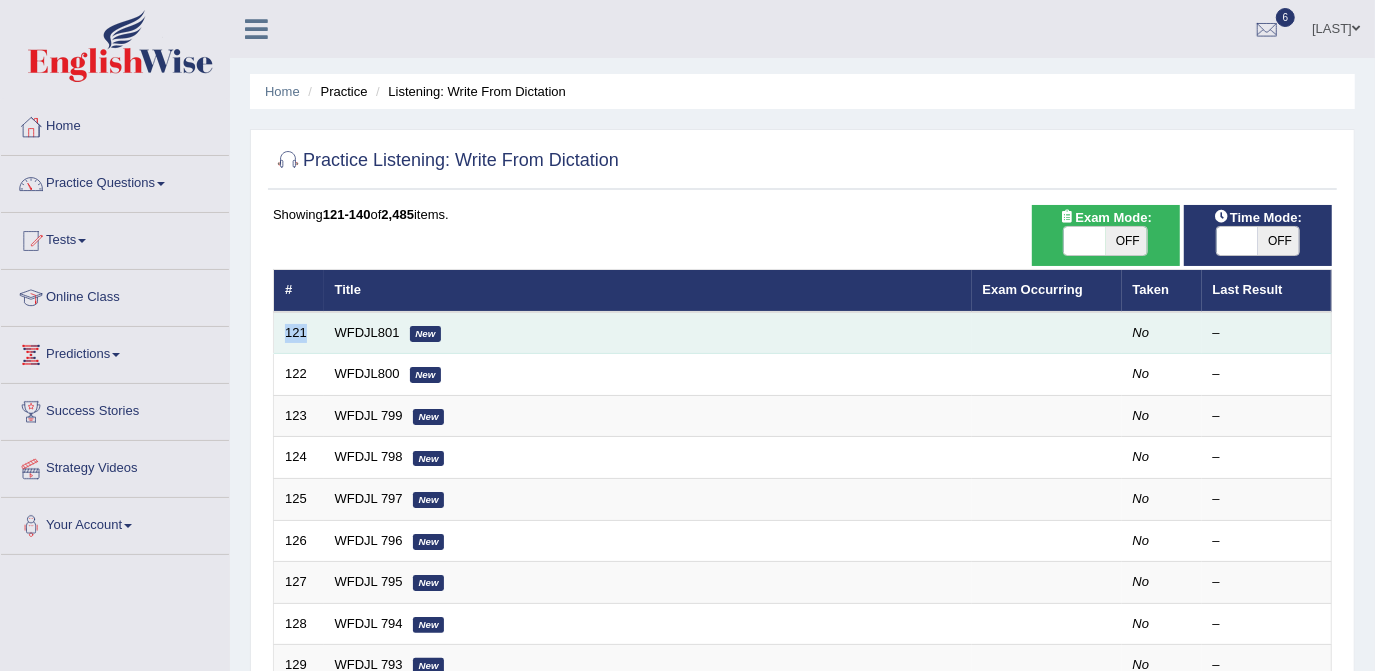 click on "121" at bounding box center [299, 333] 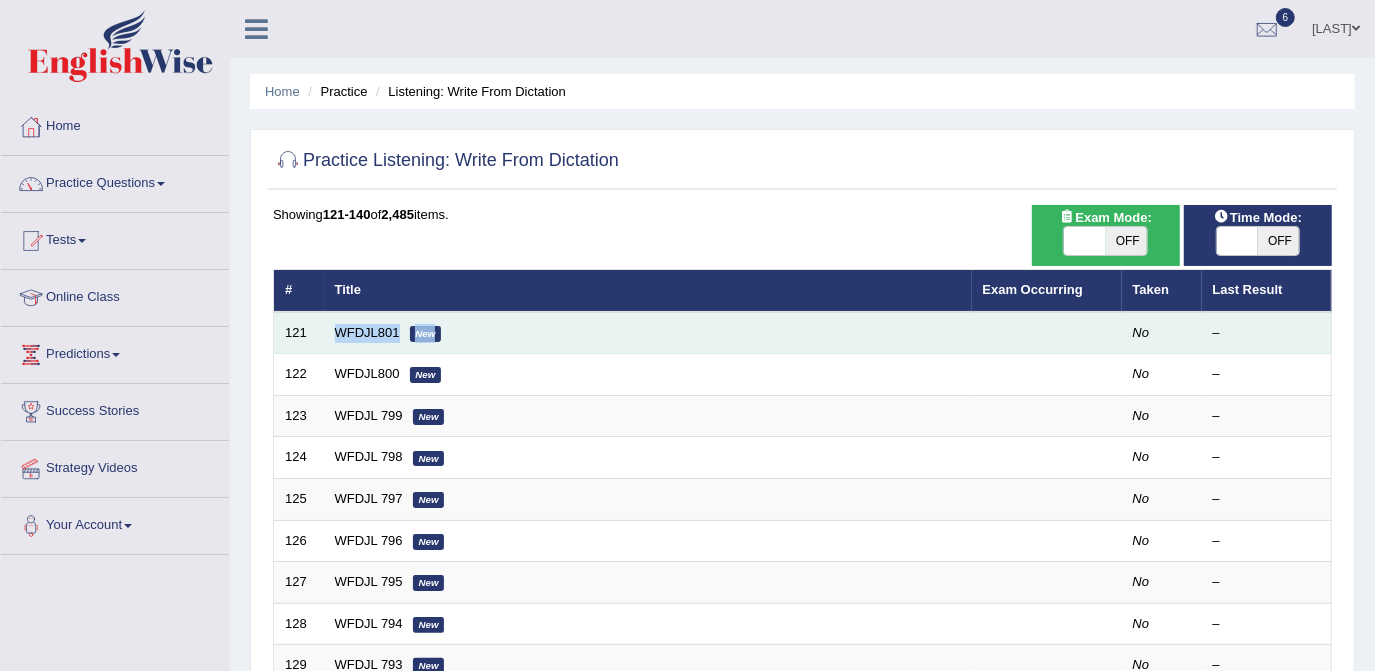 click on "New" at bounding box center [426, 334] 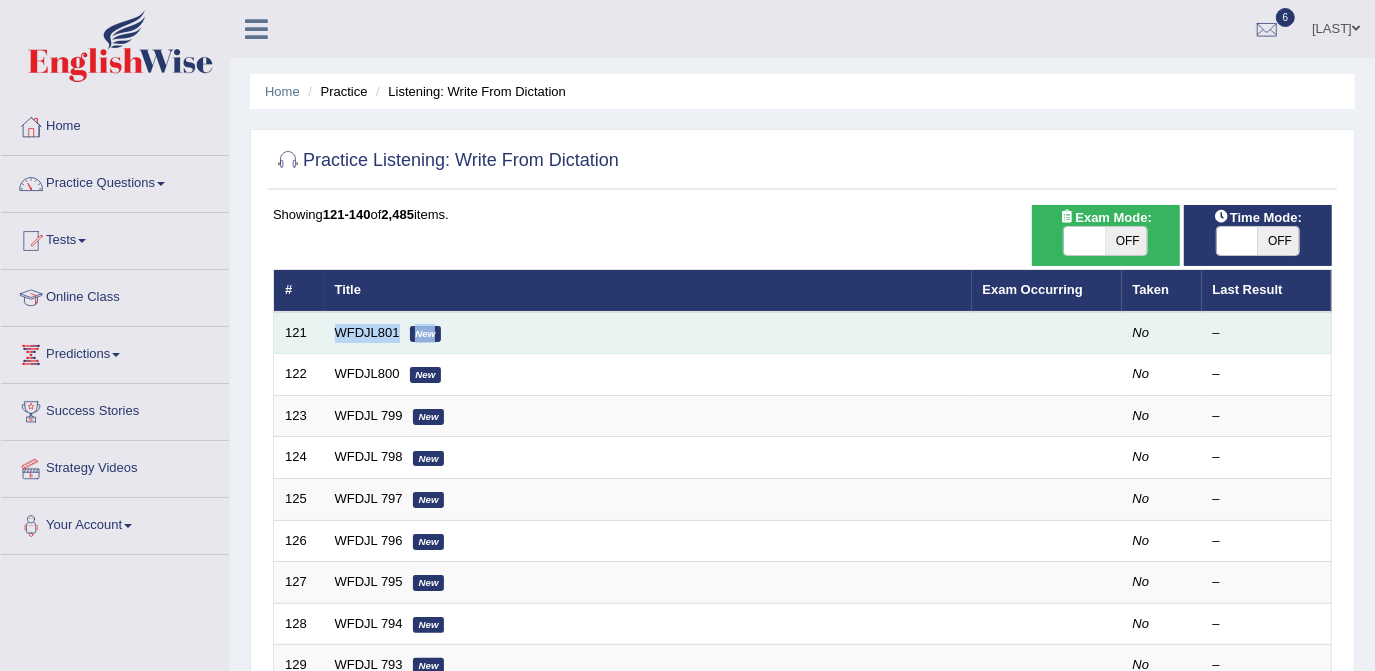 click on "WFDJL801 New" at bounding box center [648, 333] 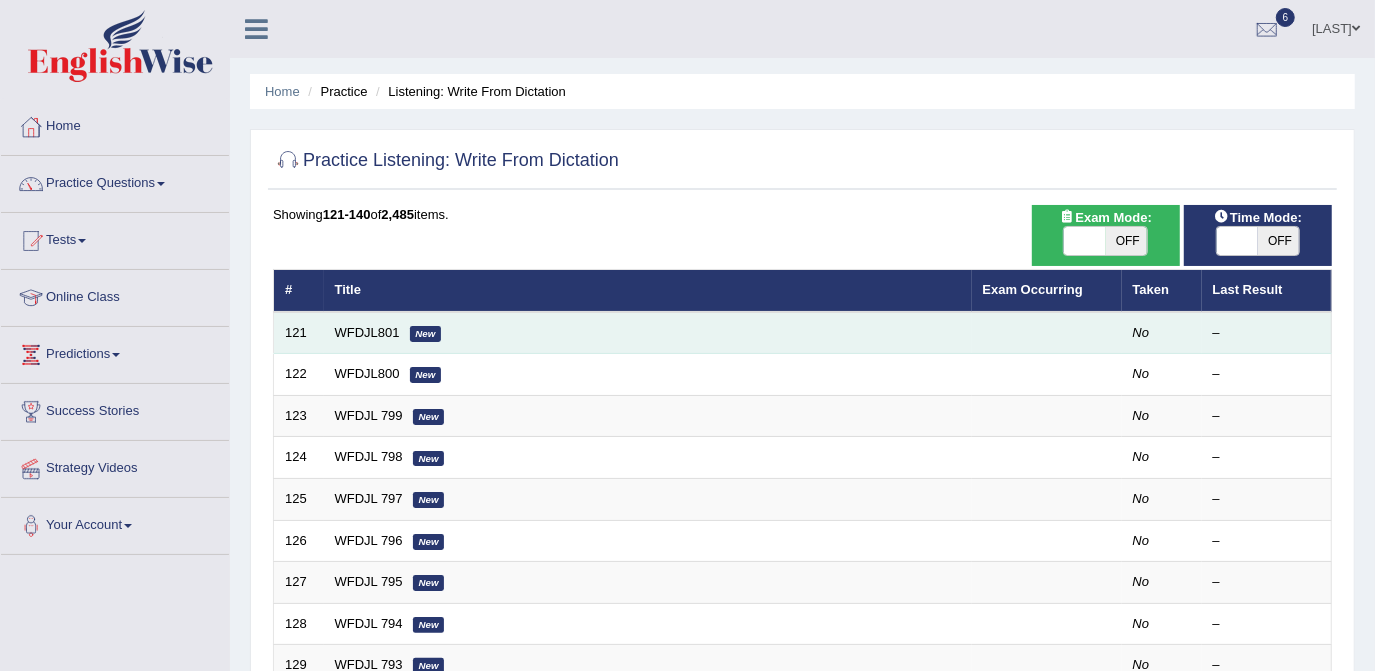 click on "WFDJL801 New" at bounding box center [648, 333] 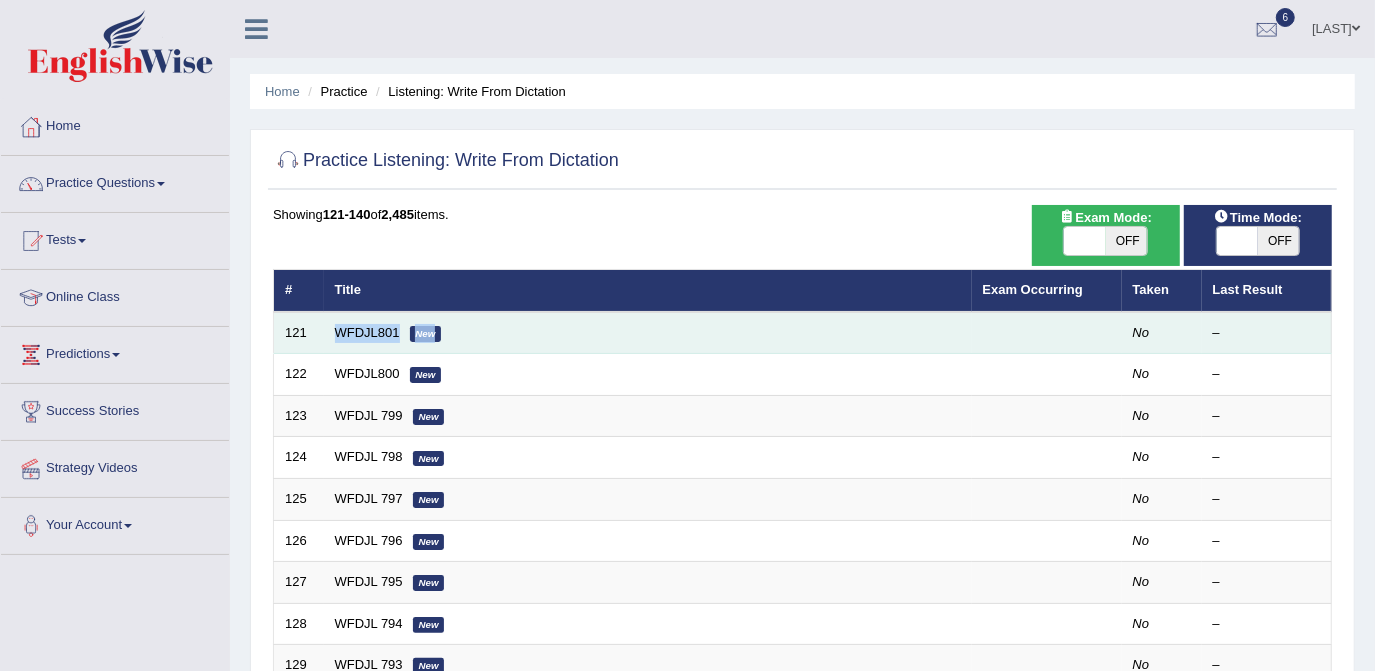 click on "WFDJL801 New" at bounding box center [648, 333] 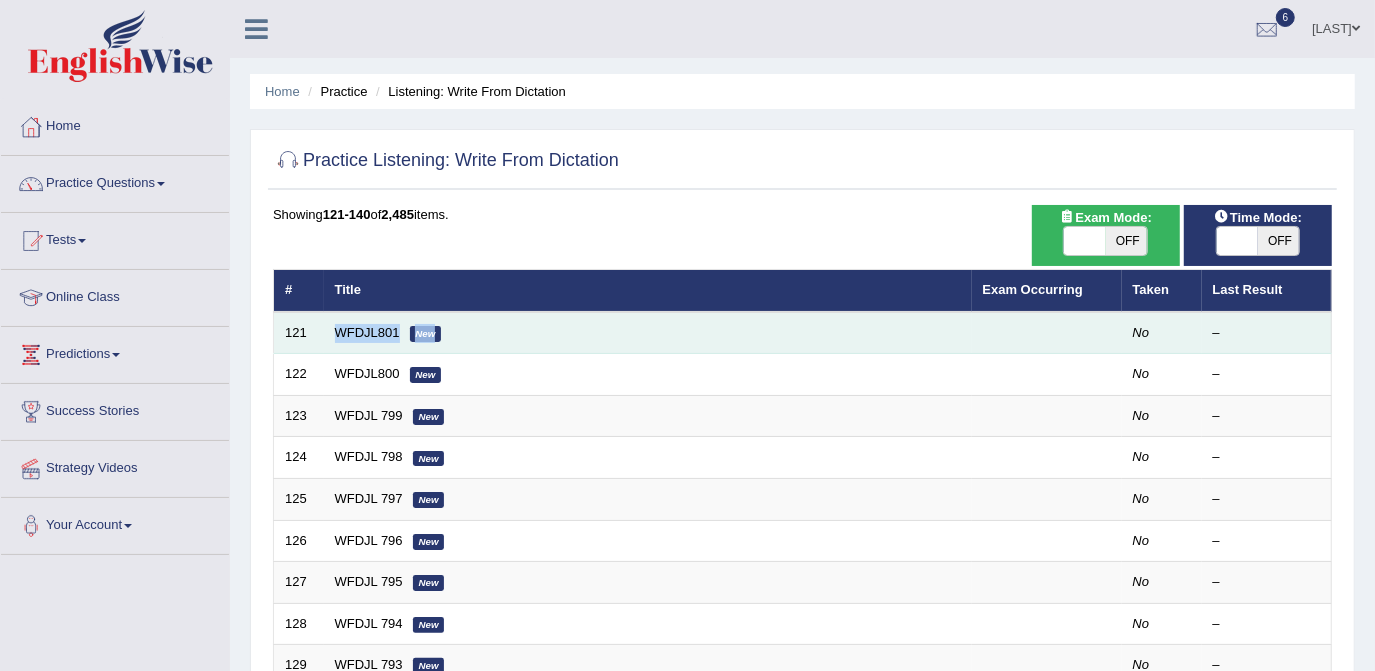 drag, startPoint x: 361, startPoint y: 344, endPoint x: 428, endPoint y: 341, distance: 67.06713 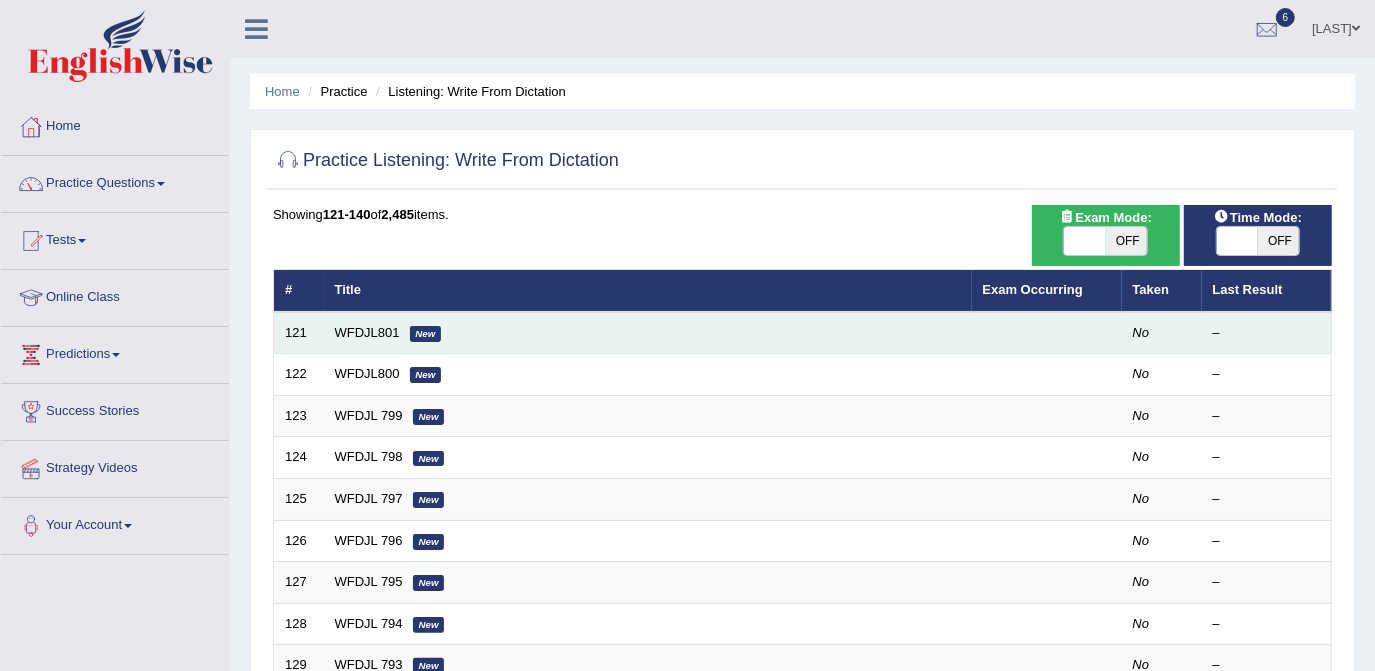 drag, startPoint x: 428, startPoint y: 341, endPoint x: 280, endPoint y: 335, distance: 148.12157 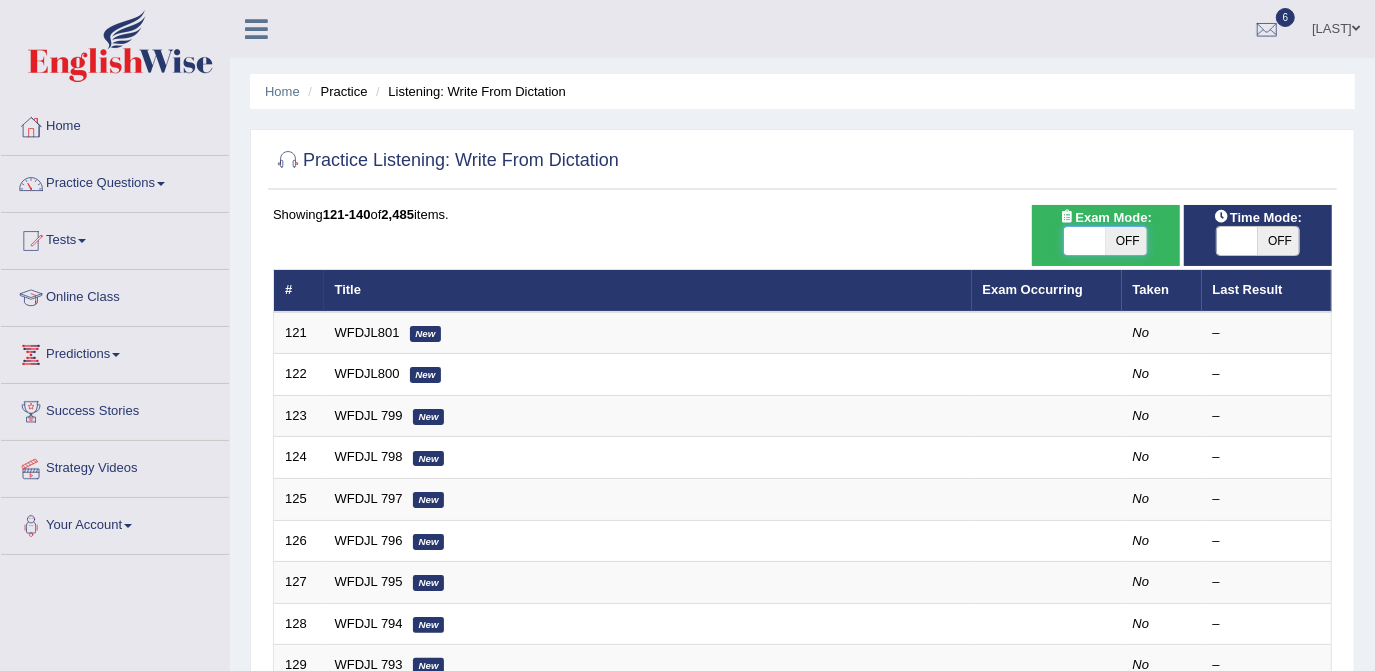 click at bounding box center [1085, 241] 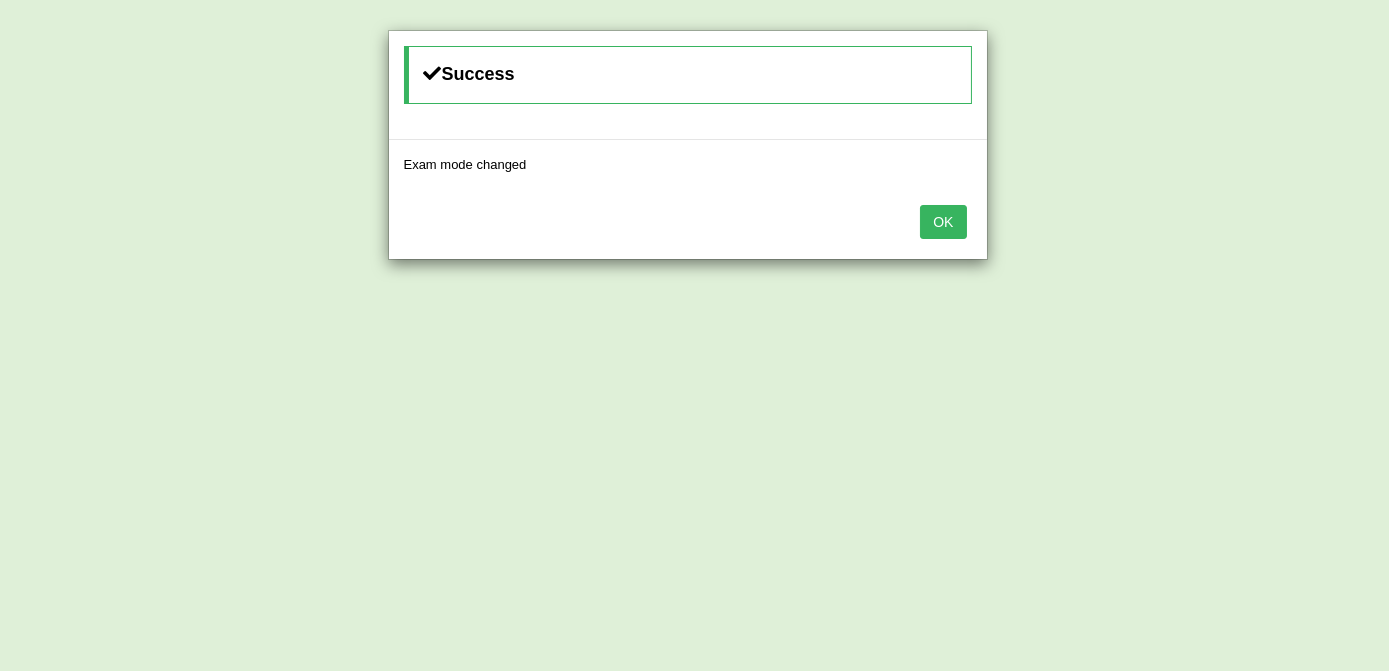 click on "OK" at bounding box center [943, 222] 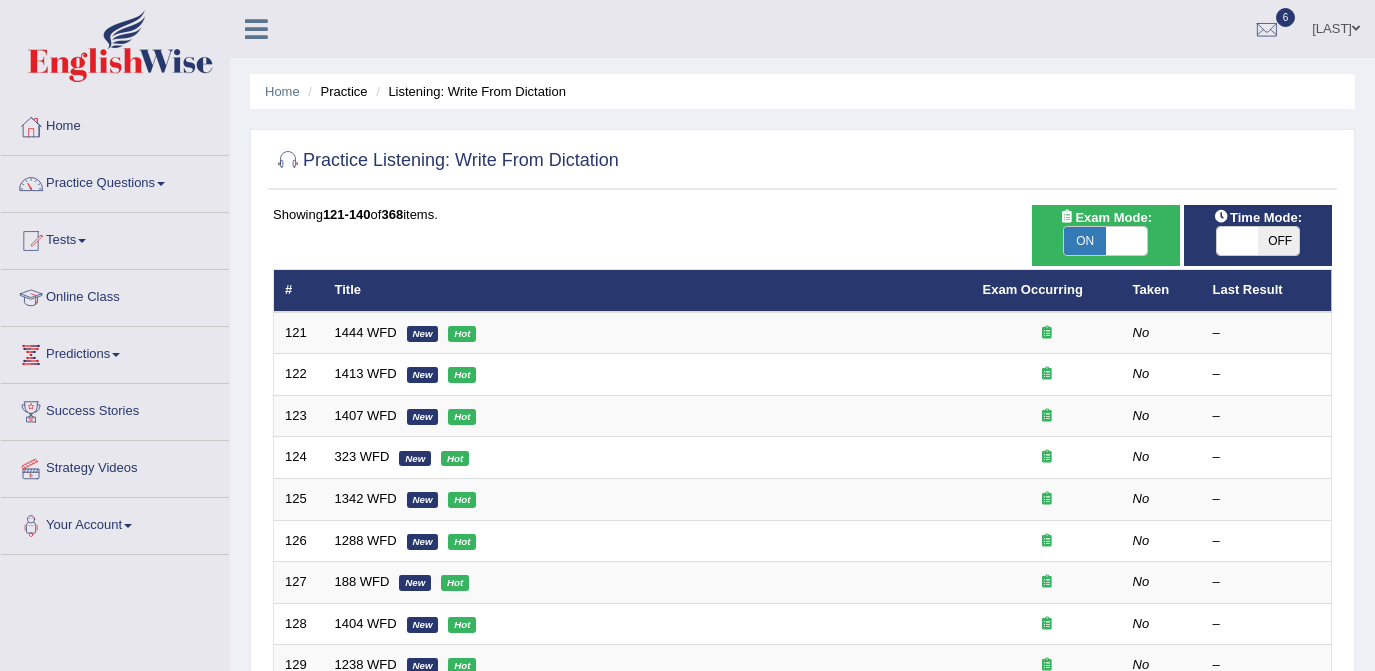scroll, scrollTop: 0, scrollLeft: 0, axis: both 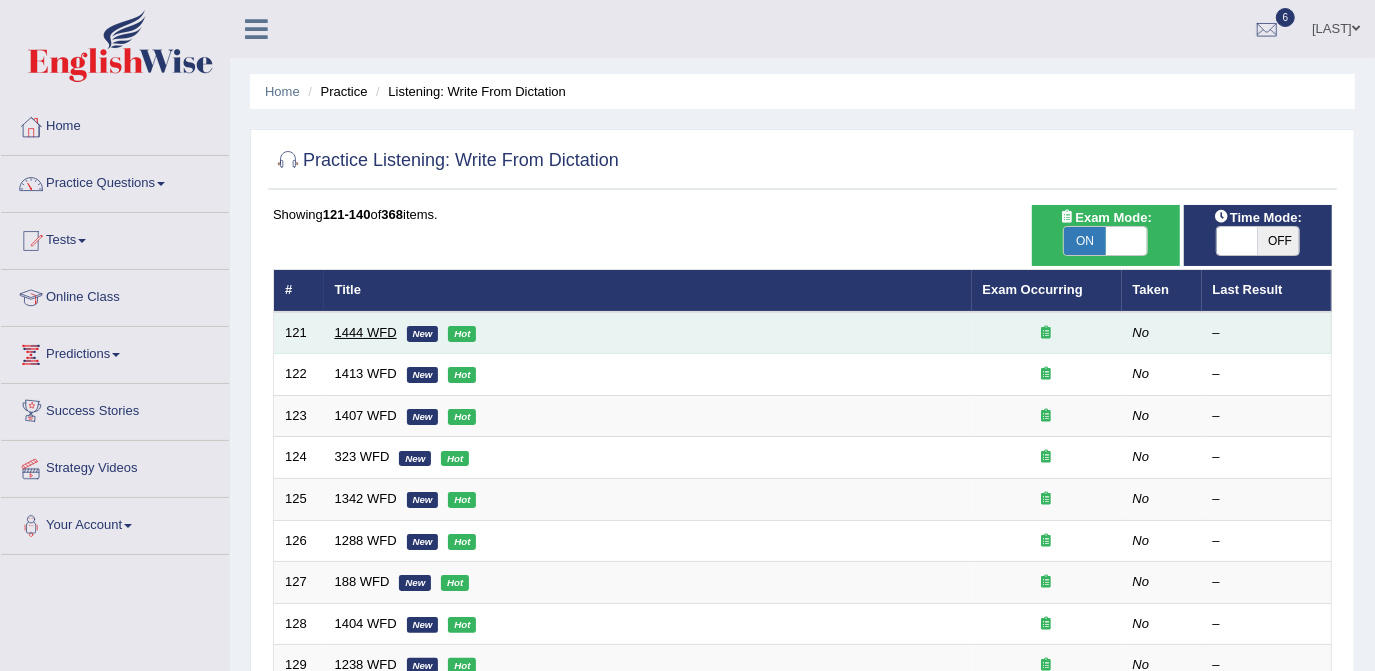 click on "1444 WFD" at bounding box center [366, 332] 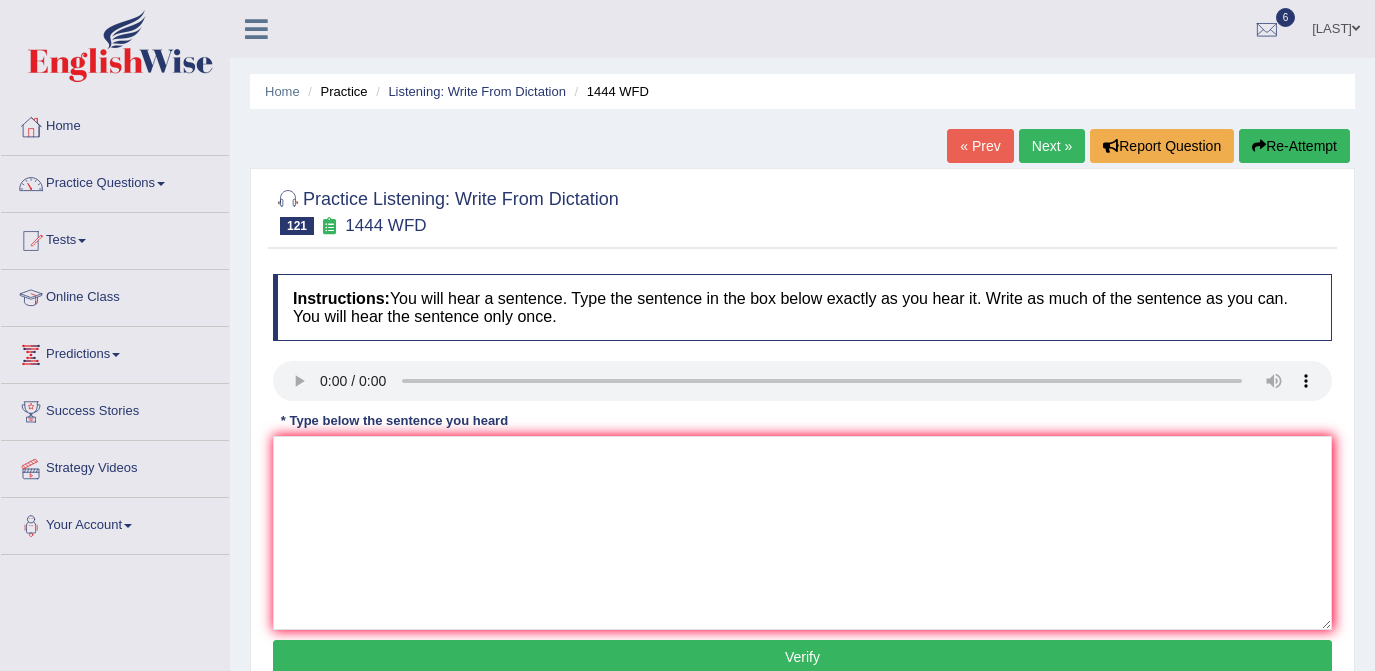 scroll, scrollTop: 0, scrollLeft: 0, axis: both 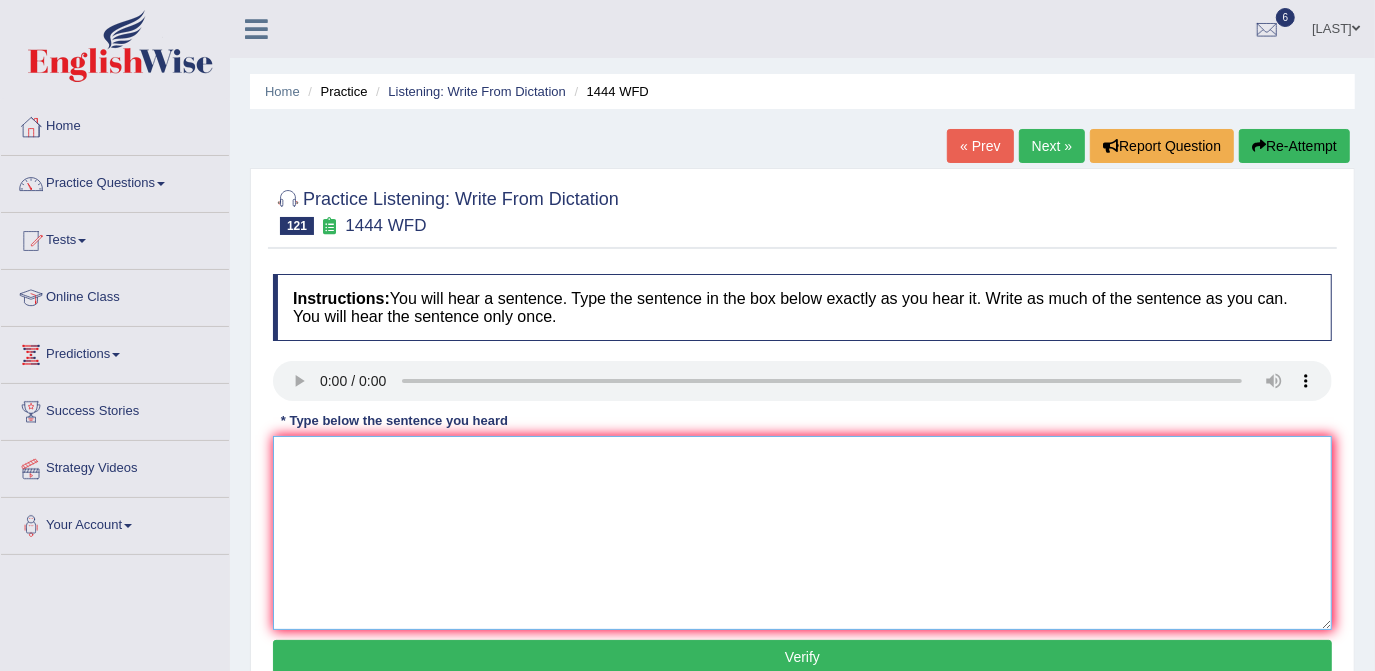 click at bounding box center [802, 533] 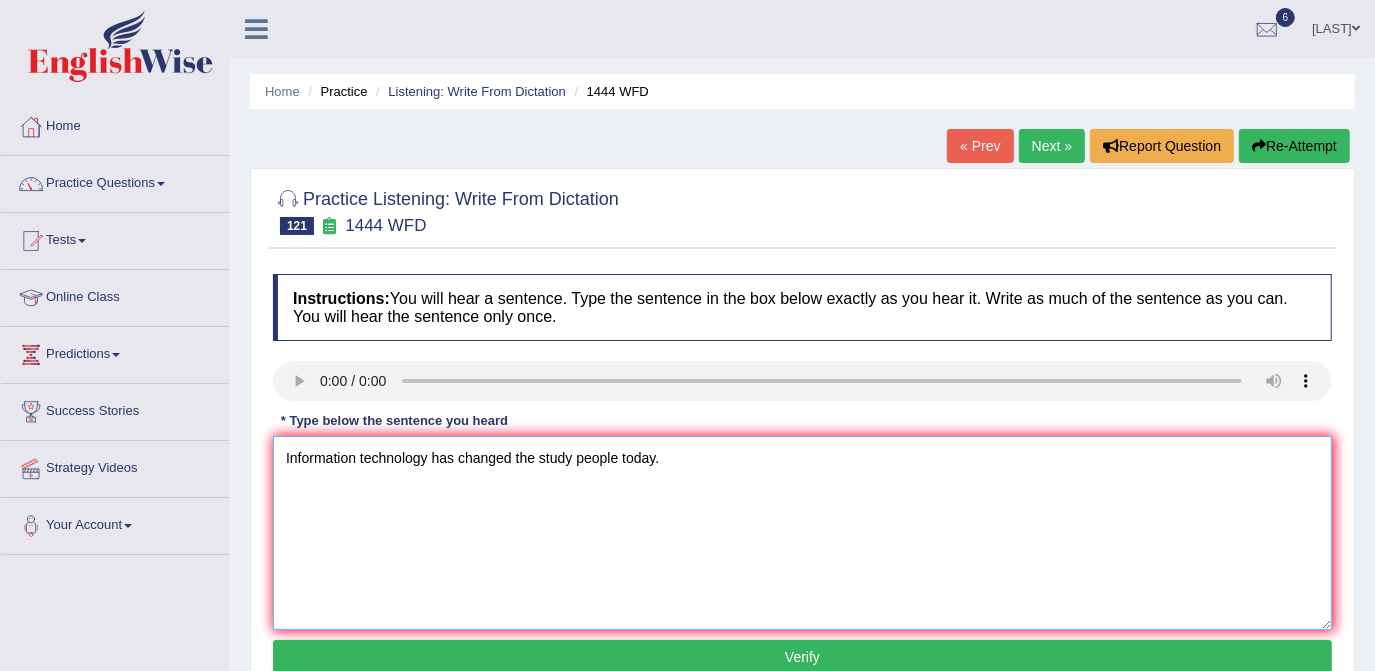 type on "Information technology has changed the study people today." 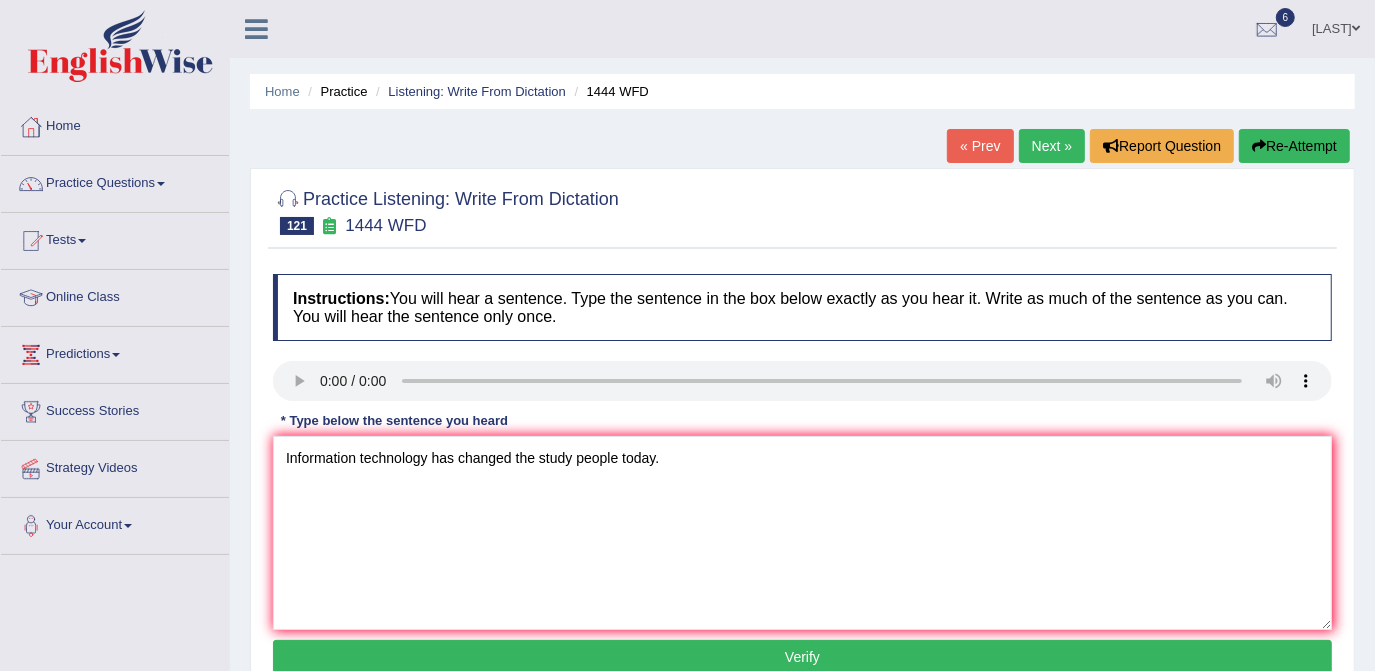 click on "Verify" at bounding box center [802, 657] 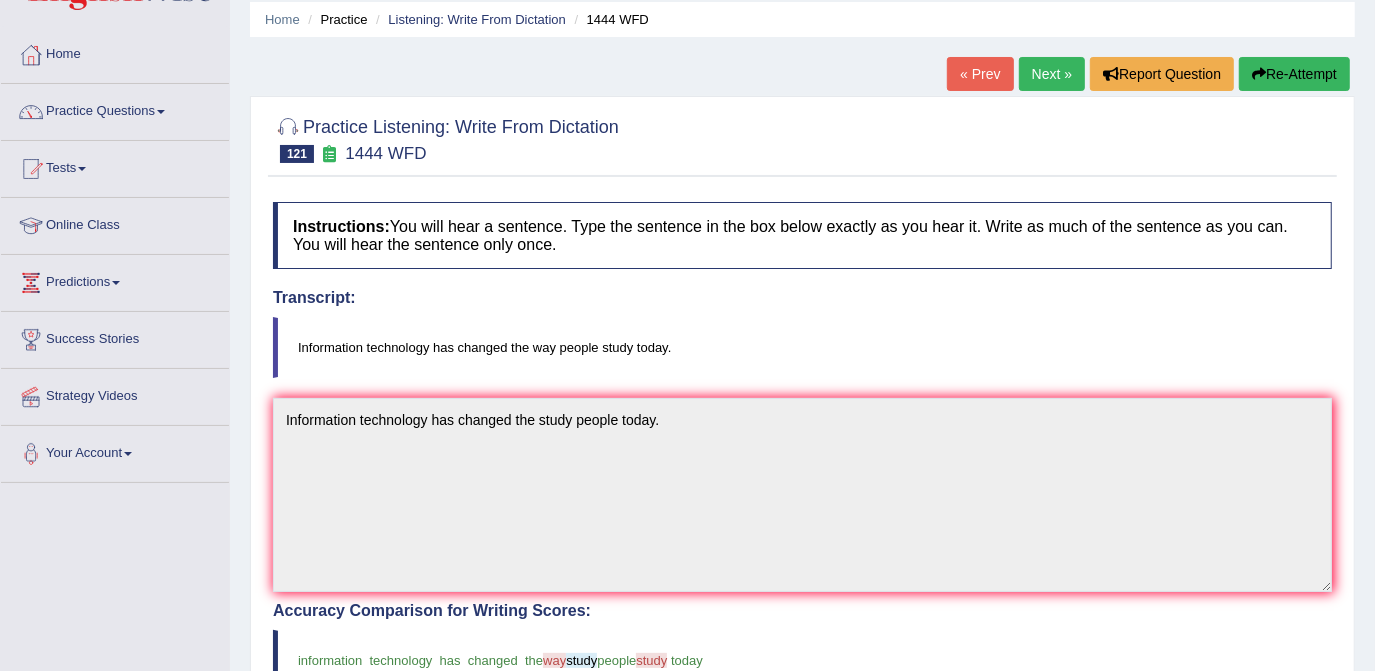 scroll, scrollTop: 109, scrollLeft: 0, axis: vertical 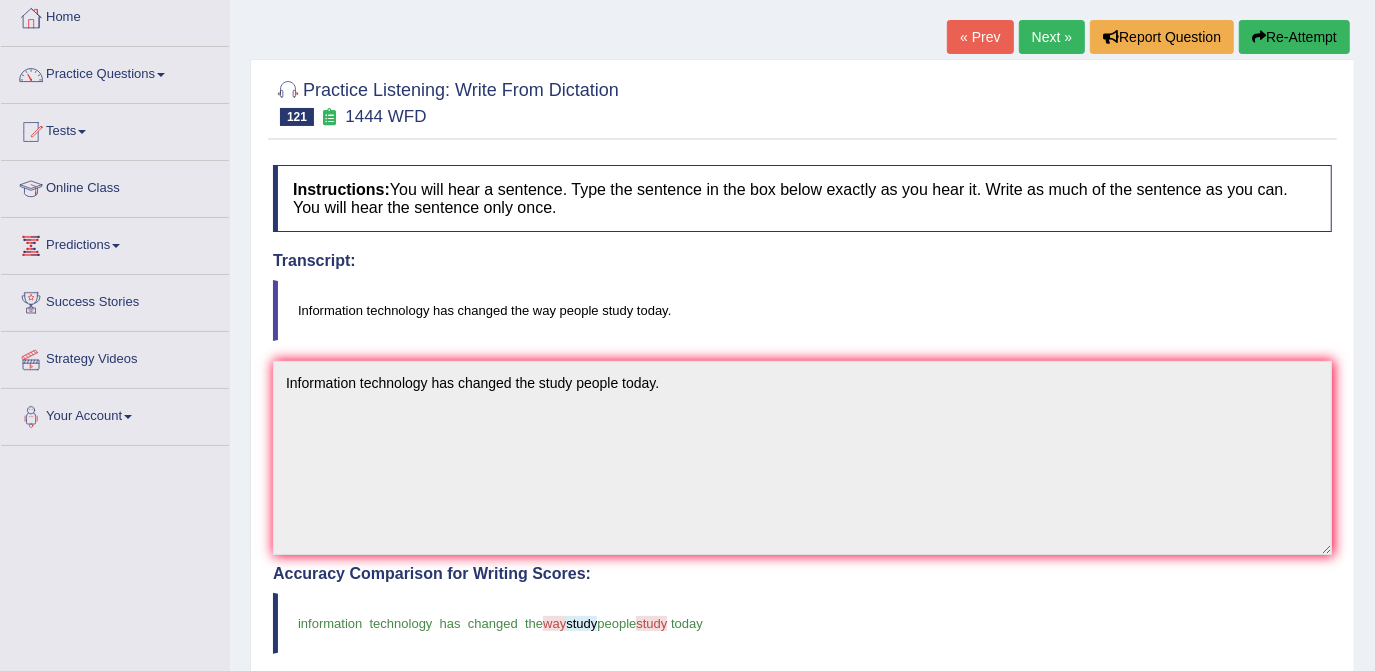 click on "Next »" at bounding box center (1052, 37) 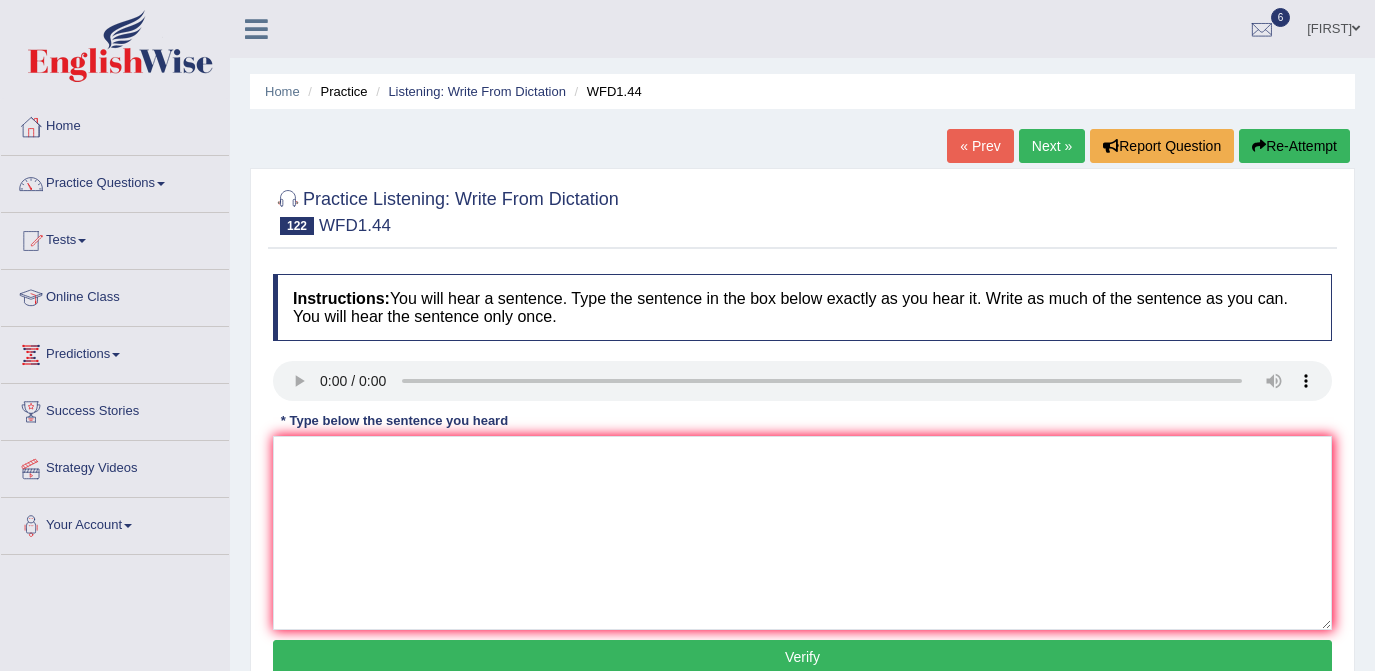 scroll, scrollTop: 0, scrollLeft: 0, axis: both 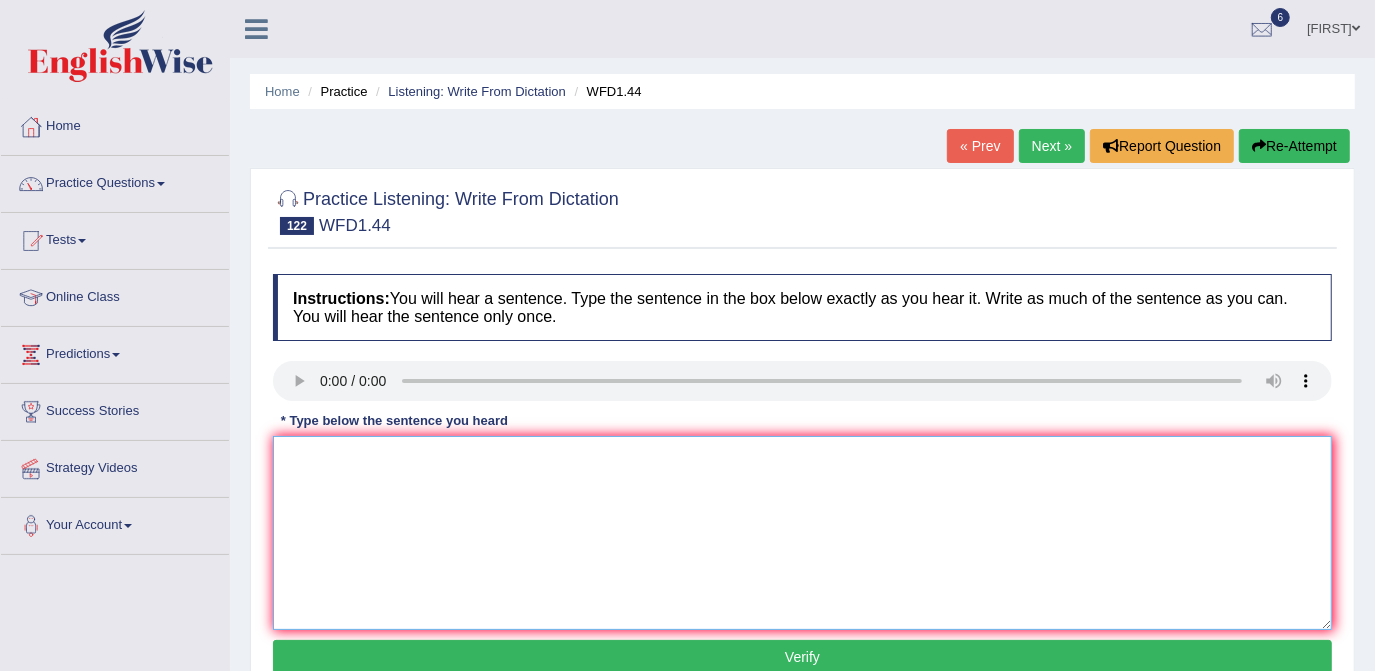 click at bounding box center (802, 533) 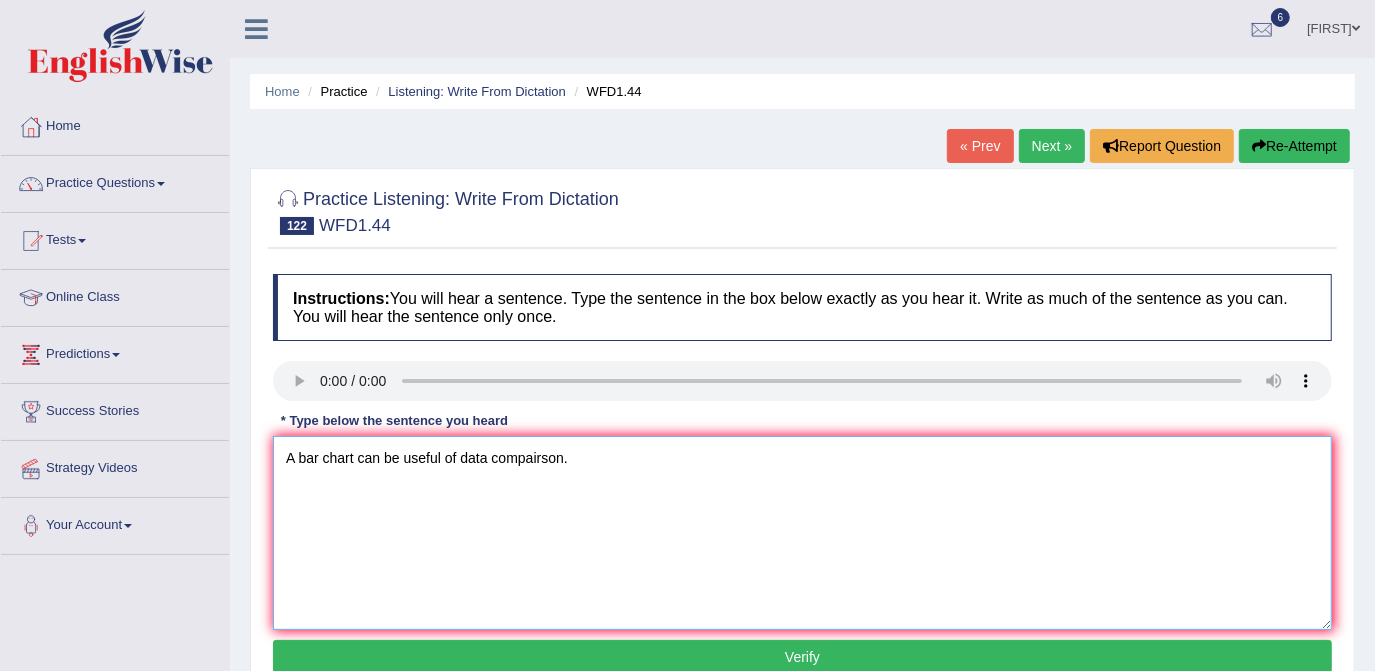 click on "A bar chart can be useful of data compairson." at bounding box center [802, 533] 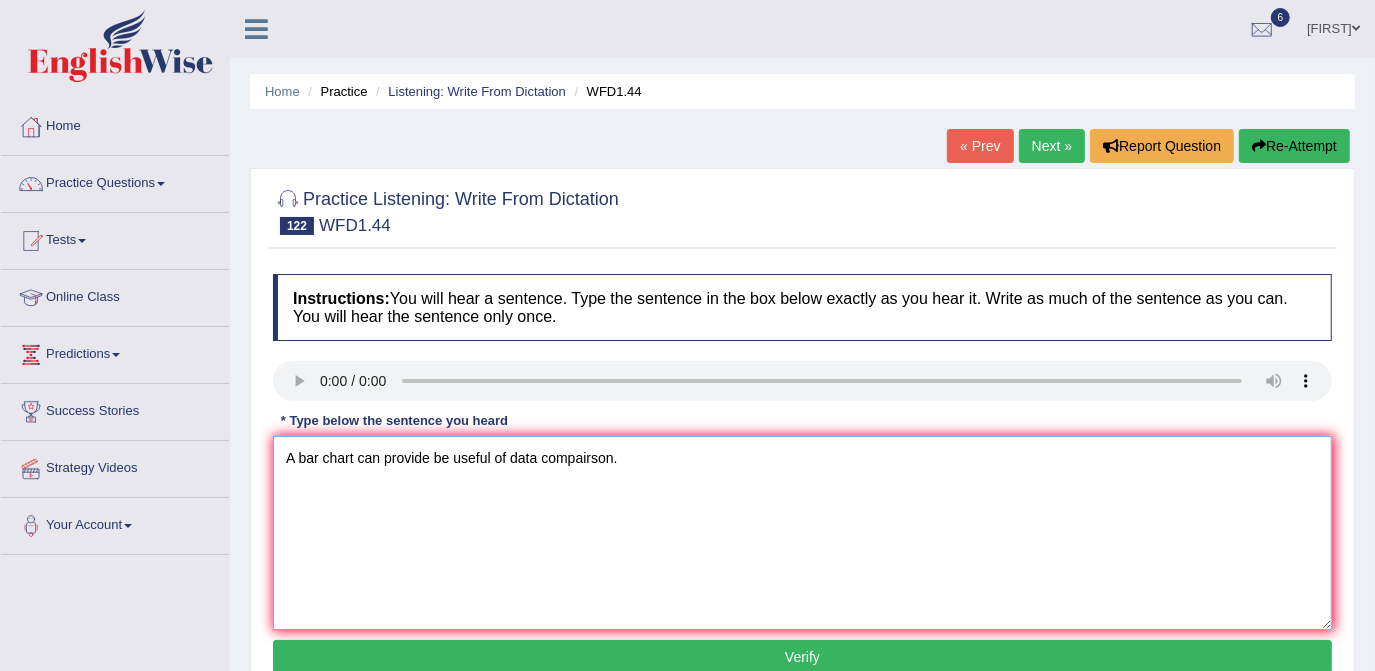 type on "A bar chart can provide be useful of data compairson." 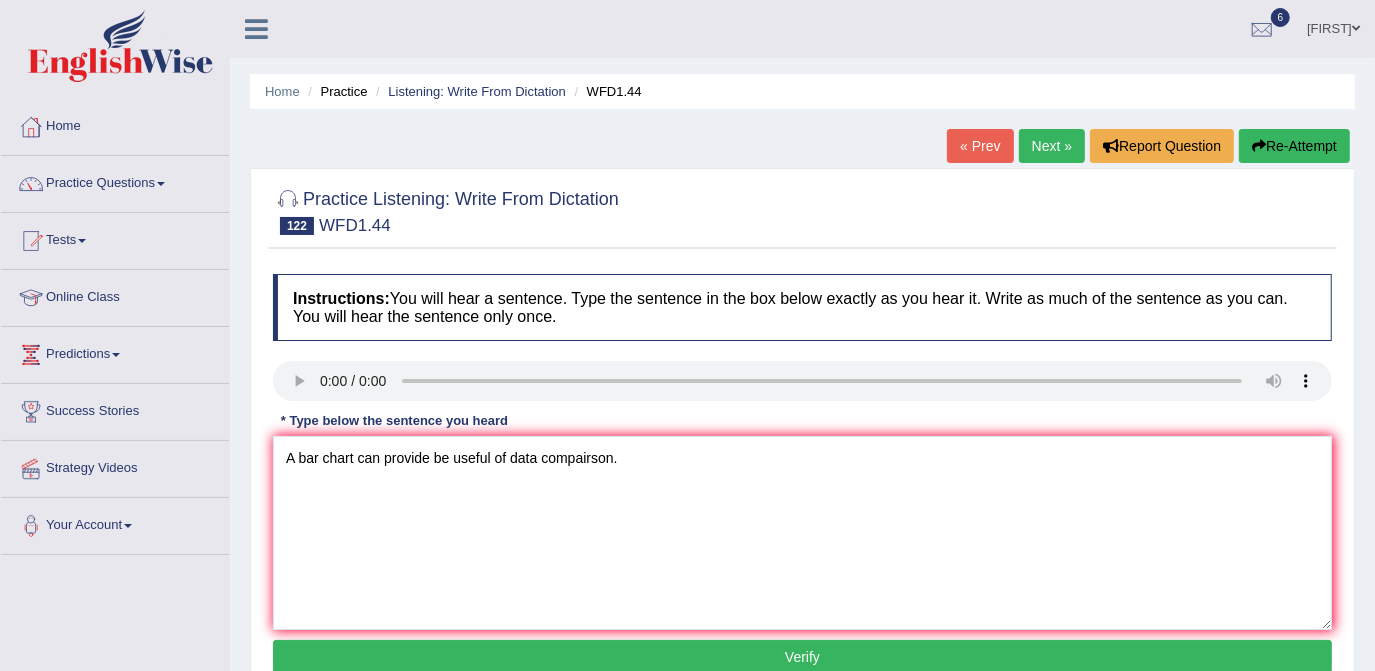 click on "Verify" at bounding box center [802, 657] 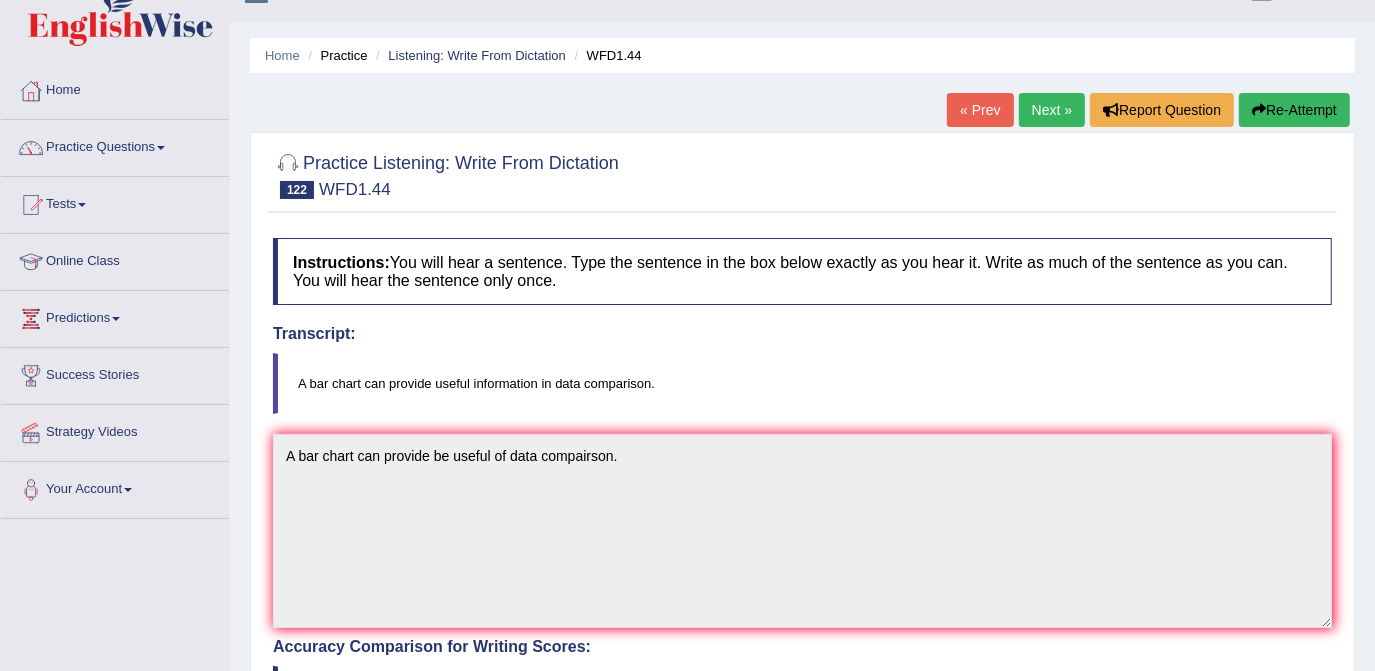 scroll, scrollTop: 0, scrollLeft: 0, axis: both 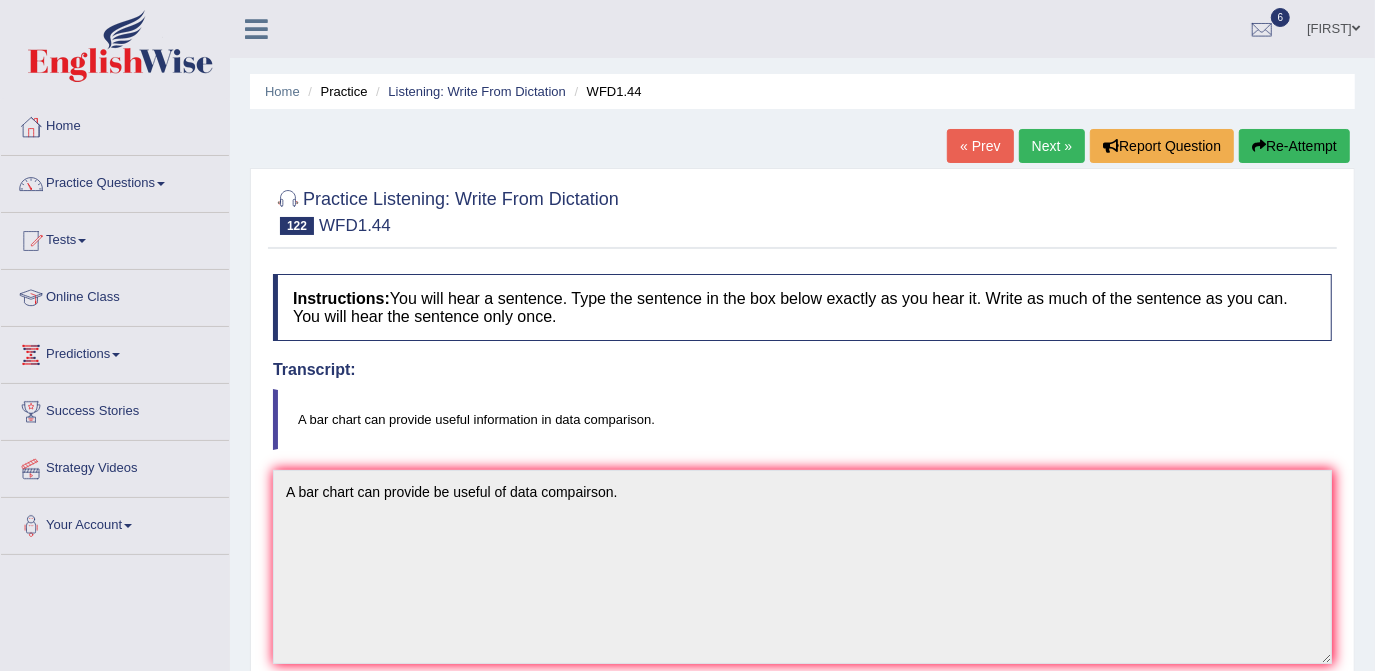 click on "Next »" at bounding box center (1052, 146) 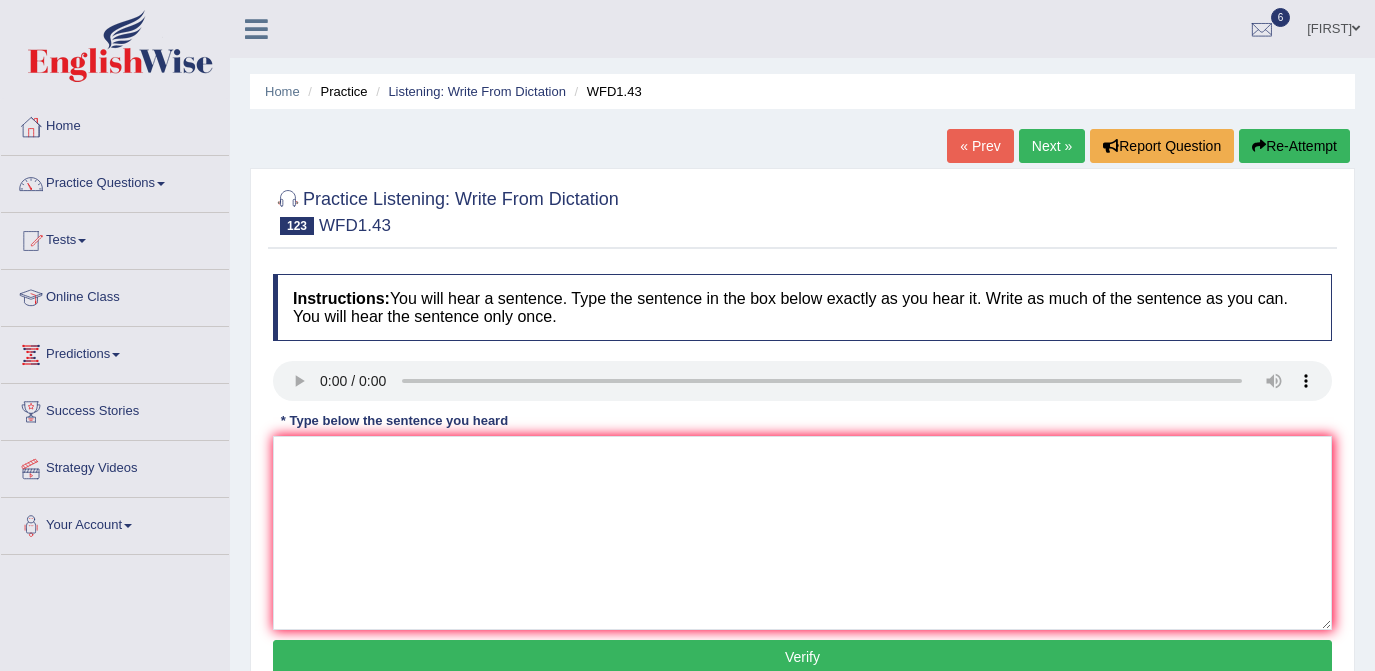 scroll, scrollTop: 0, scrollLeft: 0, axis: both 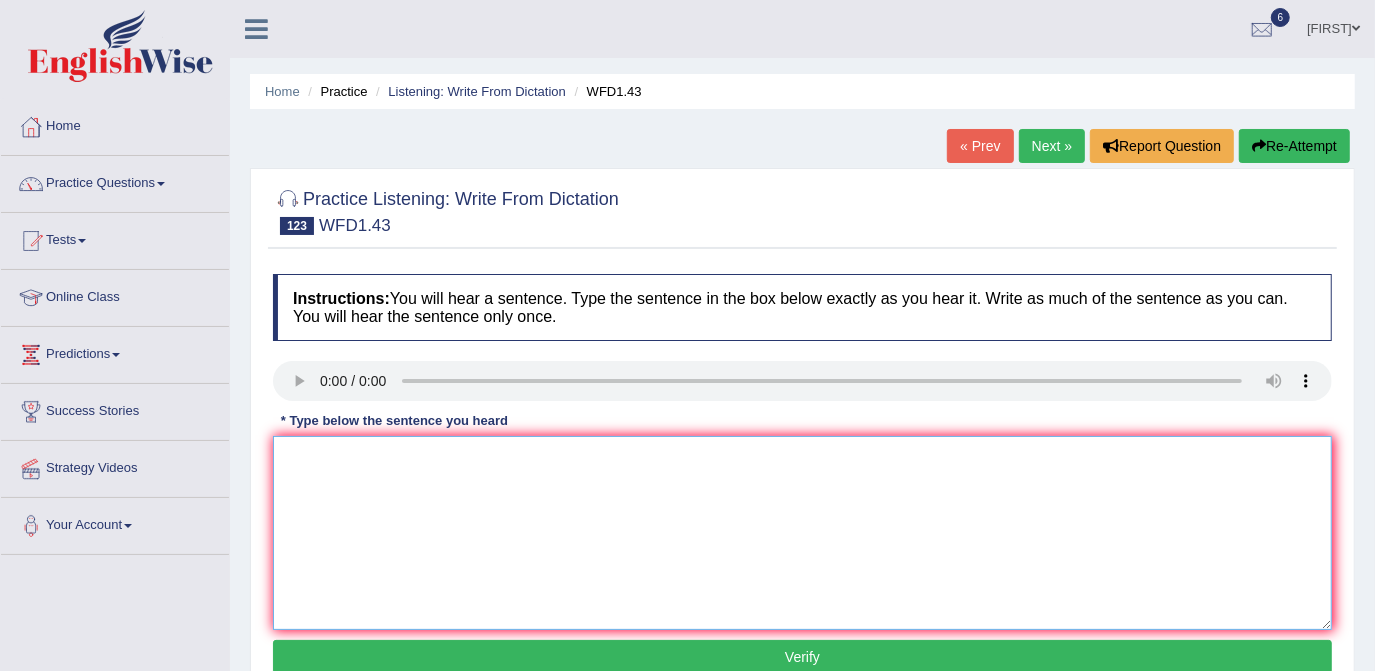 click at bounding box center [802, 533] 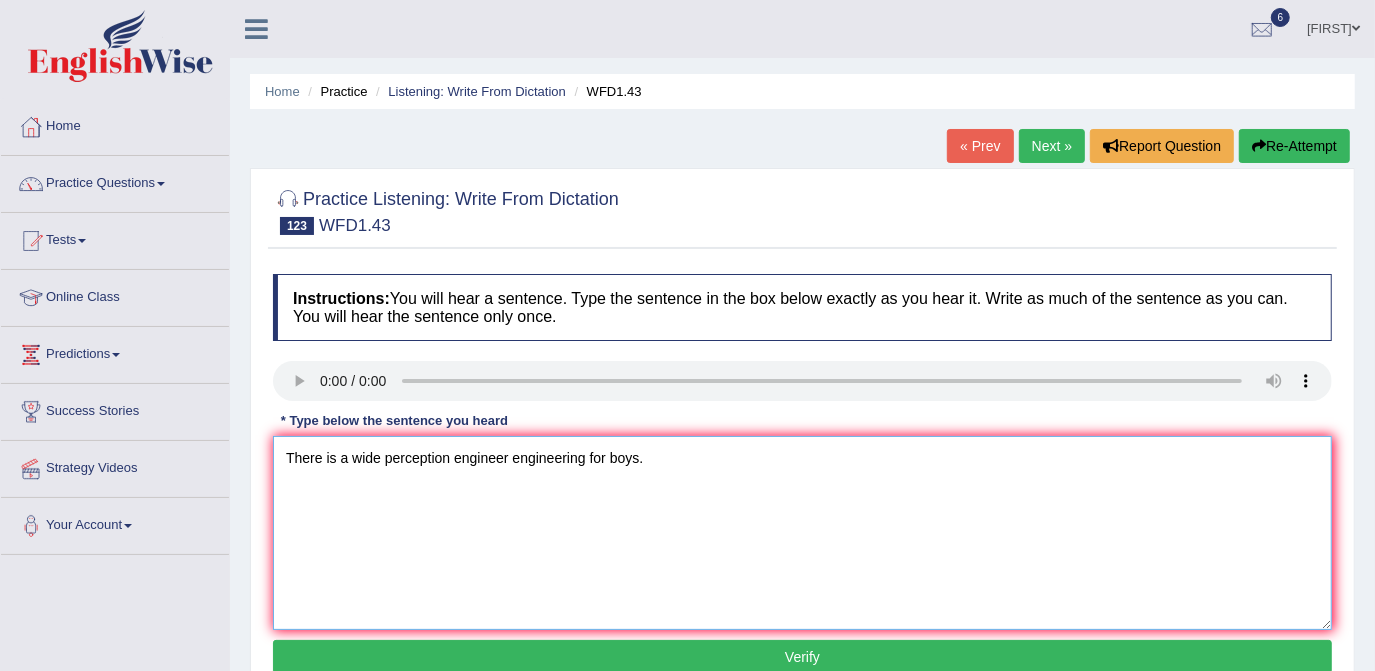 type on "There is a wide perception engineer engineering for boys." 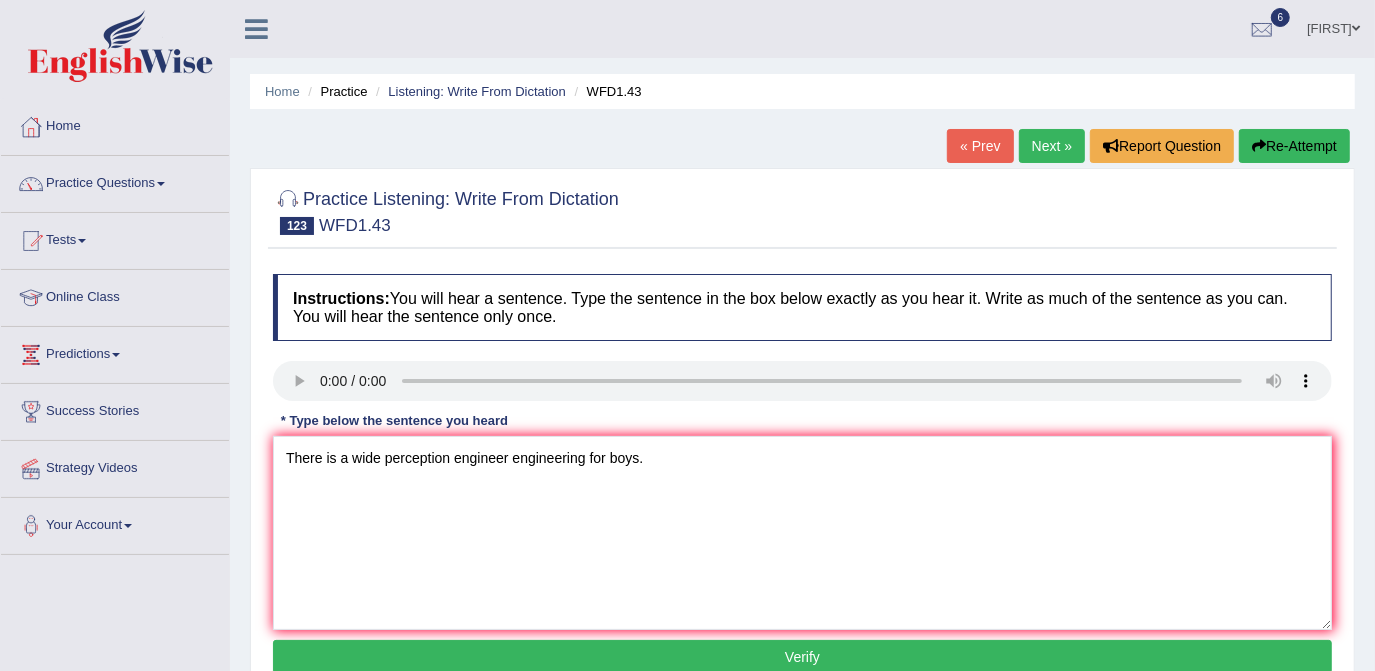 click on "Verify" at bounding box center (802, 657) 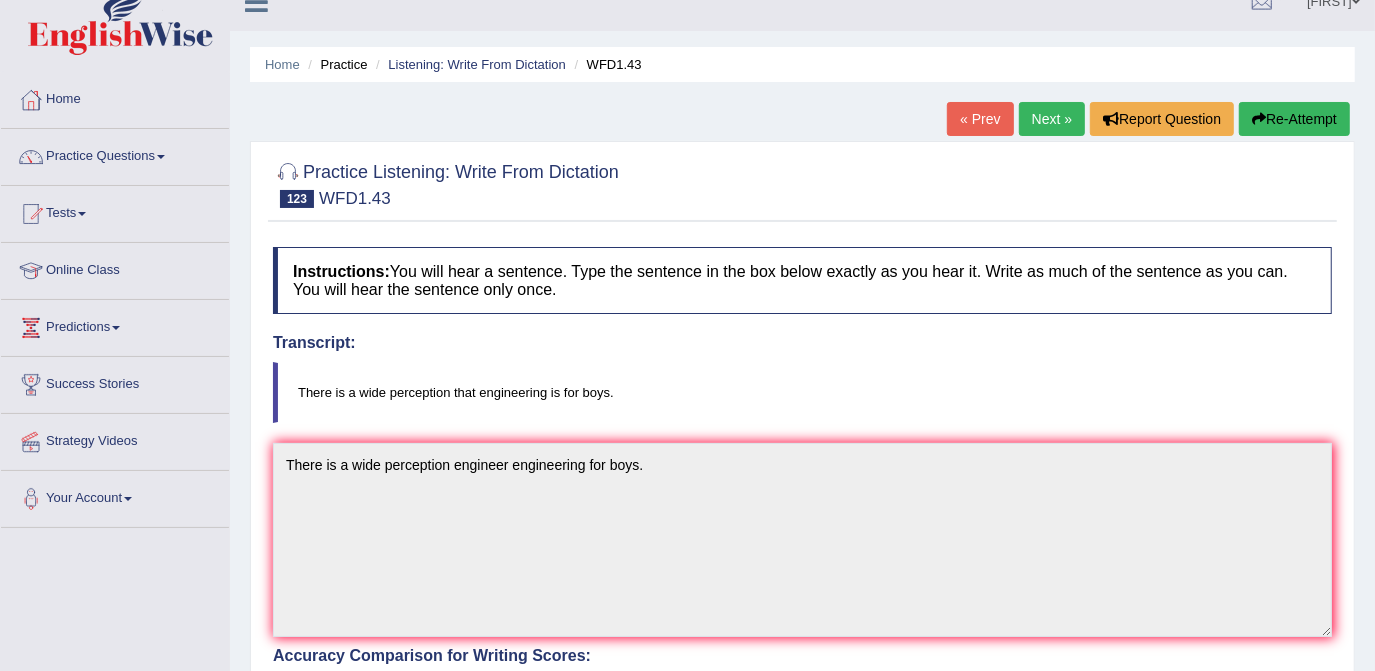 scroll, scrollTop: 0, scrollLeft: 0, axis: both 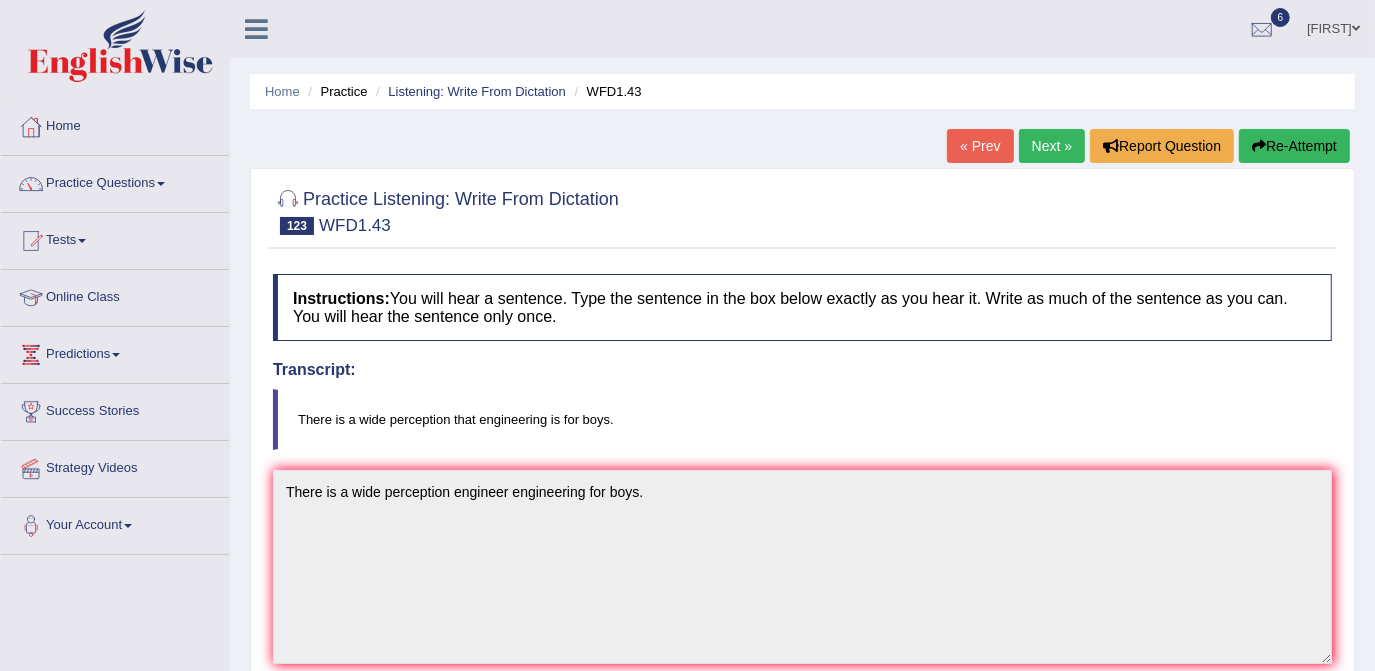 click on "Next »" at bounding box center [1052, 146] 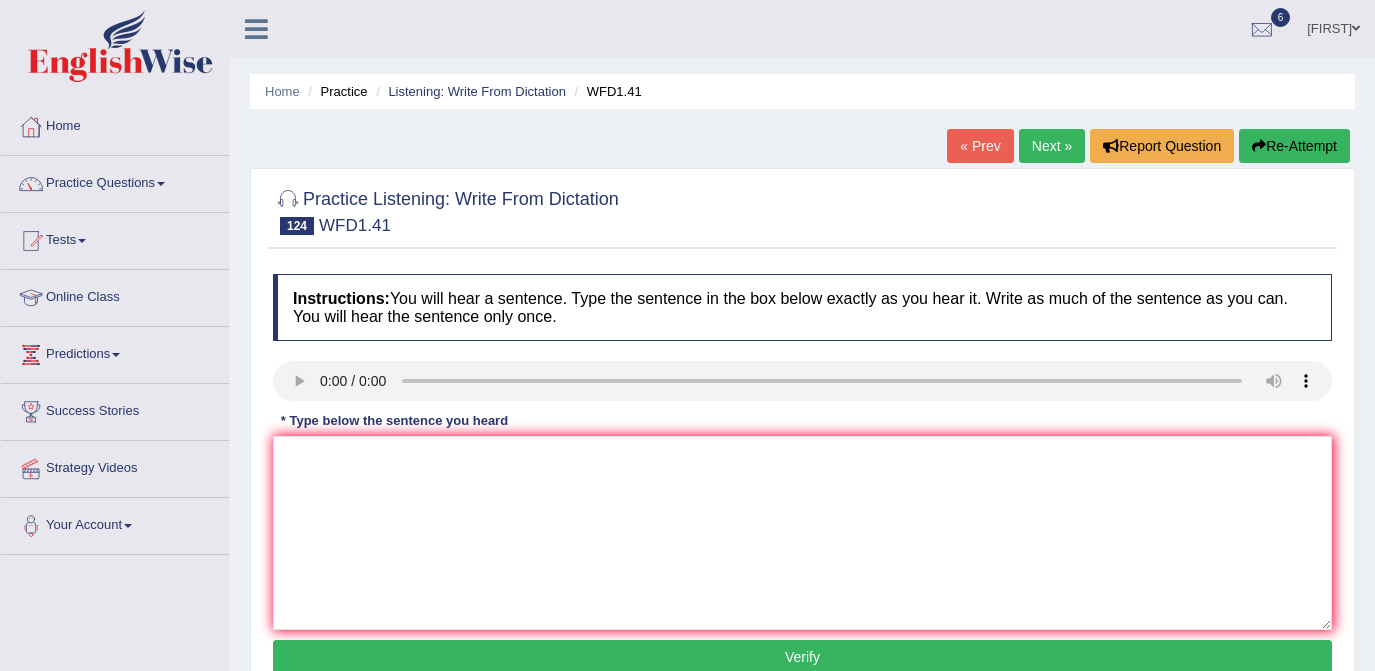 scroll, scrollTop: 0, scrollLeft: 0, axis: both 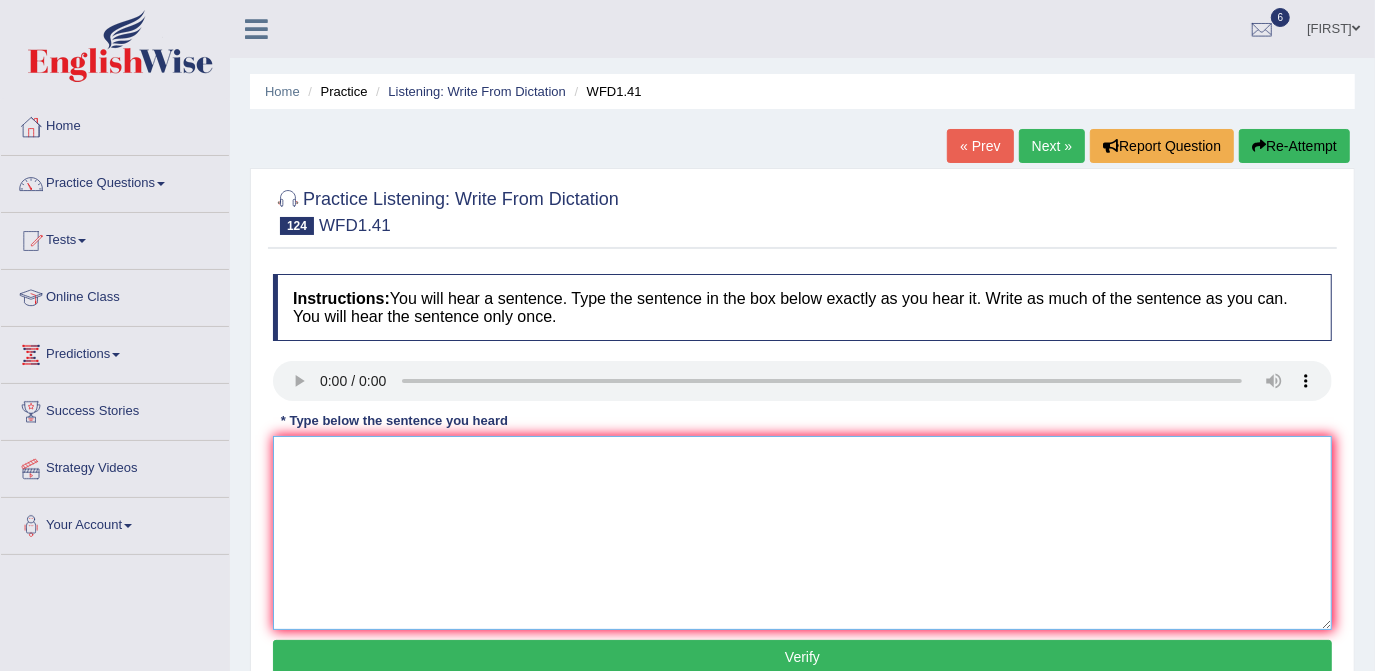 click at bounding box center [802, 533] 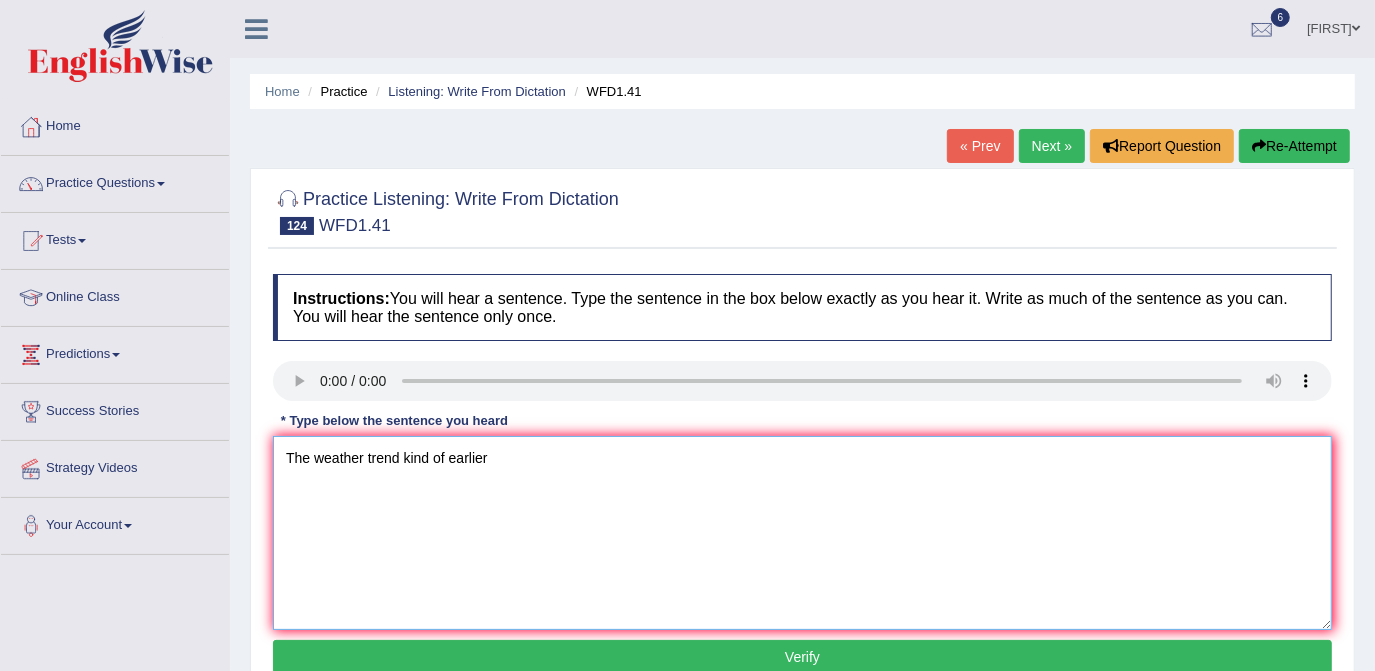 click on "The weather trend kind of earlier" at bounding box center [802, 533] 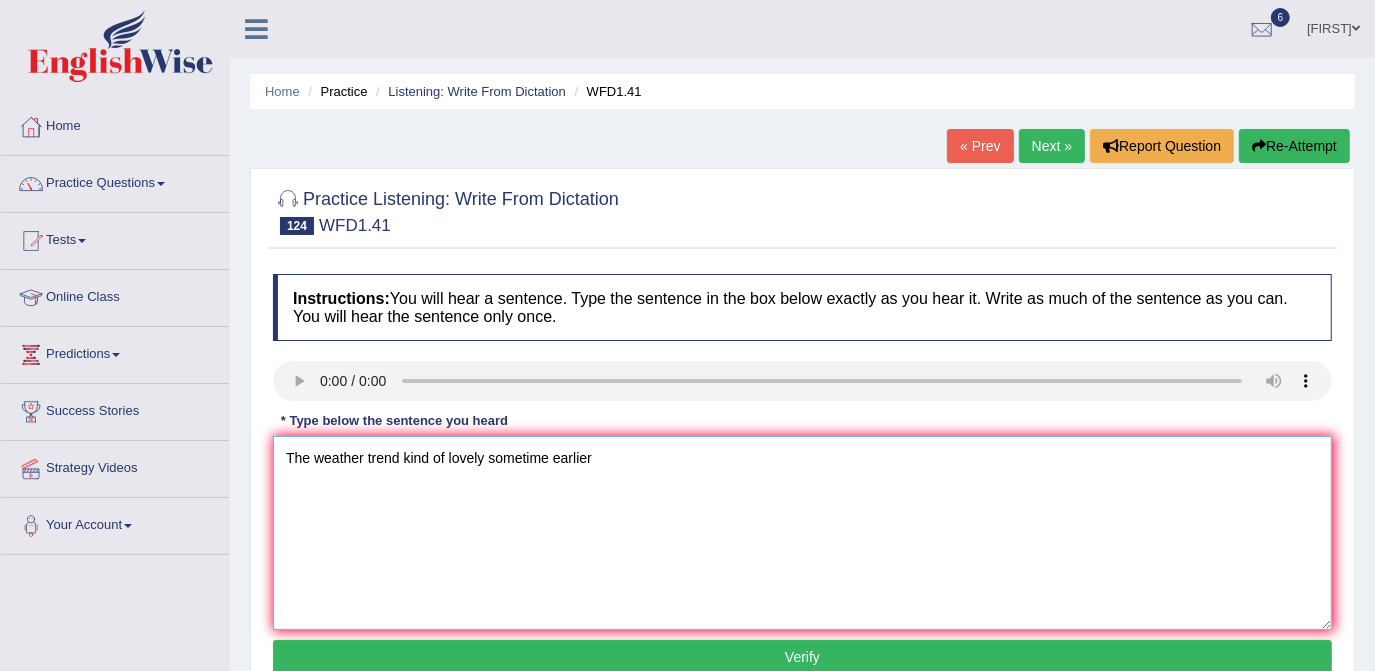 click on "The weather trend kind of lovely sometime earlier" at bounding box center (802, 533) 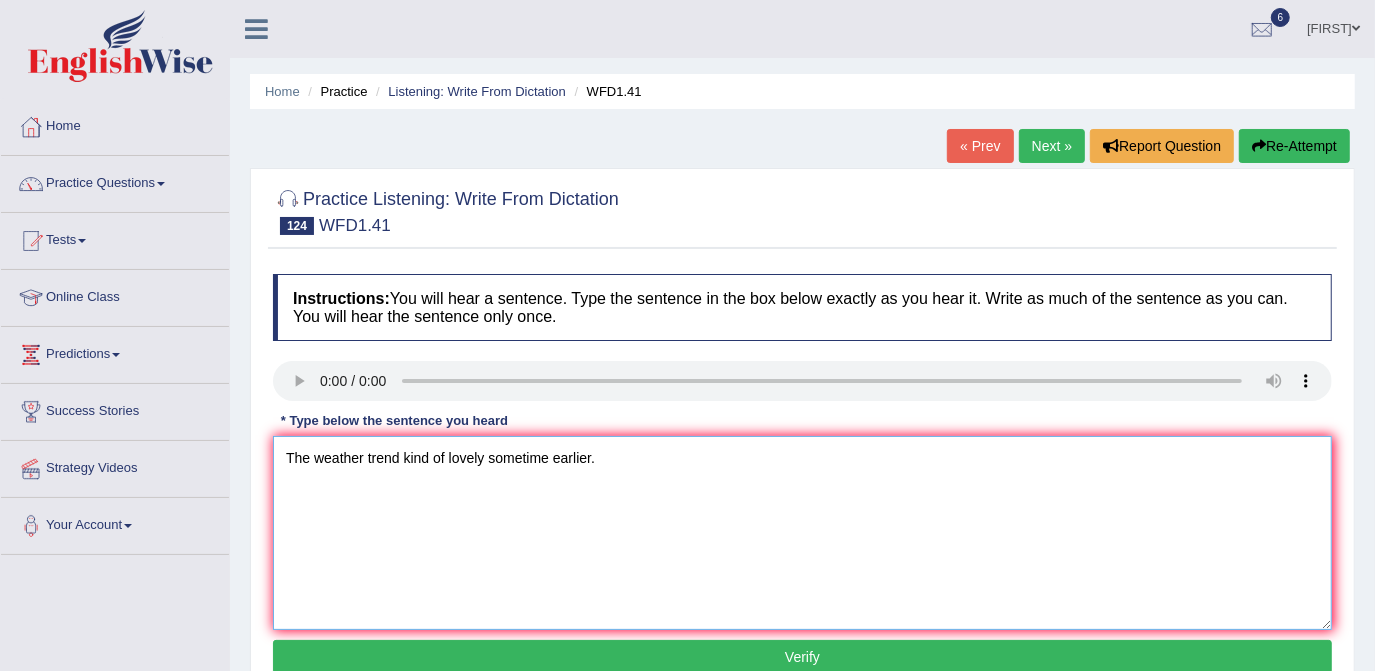 type on "The weather trend kind of lovely sometime earlier." 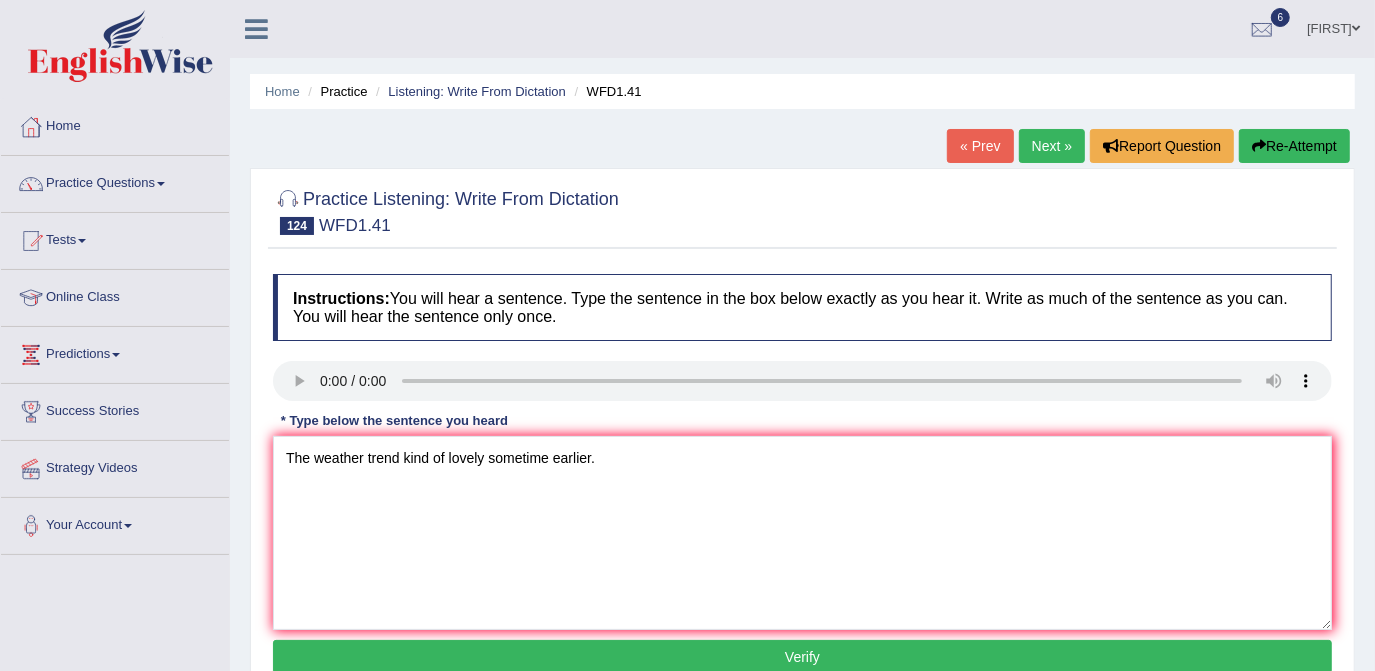 click on "Verify" at bounding box center (802, 657) 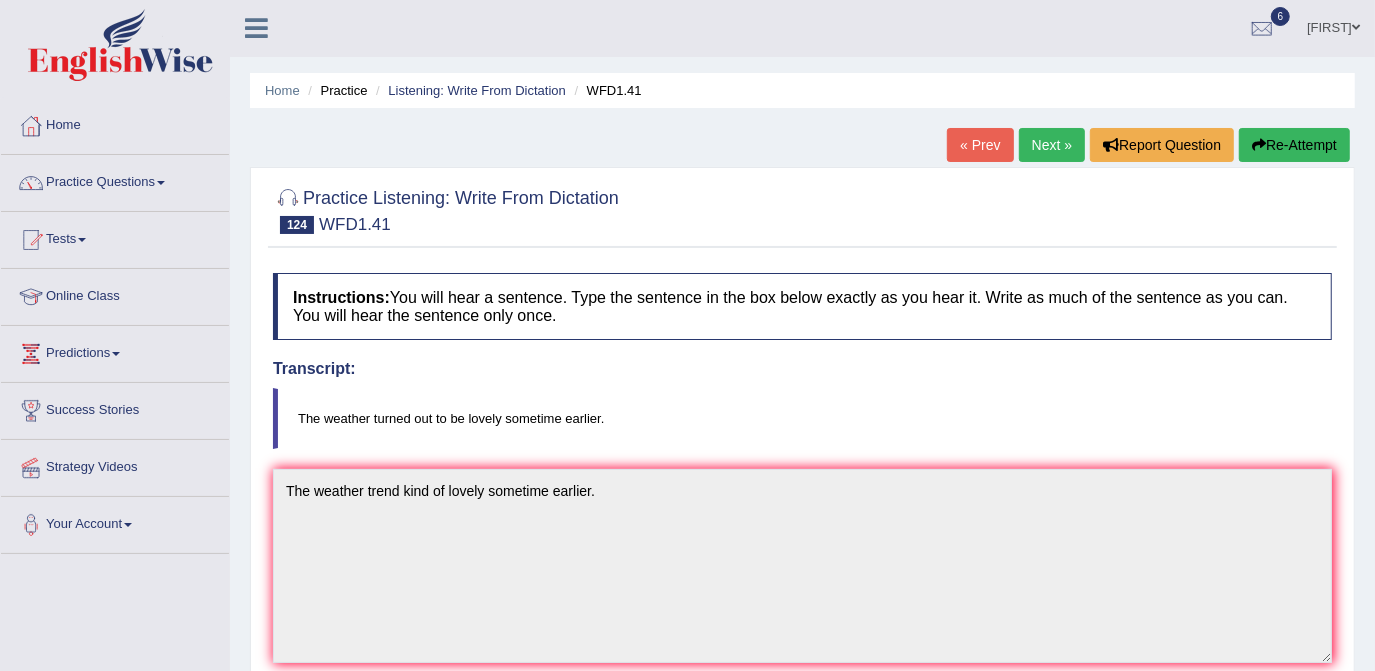 scroll, scrollTop: 0, scrollLeft: 0, axis: both 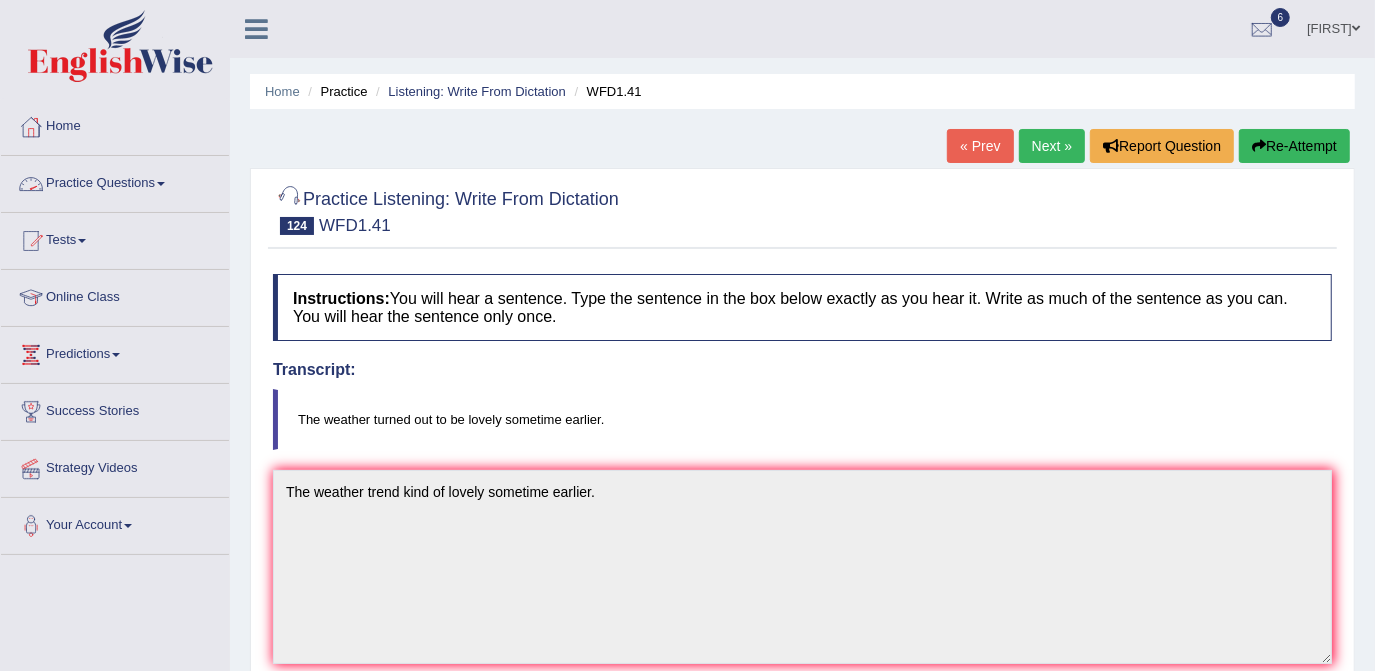 click on "Practice Questions" at bounding box center [115, 181] 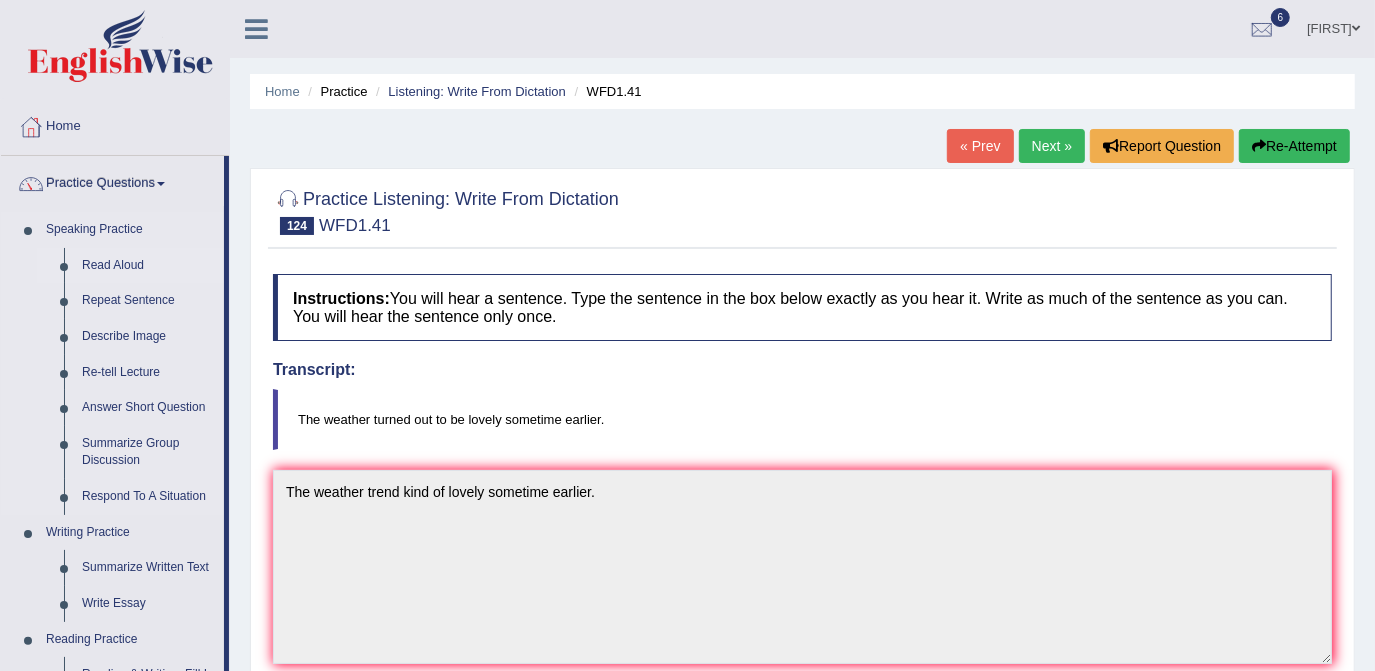 click on "Read Aloud" at bounding box center [148, 266] 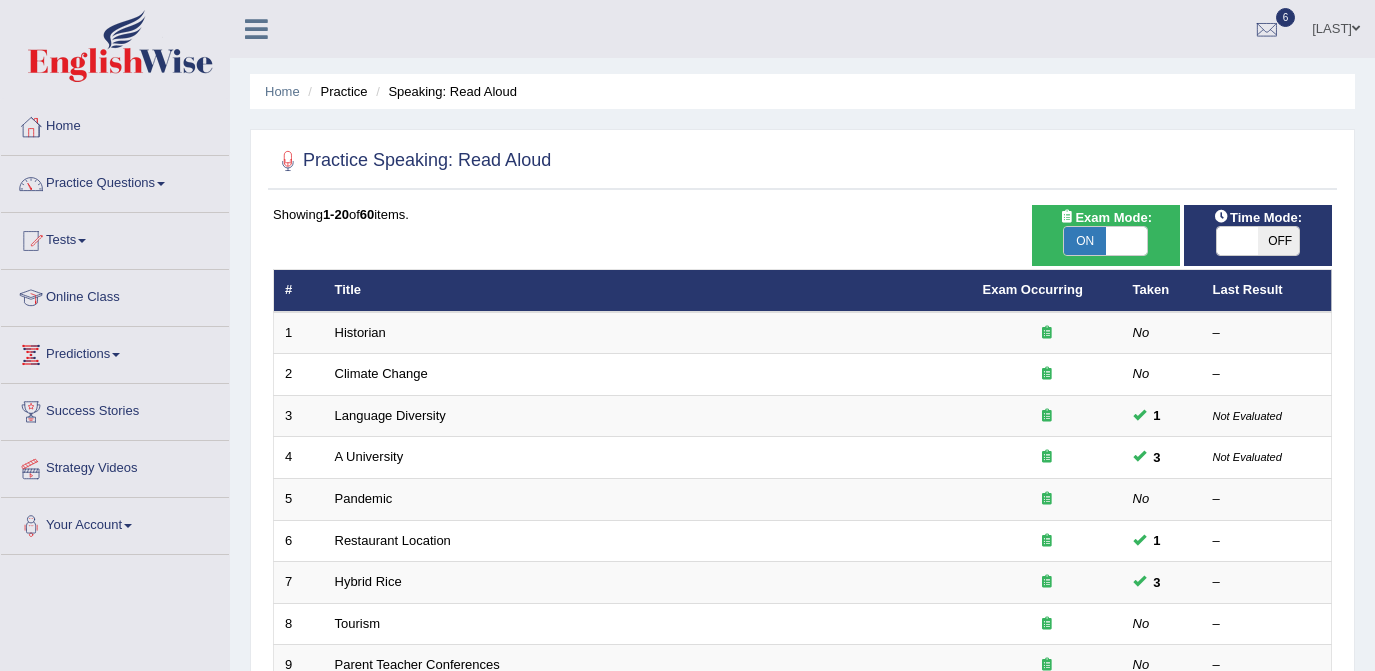 scroll, scrollTop: 0, scrollLeft: 0, axis: both 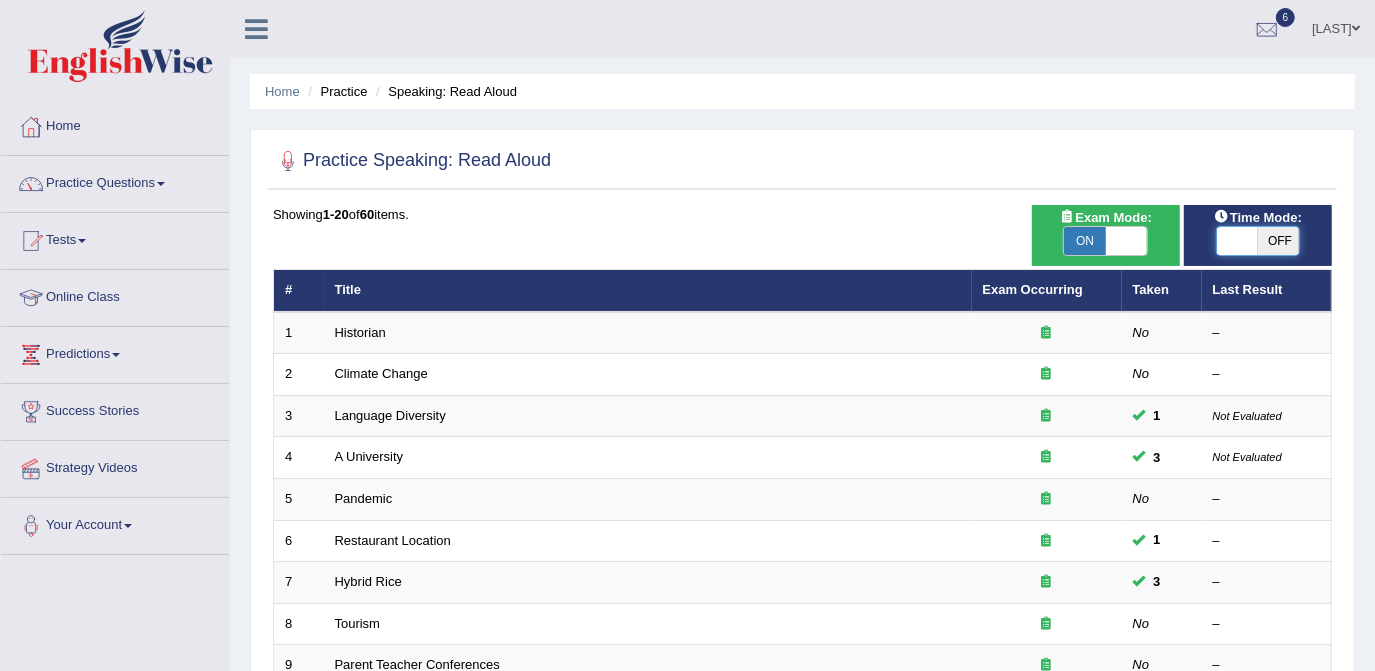 click at bounding box center [1238, 241] 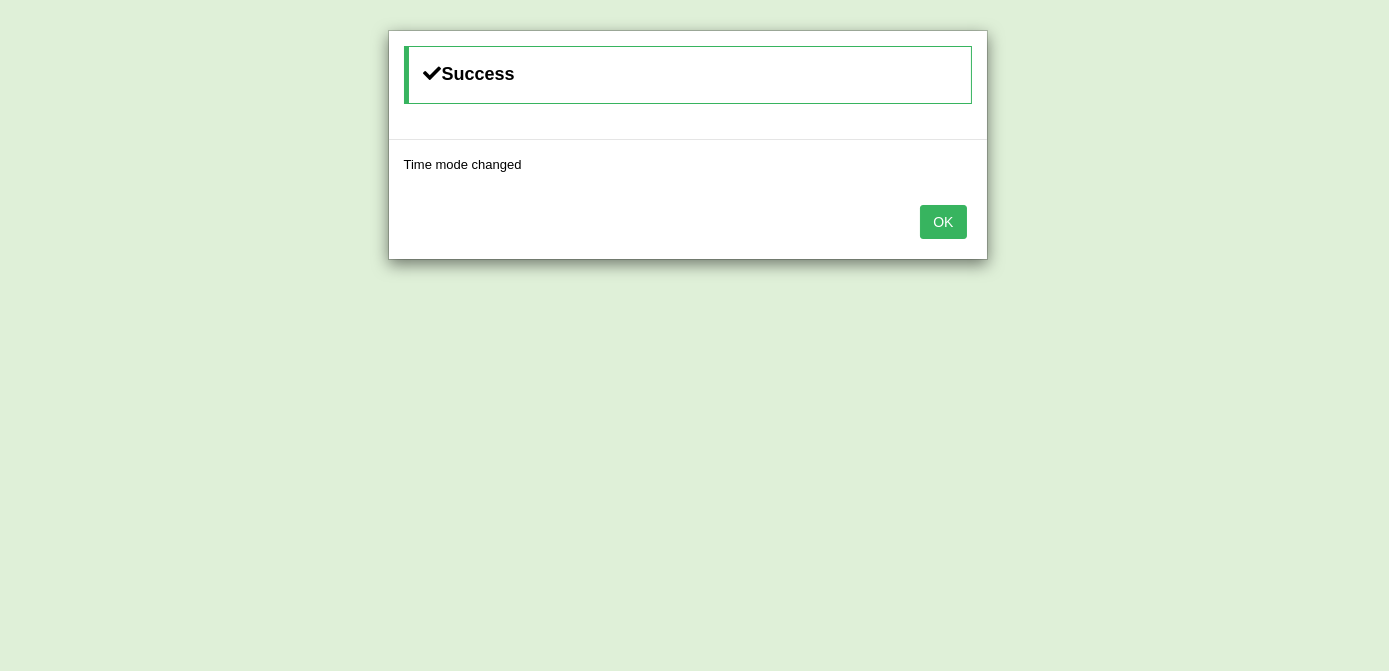 click on "OK" at bounding box center [943, 222] 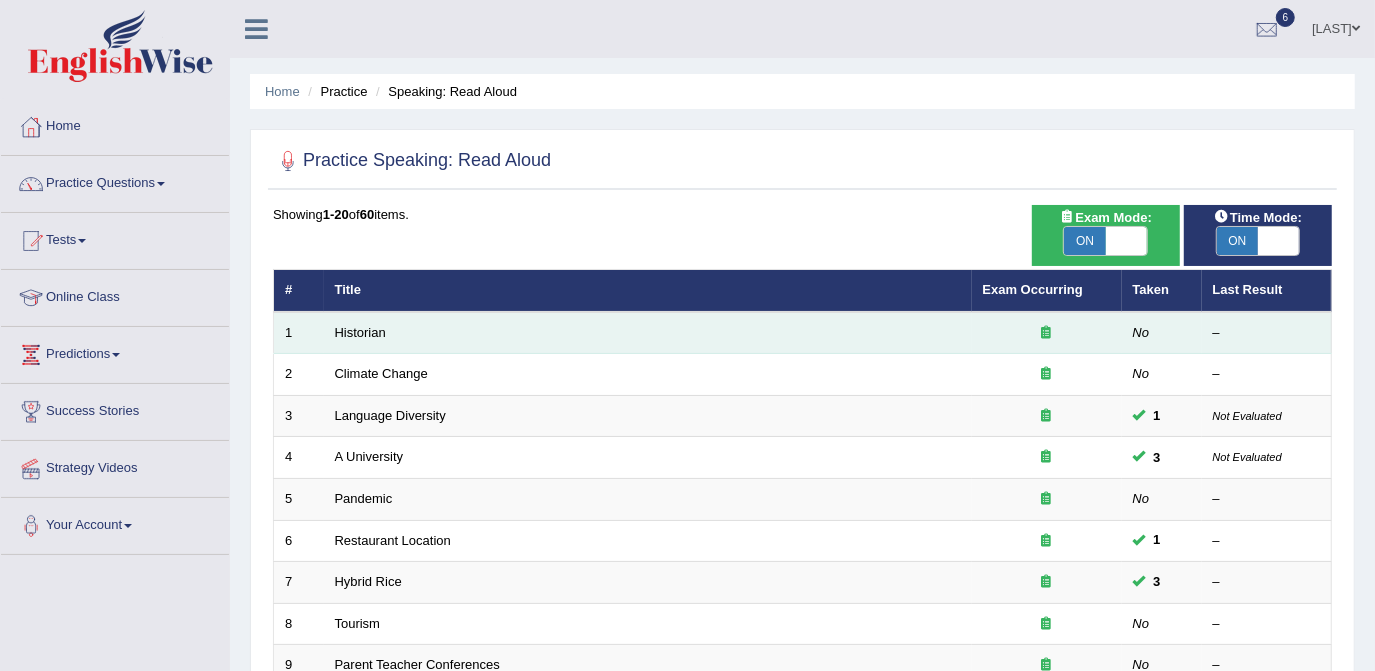 click on "Historian" at bounding box center [648, 333] 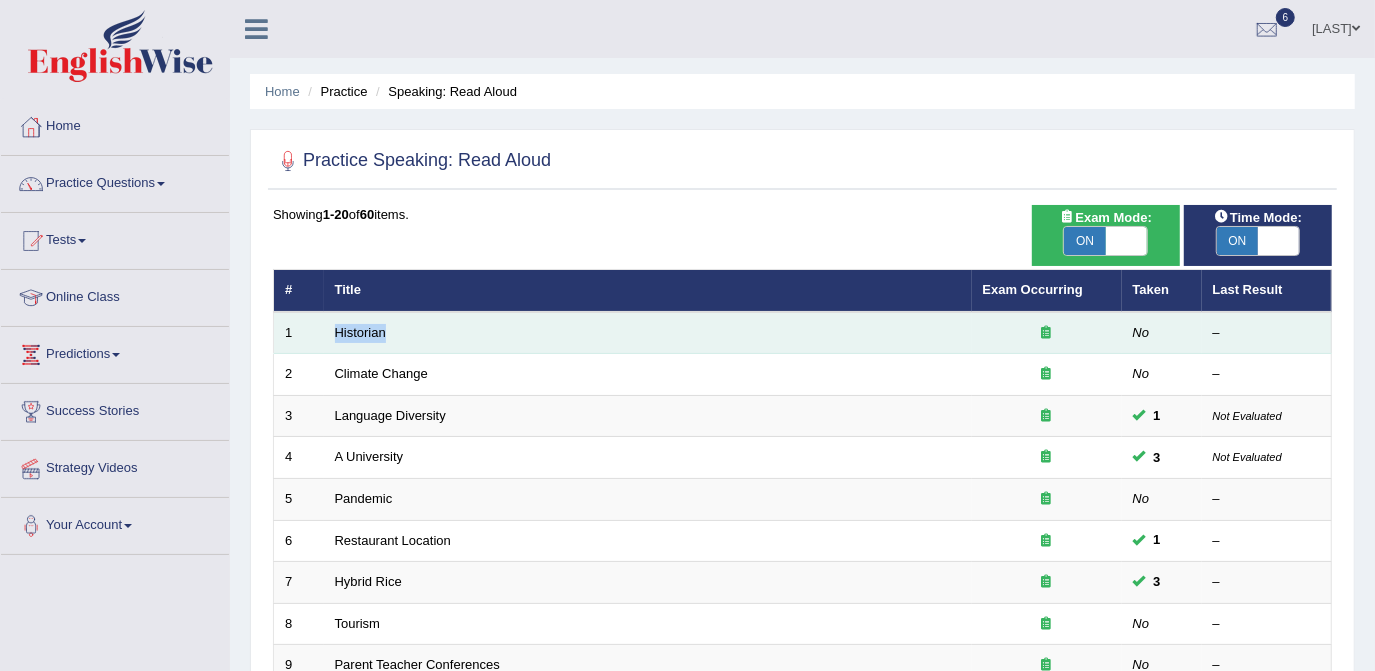 click on "Historian" at bounding box center (648, 333) 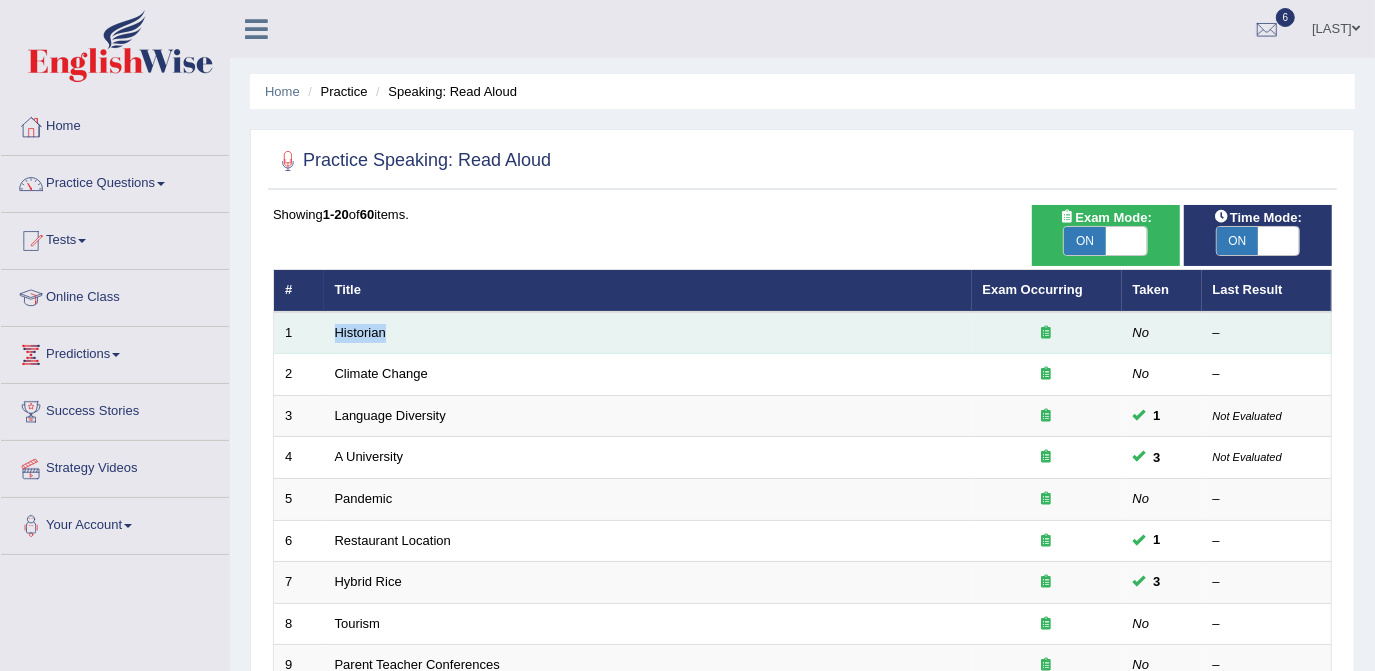 click on "Historian" at bounding box center (648, 333) 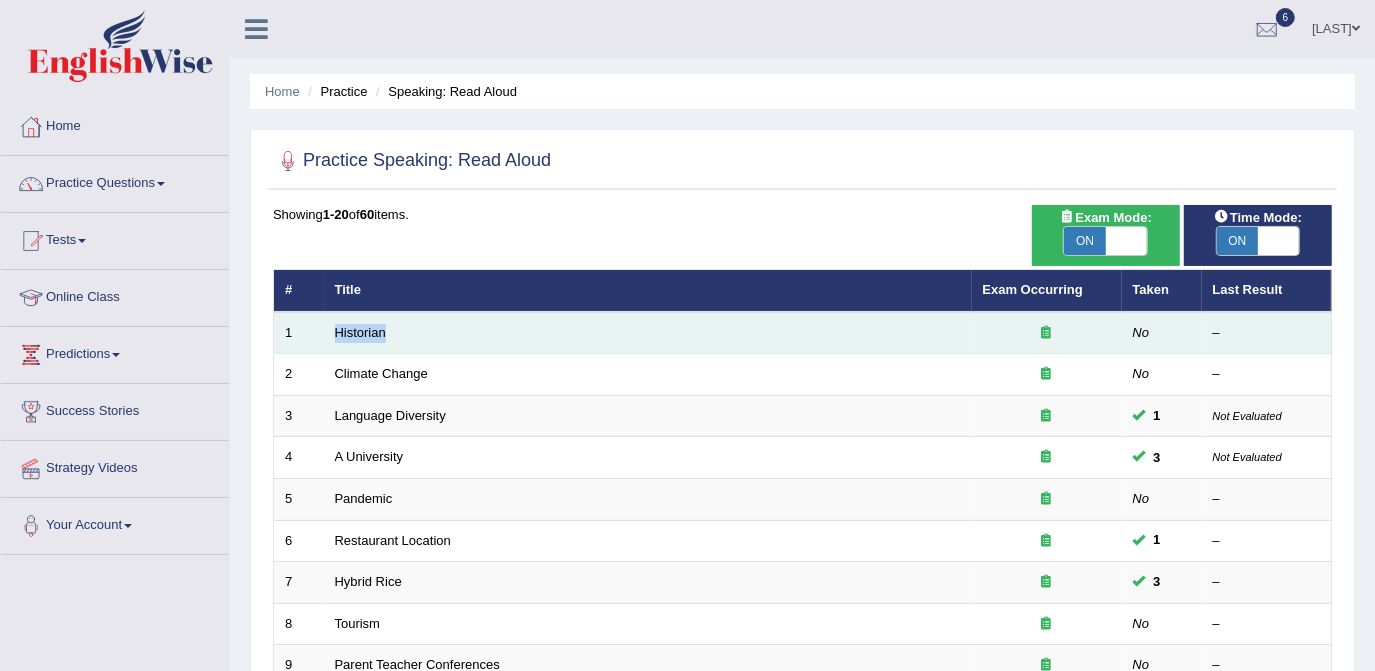 drag, startPoint x: 375, startPoint y: 340, endPoint x: 391, endPoint y: 350, distance: 18.867962 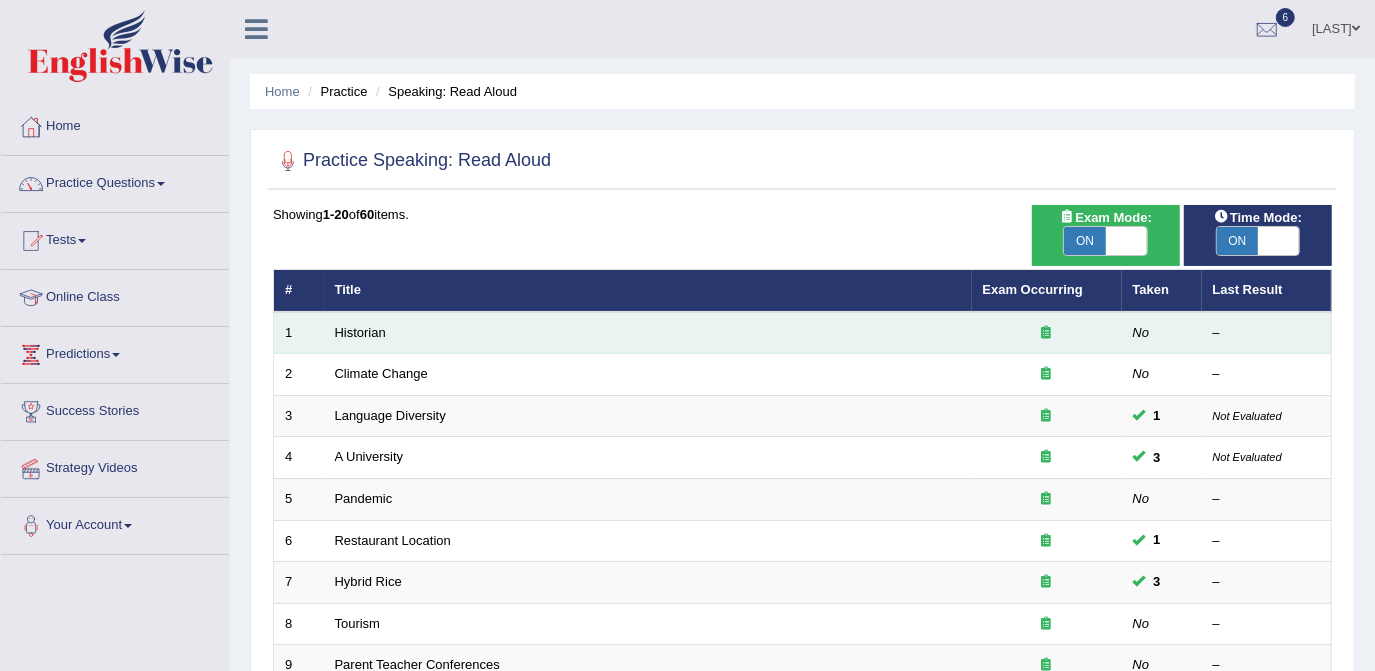 drag, startPoint x: 391, startPoint y: 350, endPoint x: 322, endPoint y: 340, distance: 69.72087 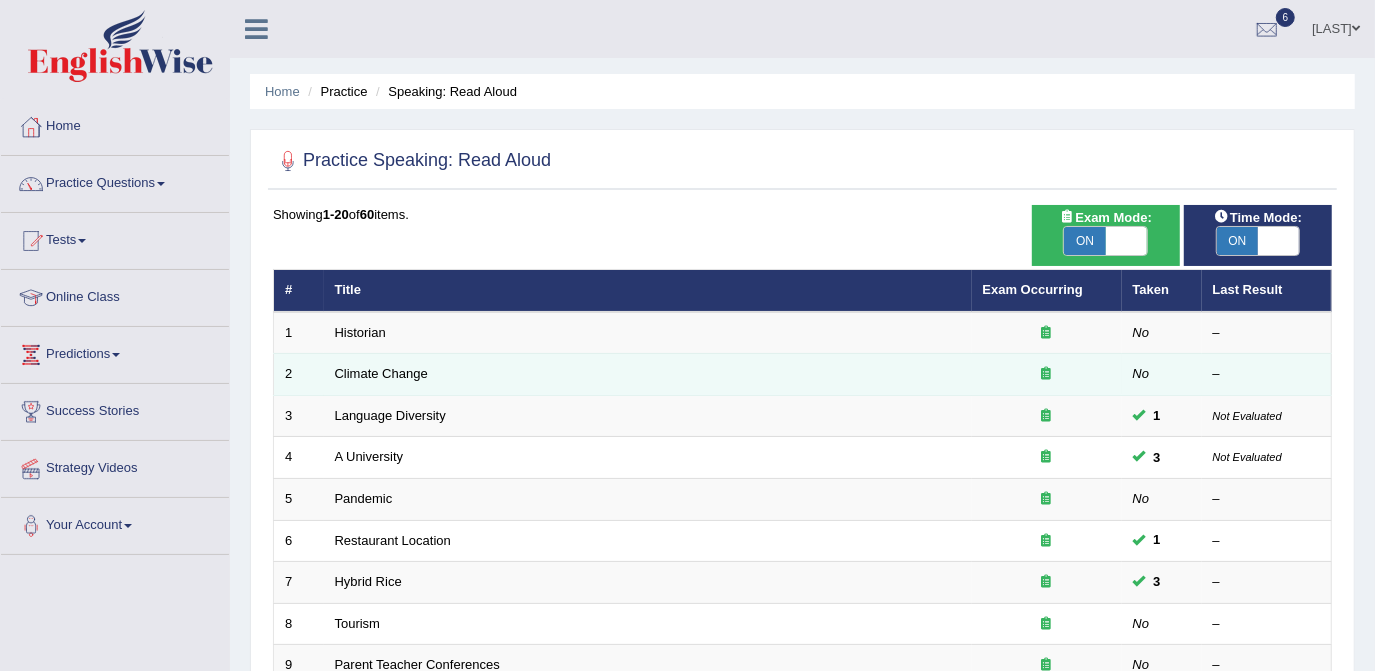 click on "Climate Change" at bounding box center (648, 375) 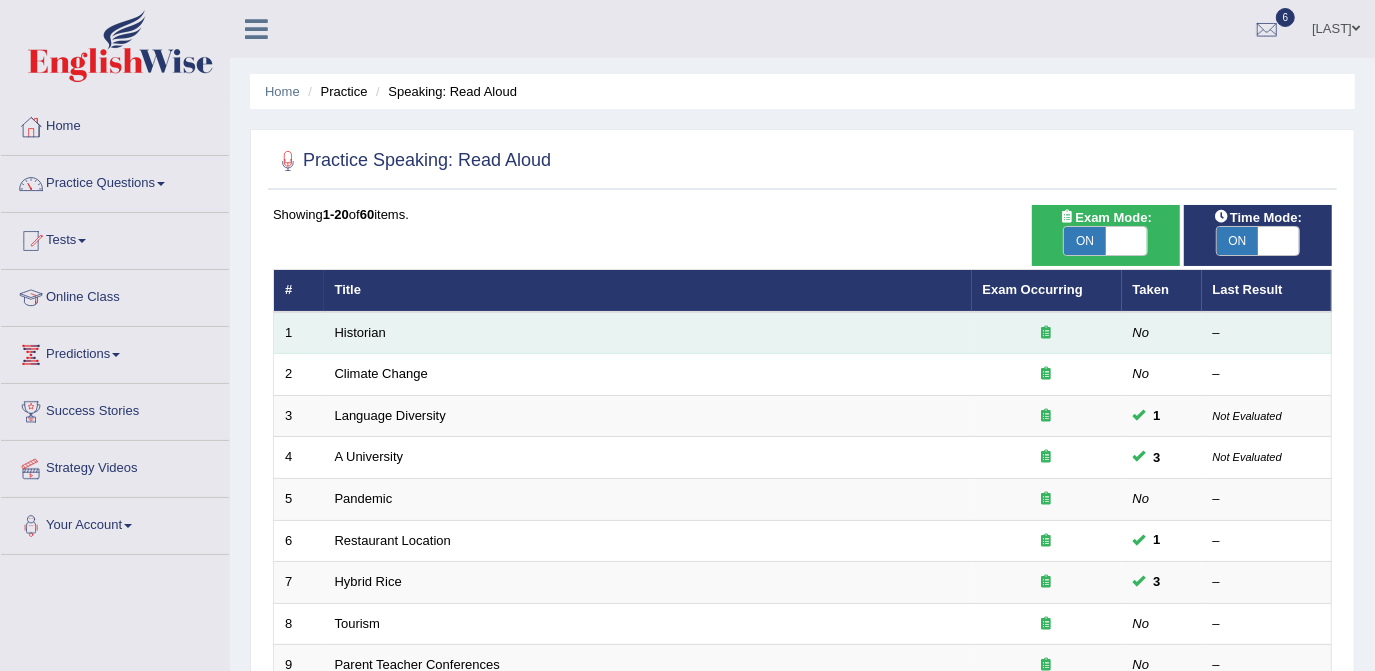 click on "Historian" at bounding box center (648, 333) 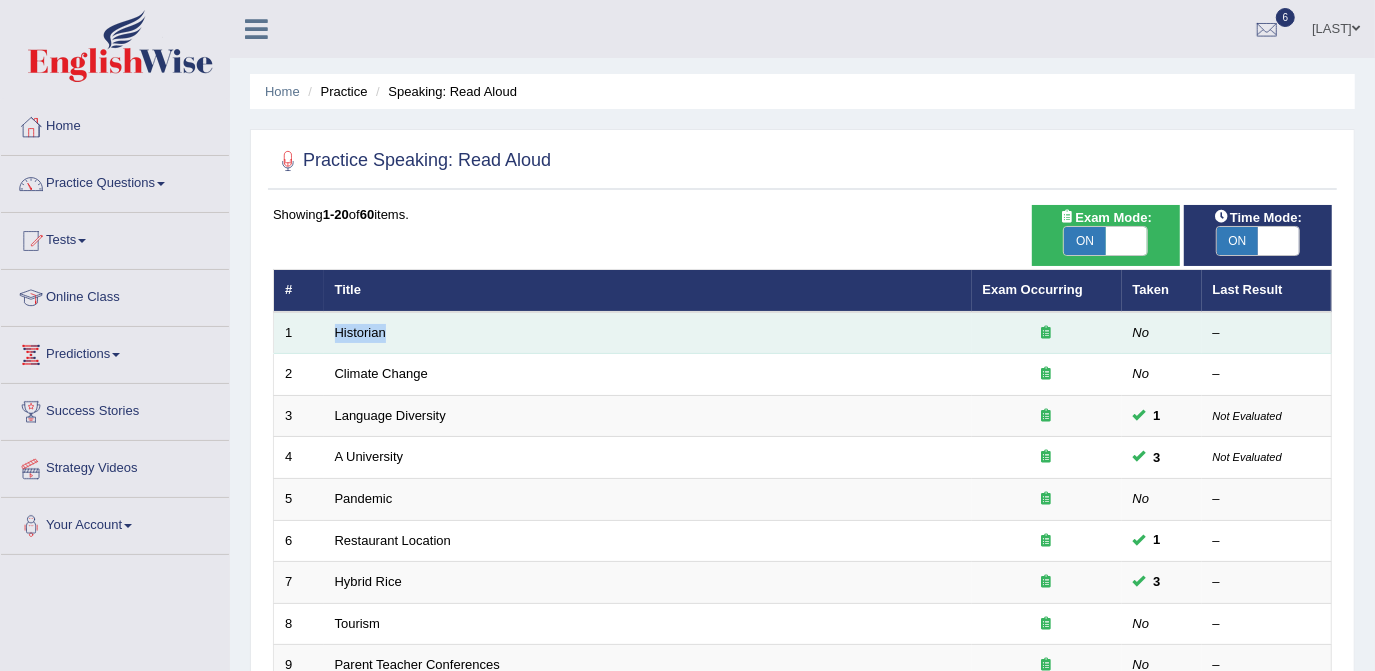 click on "Historian" at bounding box center (648, 333) 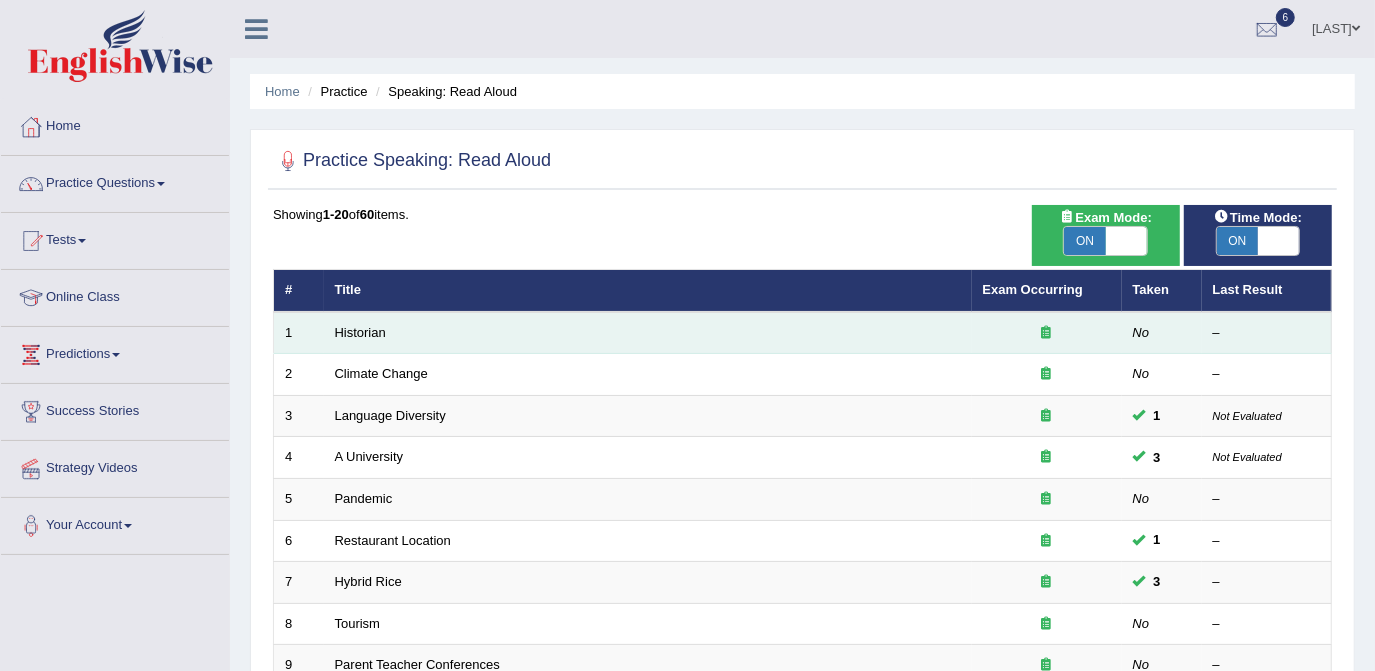 drag, startPoint x: 361, startPoint y: 340, endPoint x: 304, endPoint y: 334, distance: 57.31492 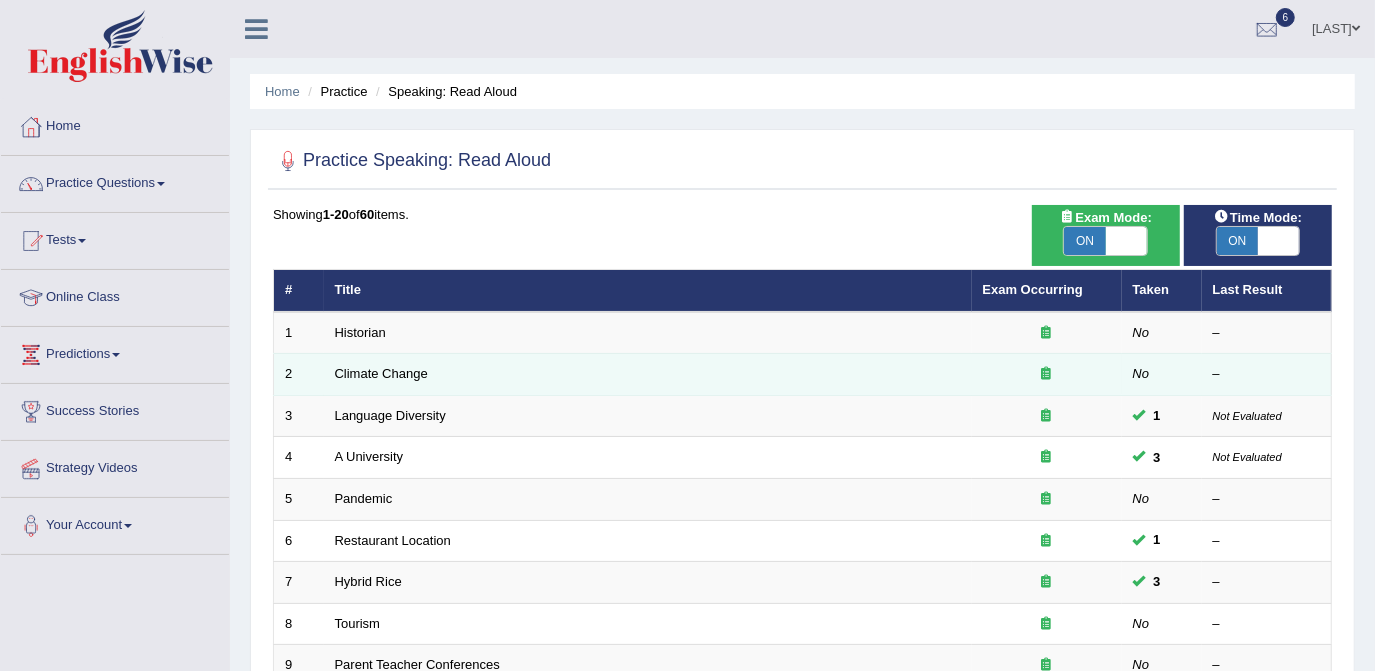 click on "Climate Change" at bounding box center (648, 375) 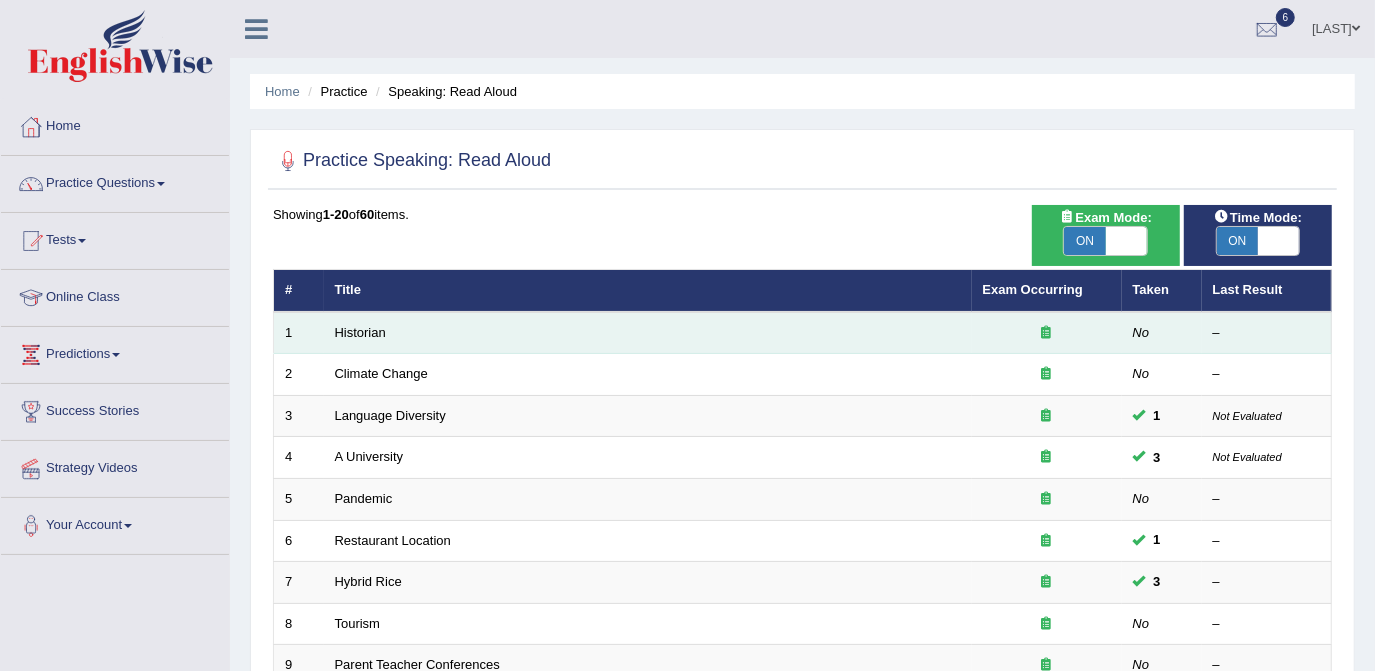 click on "Historian" at bounding box center (648, 333) 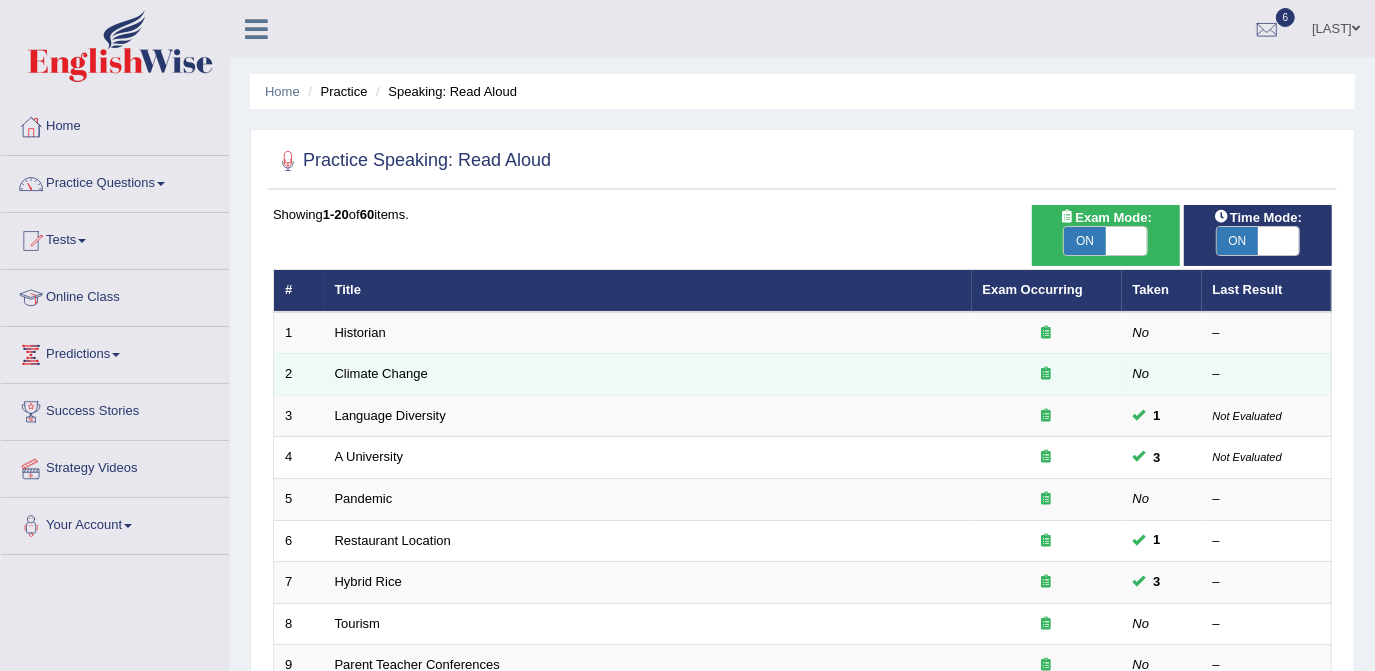 click on "Climate Change" at bounding box center (648, 375) 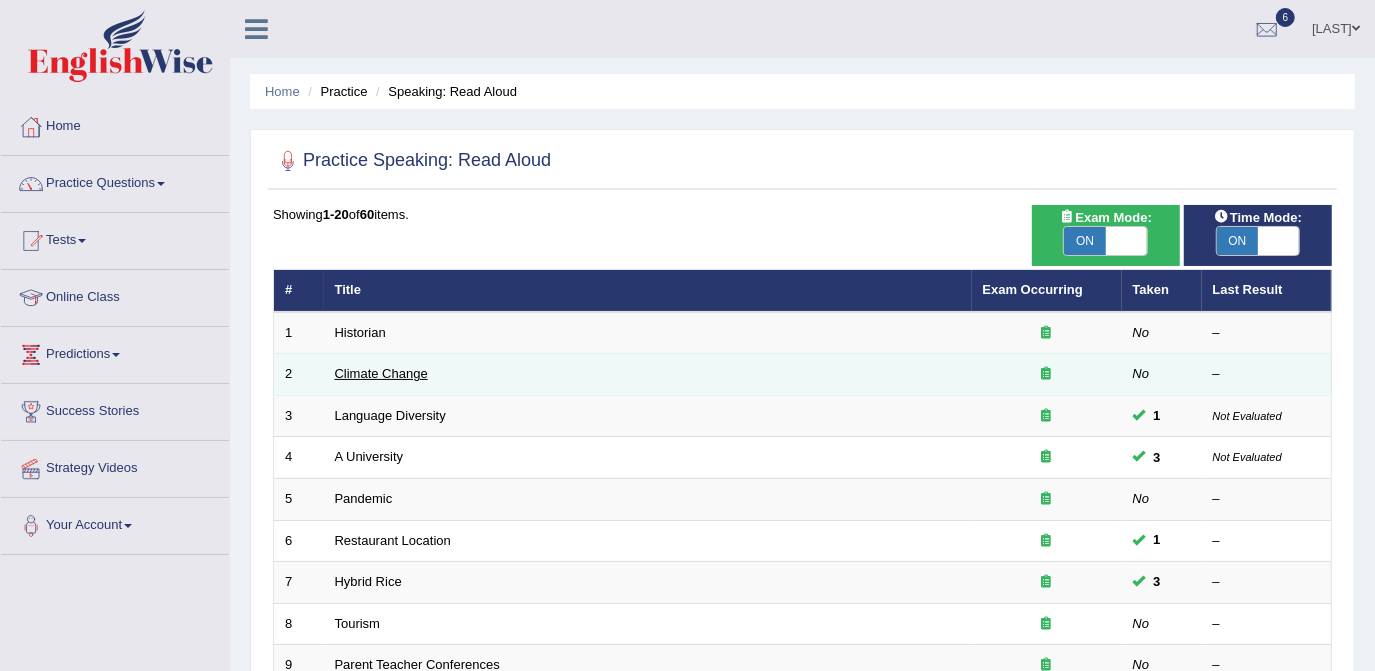 click on "Climate Change" at bounding box center [381, 373] 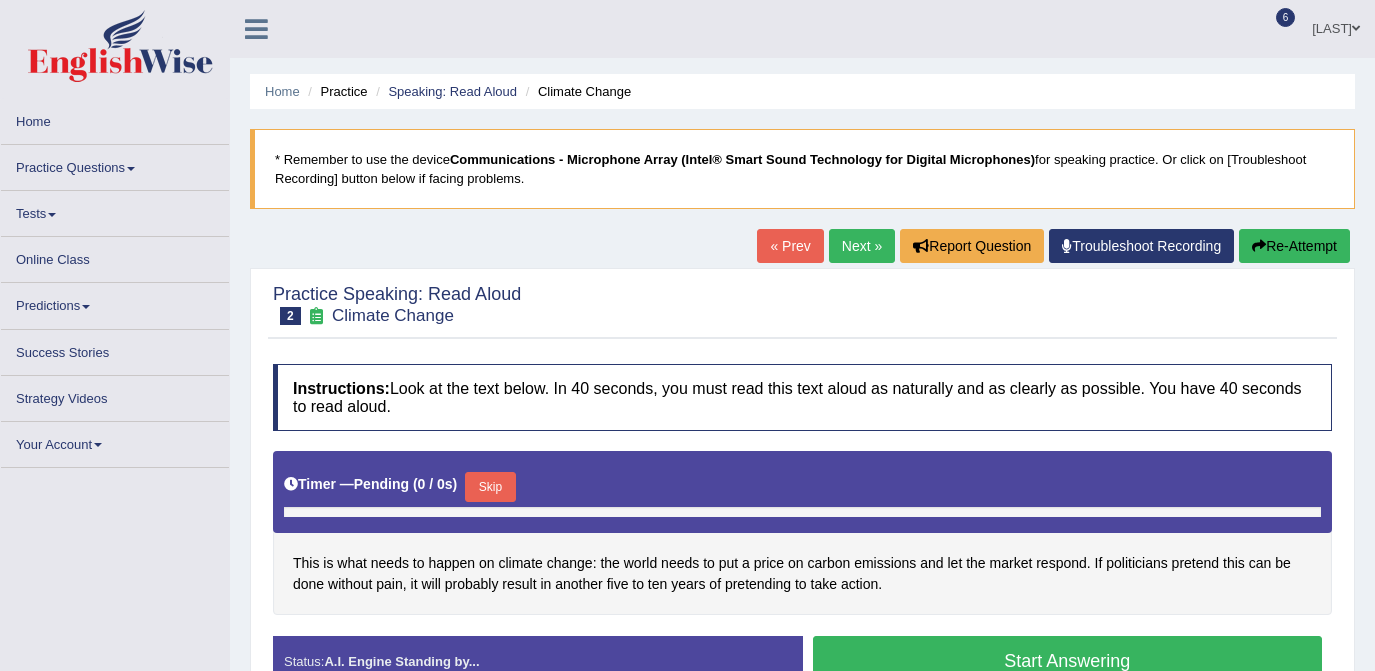 scroll, scrollTop: 0, scrollLeft: 0, axis: both 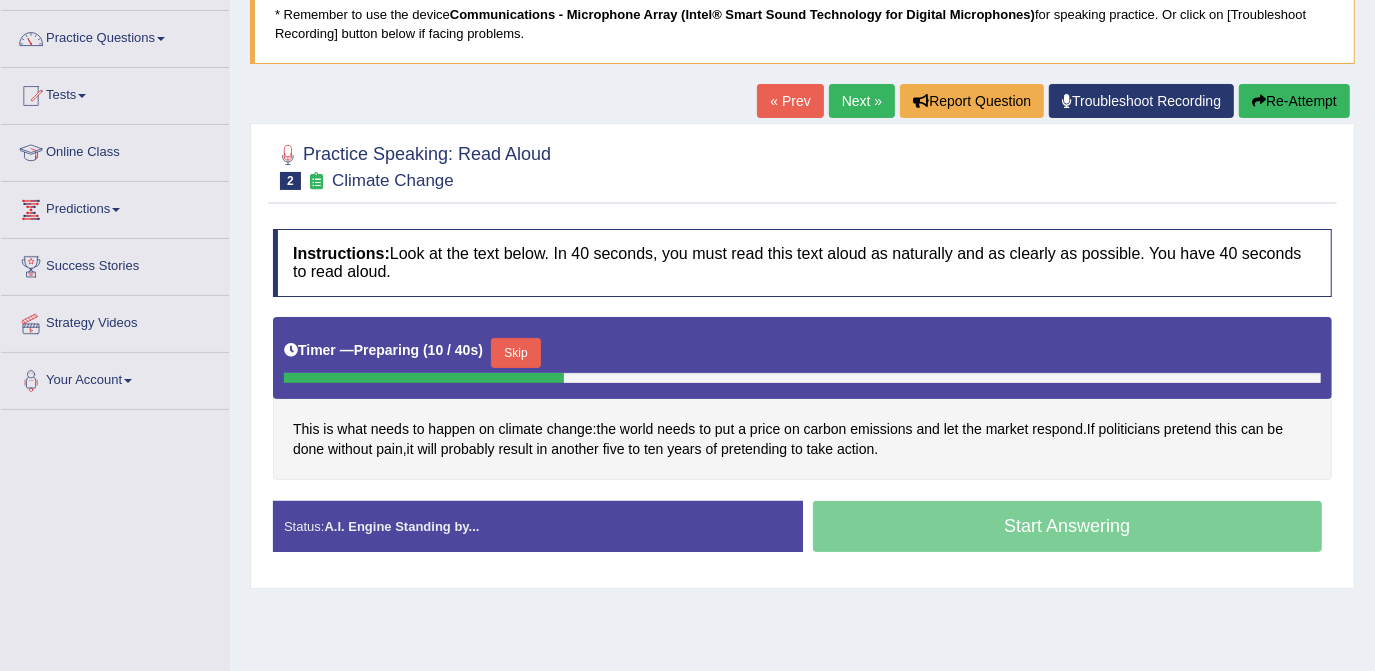 drag, startPoint x: 512, startPoint y: 349, endPoint x: 405, endPoint y: 444, distance: 143.08739 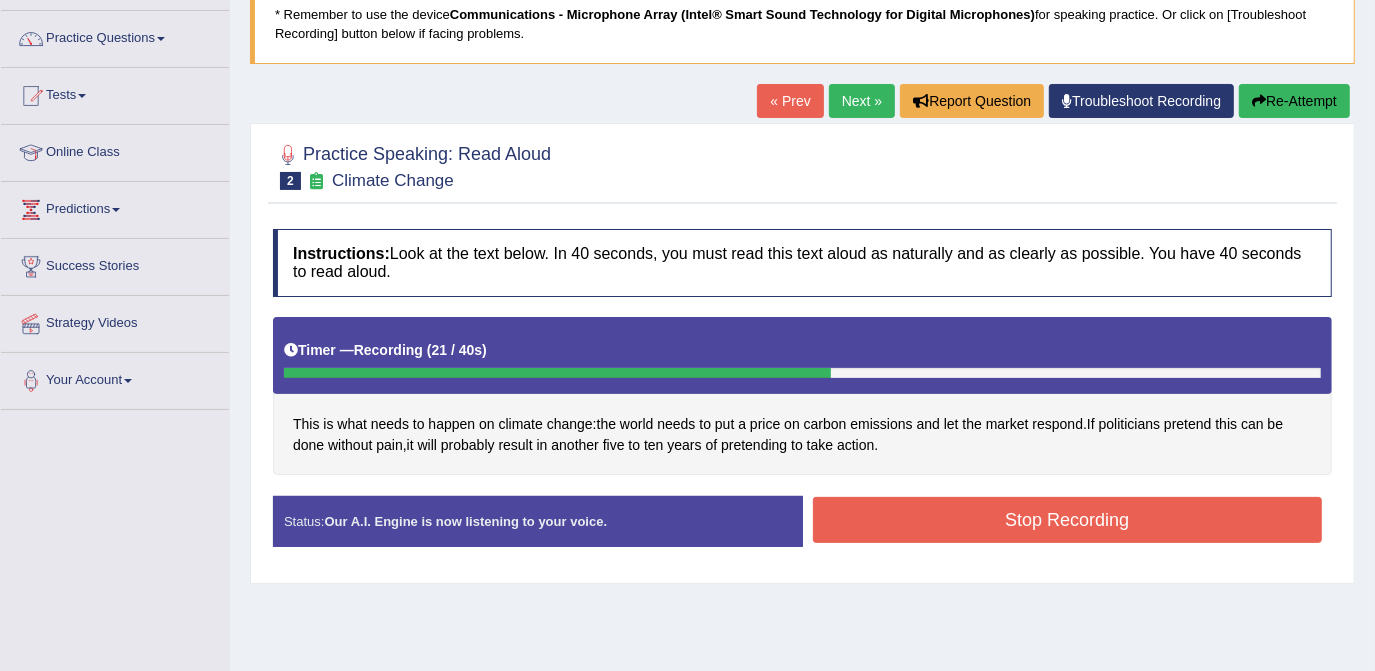 click on "Stop Recording" at bounding box center (1068, 520) 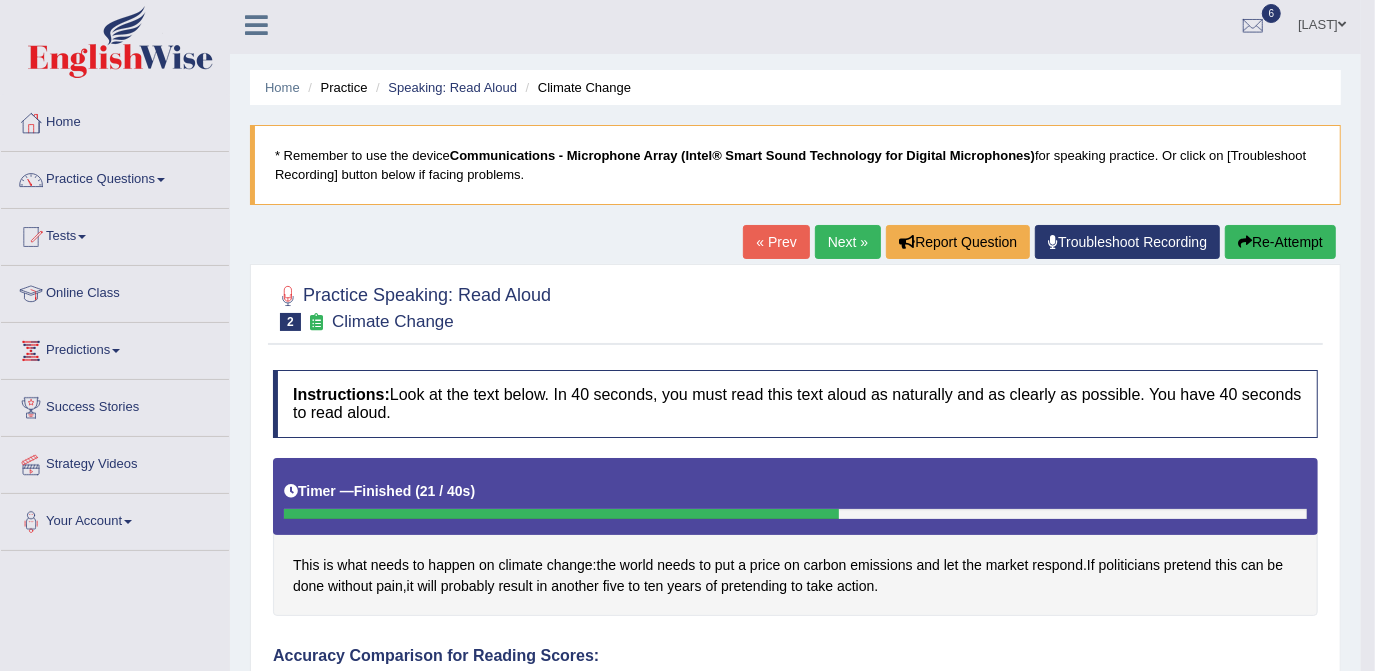 scroll, scrollTop: 0, scrollLeft: 0, axis: both 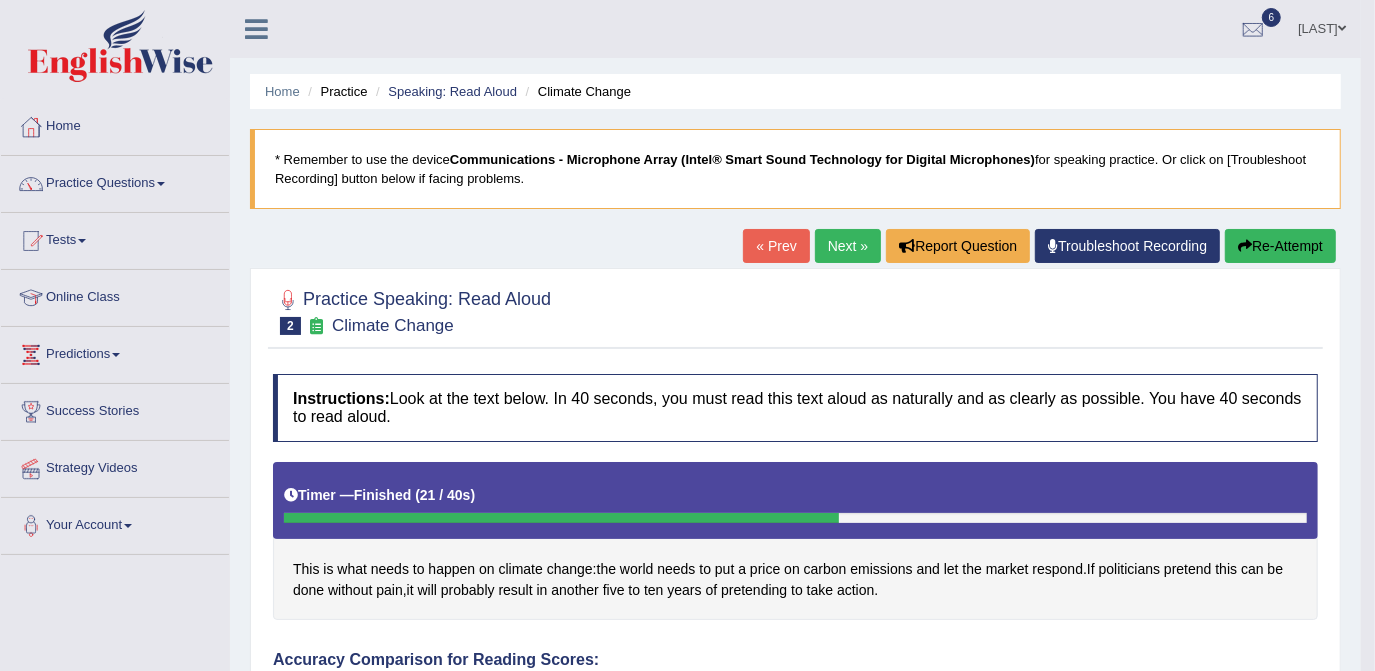 click on "Next »" at bounding box center (848, 246) 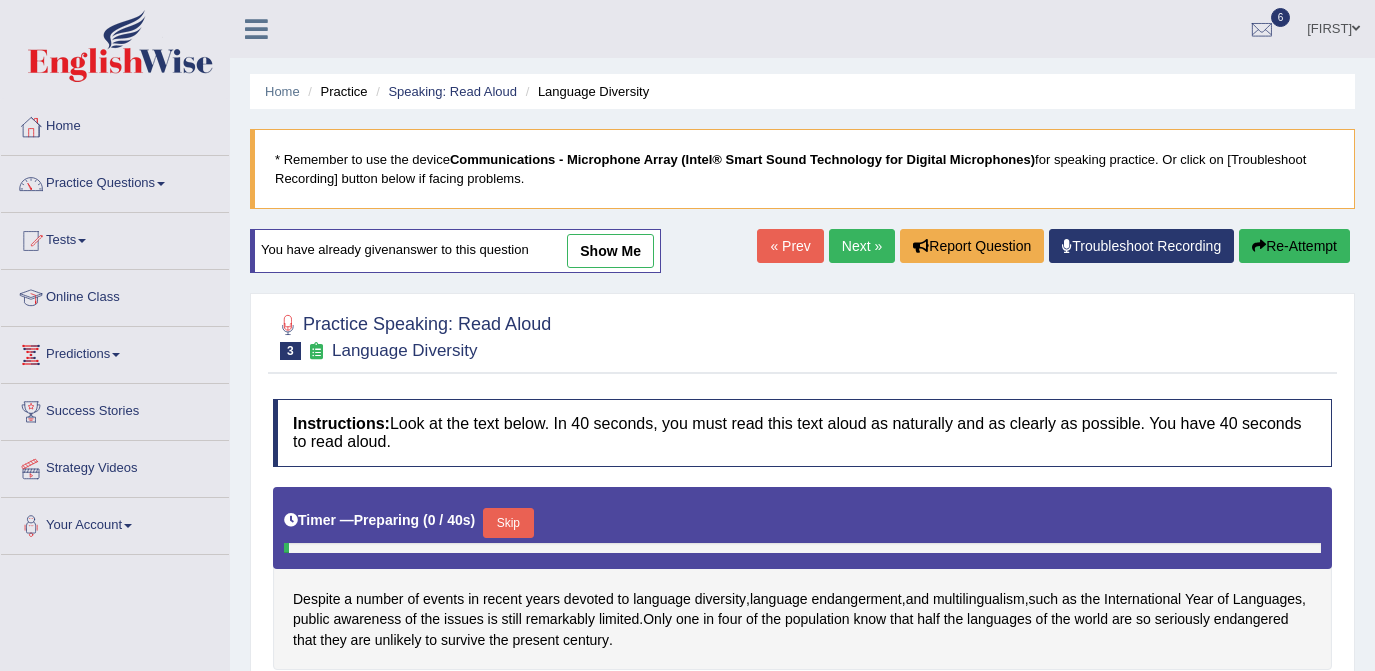 scroll, scrollTop: 0, scrollLeft: 0, axis: both 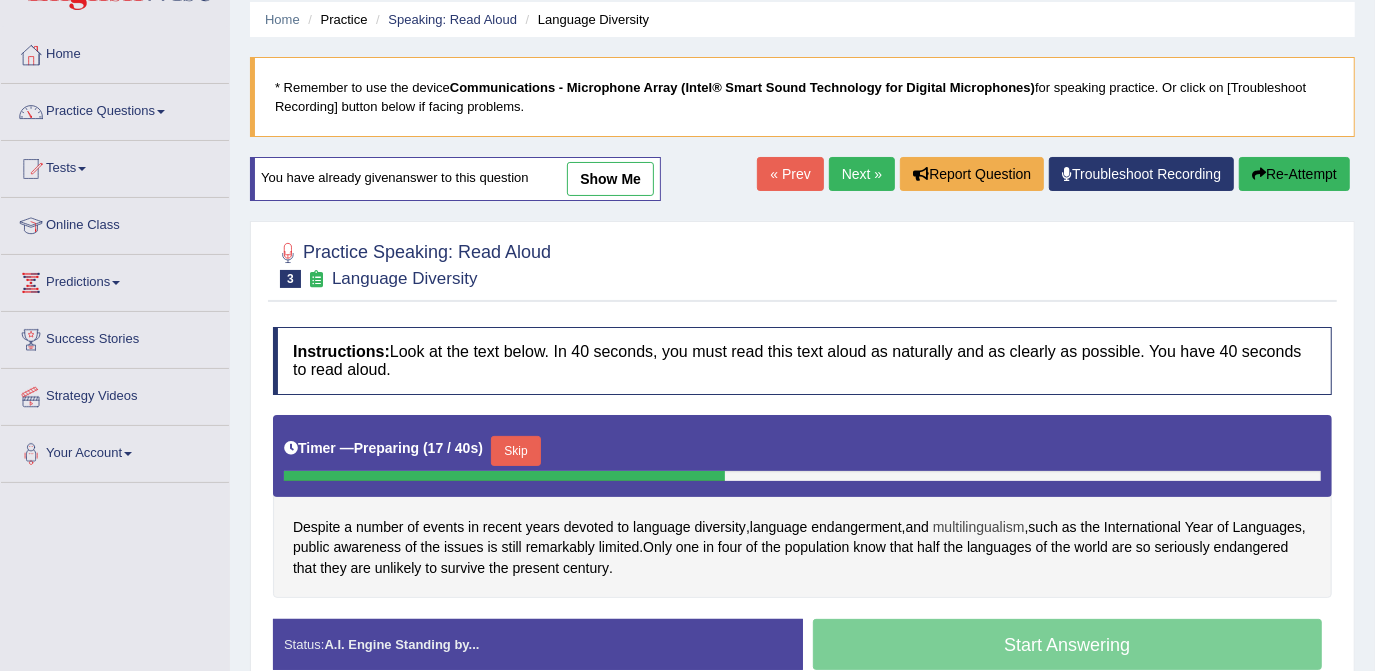 click on "multilingualism" at bounding box center [979, 527] 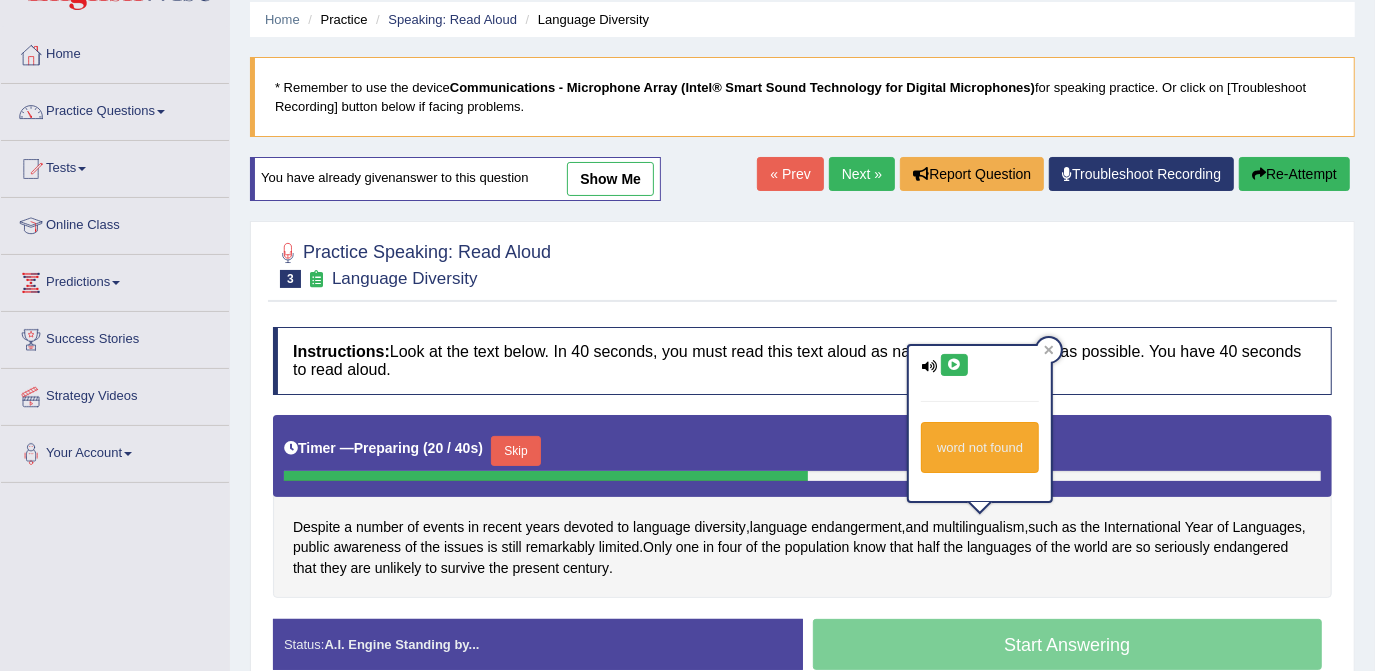 click at bounding box center [954, 365] 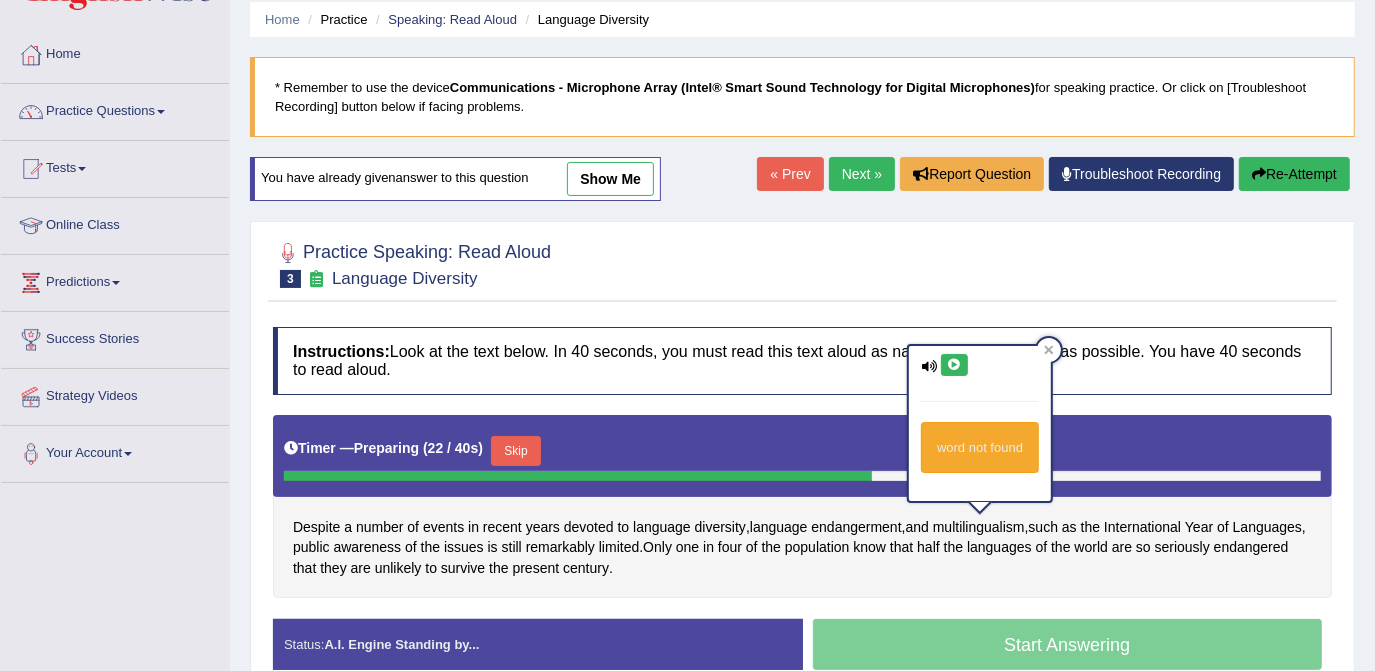 click at bounding box center [954, 365] 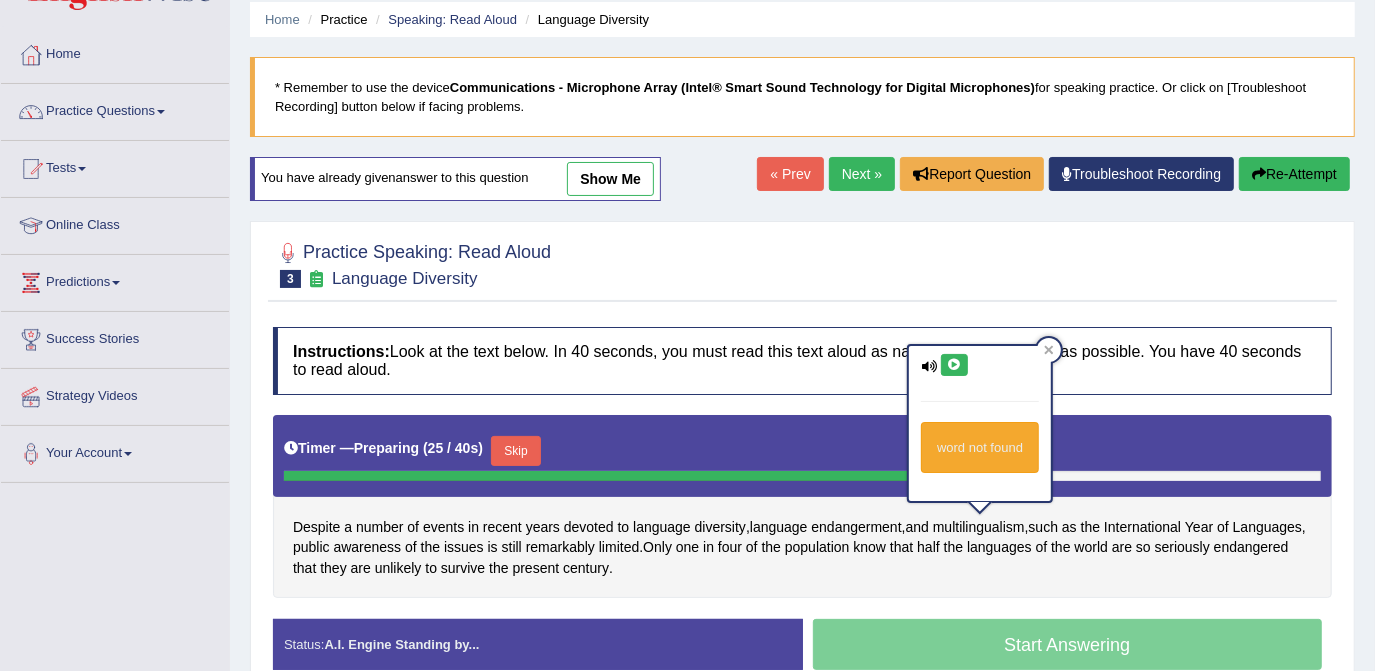 click on "Instructions:  Look at the text below. In 40 seconds, you must read this text aloud as naturally and as clearly as possible. You have 40 seconds to read aloud.
Timer —  Preparing   ( 25 / 40s ) Skip Despite   a   number   of   events   in   recent   years   devoted   to   language   diversity ,  language   endangerment ,  and   multilingualism ,  such   as   the   International   Year   of   Languages ,  public   awareness   of   the   issues   is   still   remarkably   limited .  Only   one   in   four   of   the   population   know   that   half   the   languages   of   the   world   are   so   seriously   endangered   that   they   are   unlikely   to   survive   the   present   century . Created with Highcharts 7.1.2 Too low Too high Time Pitch meter: 0 10 20 30 40 Created with Highcharts 7.1.2 Great Too slow Too fast Time Speech pace meter: 0 10 20 30 40 Accuracy Comparison for Reading Scores: Labels:
Red:  Missed/Mispronounced Words
Green:  Correct Words
4.5  / 5" at bounding box center [802, 506] 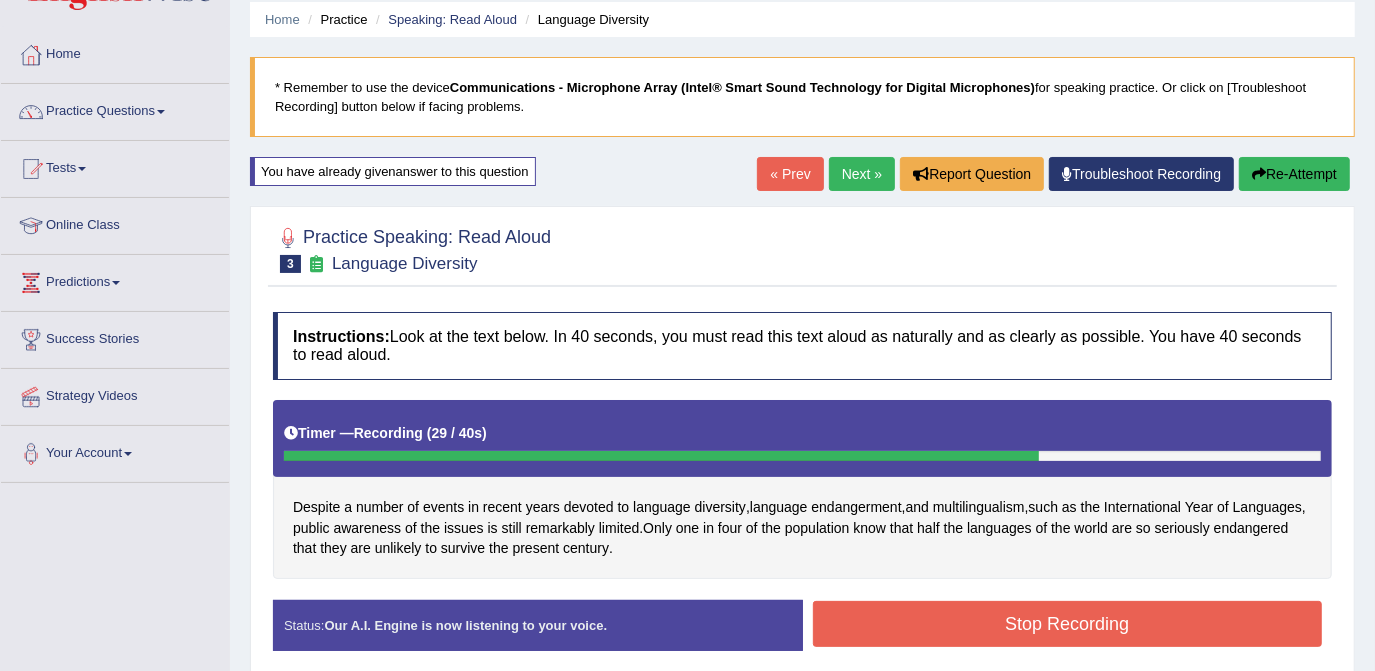 click on "Stop Recording" at bounding box center [1068, 624] 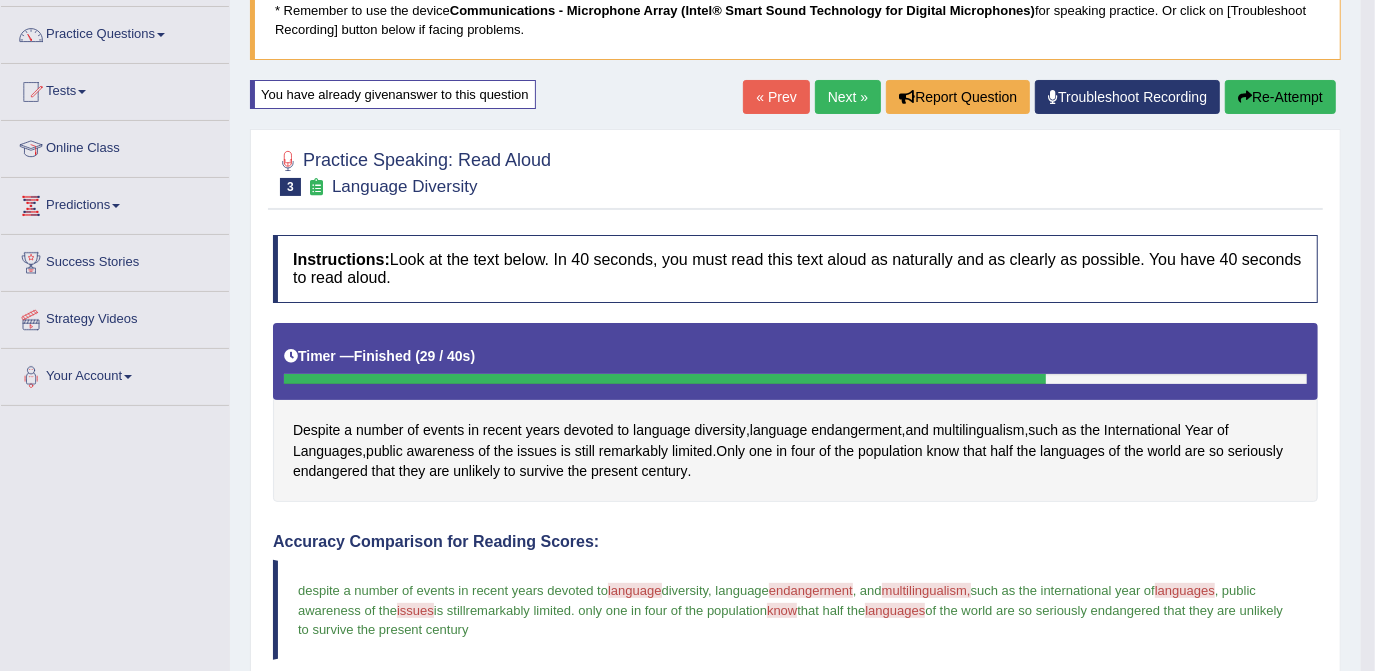 scroll, scrollTop: 0, scrollLeft: 0, axis: both 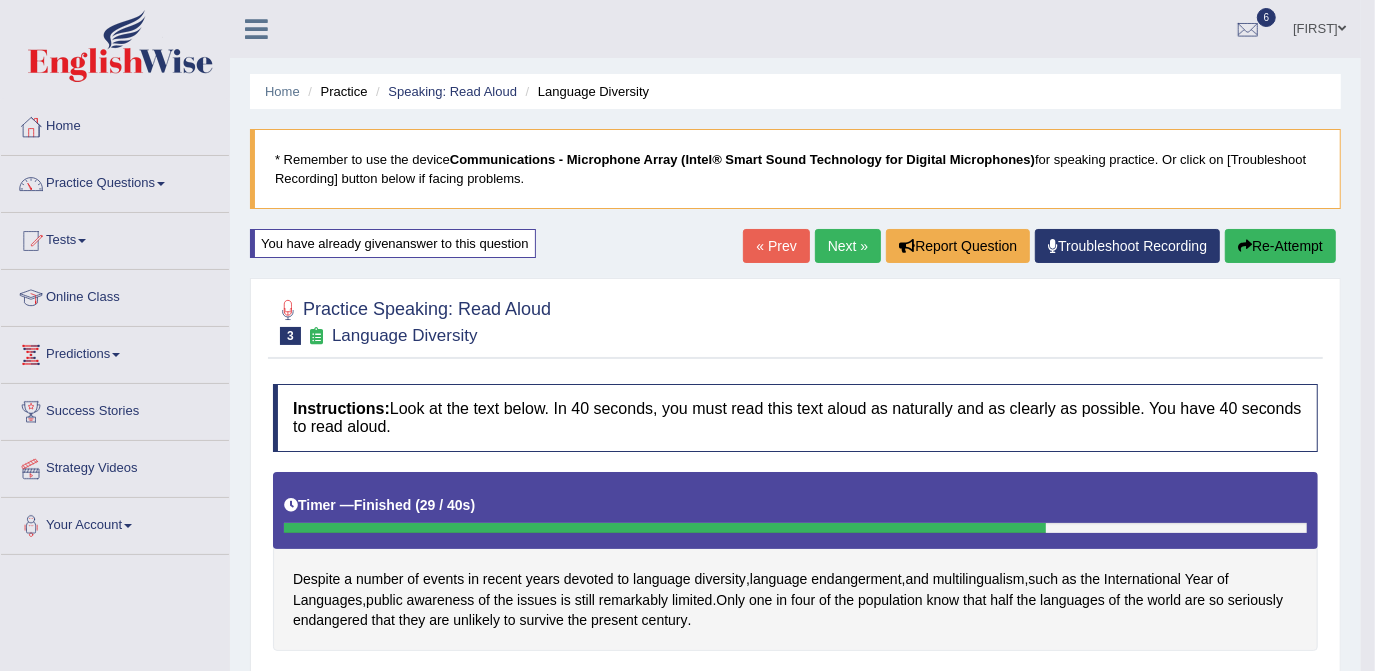 click on "Next »" at bounding box center [848, 246] 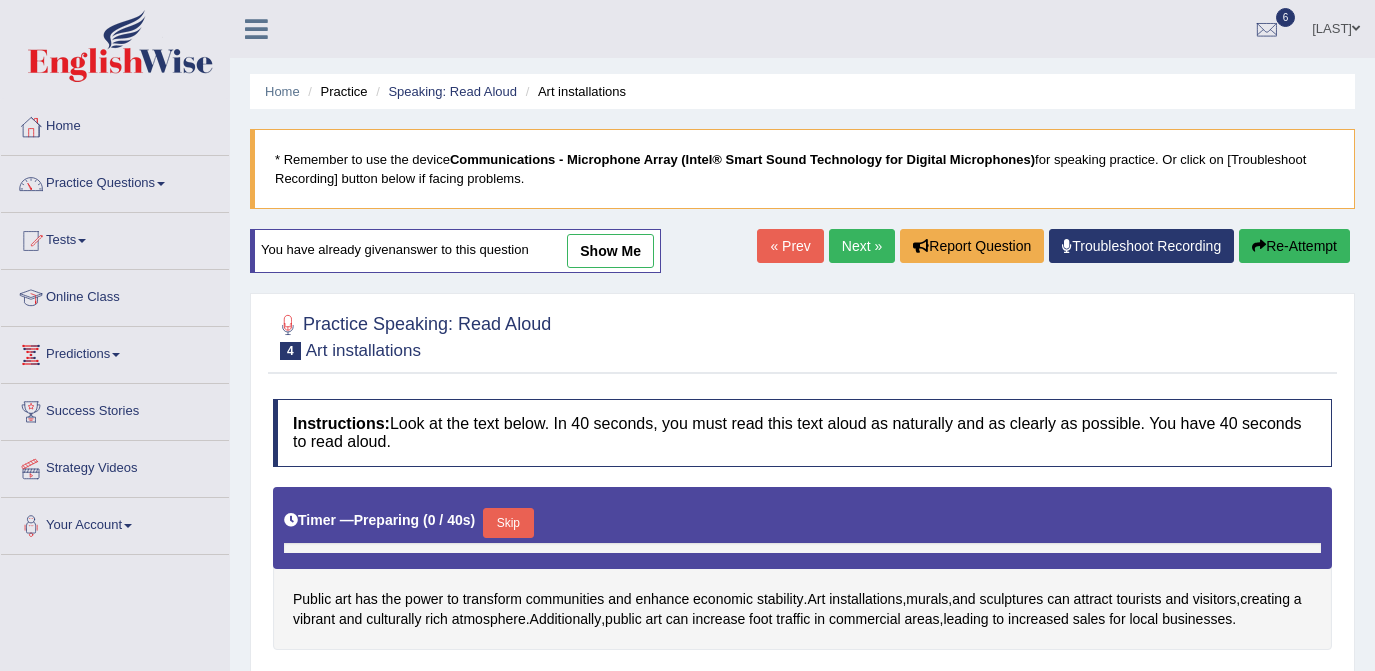 scroll, scrollTop: 0, scrollLeft: 0, axis: both 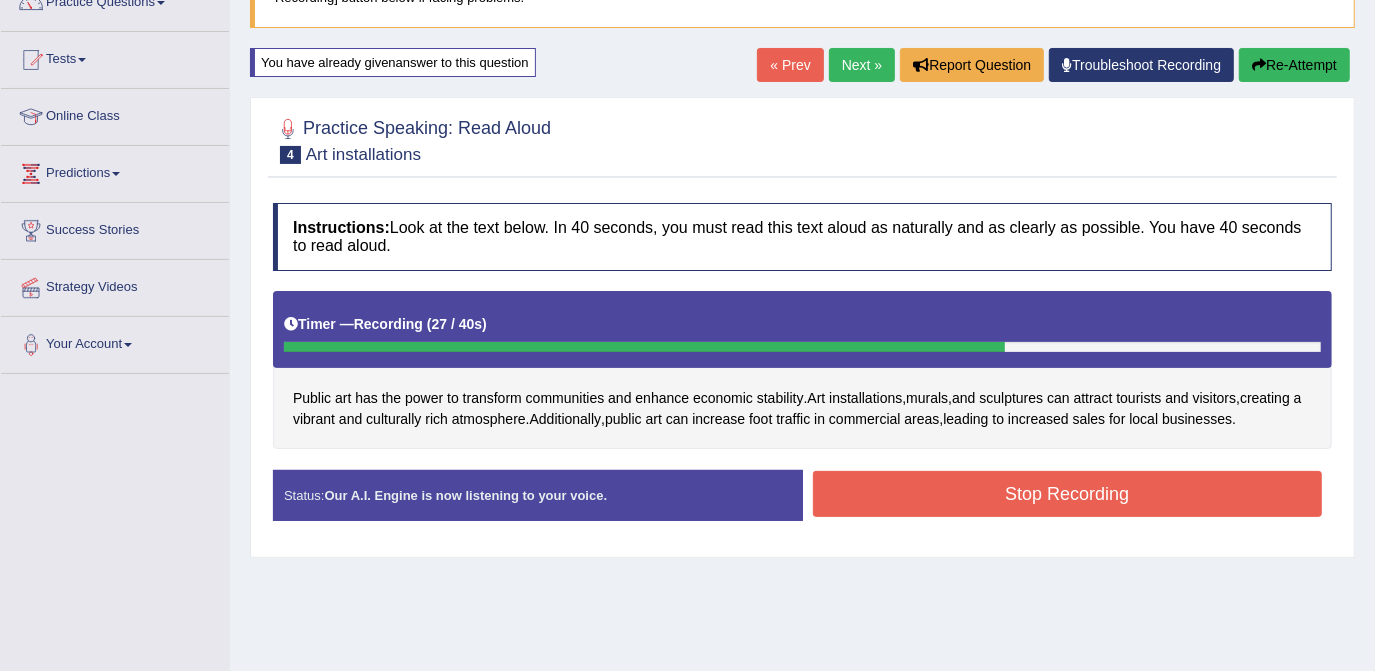 click on "Stop Recording" at bounding box center [1068, 494] 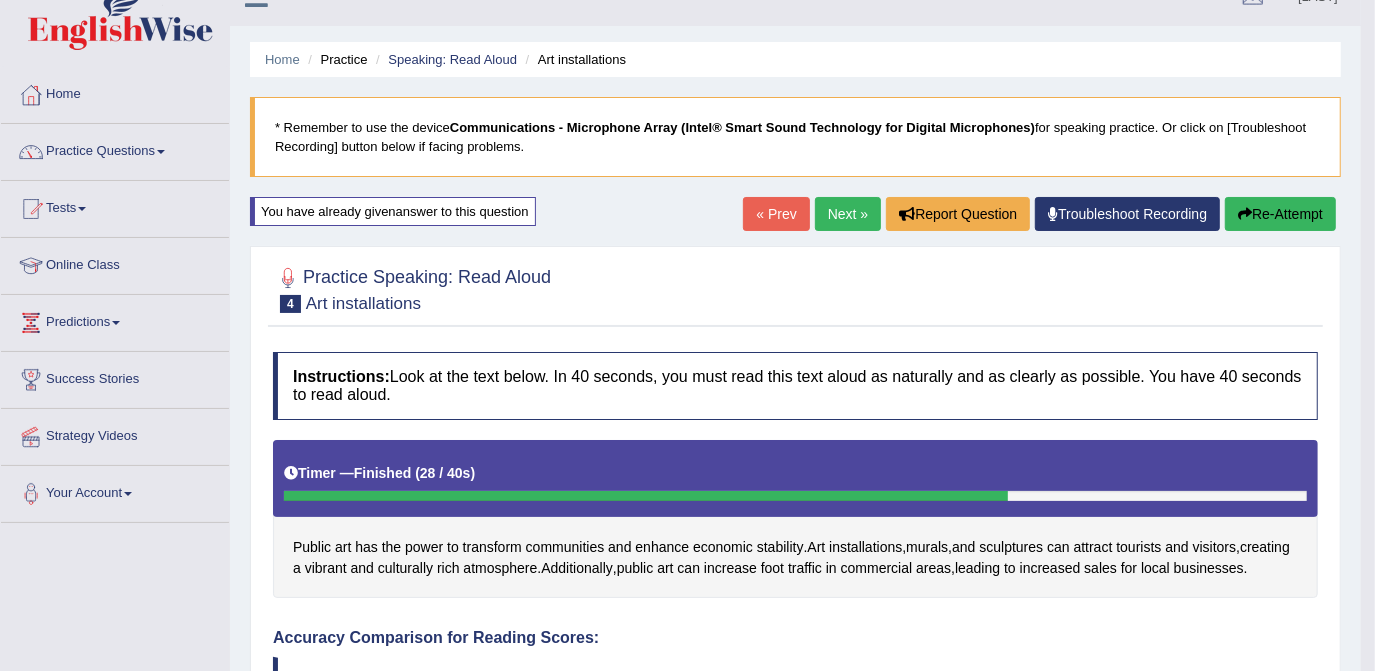 scroll, scrollTop: 0, scrollLeft: 0, axis: both 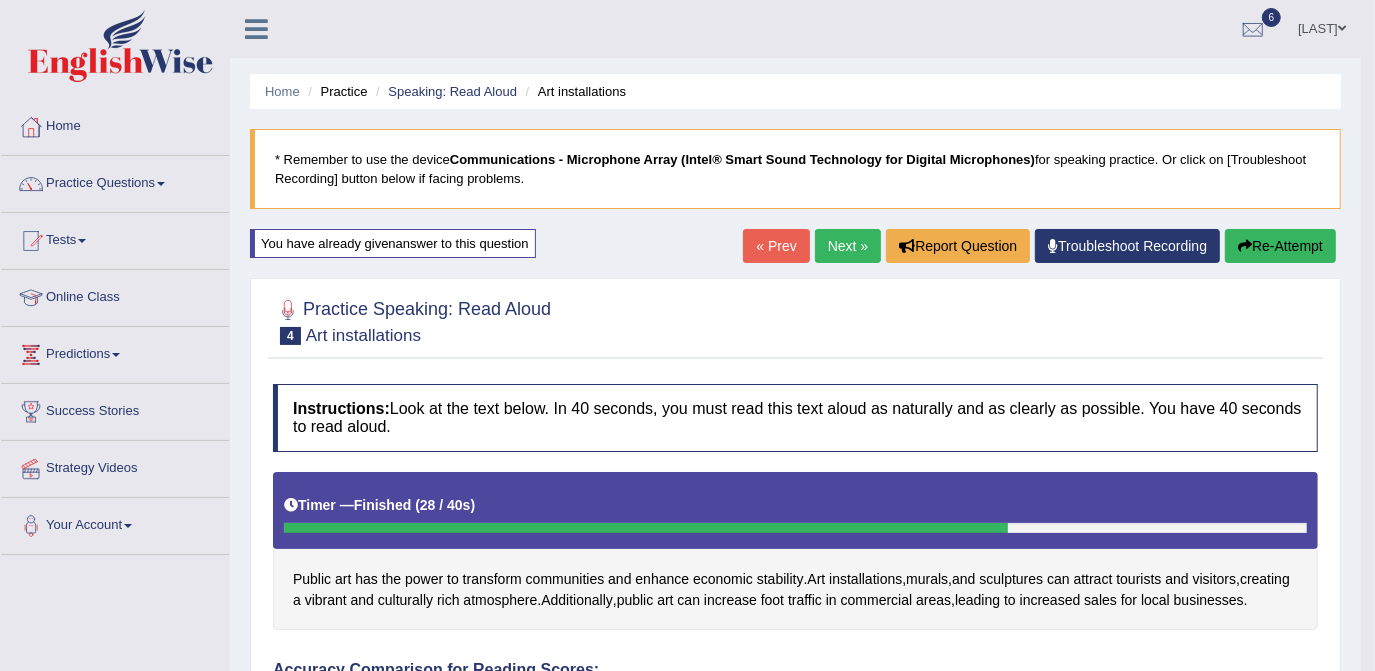 click on "Next »" at bounding box center [848, 246] 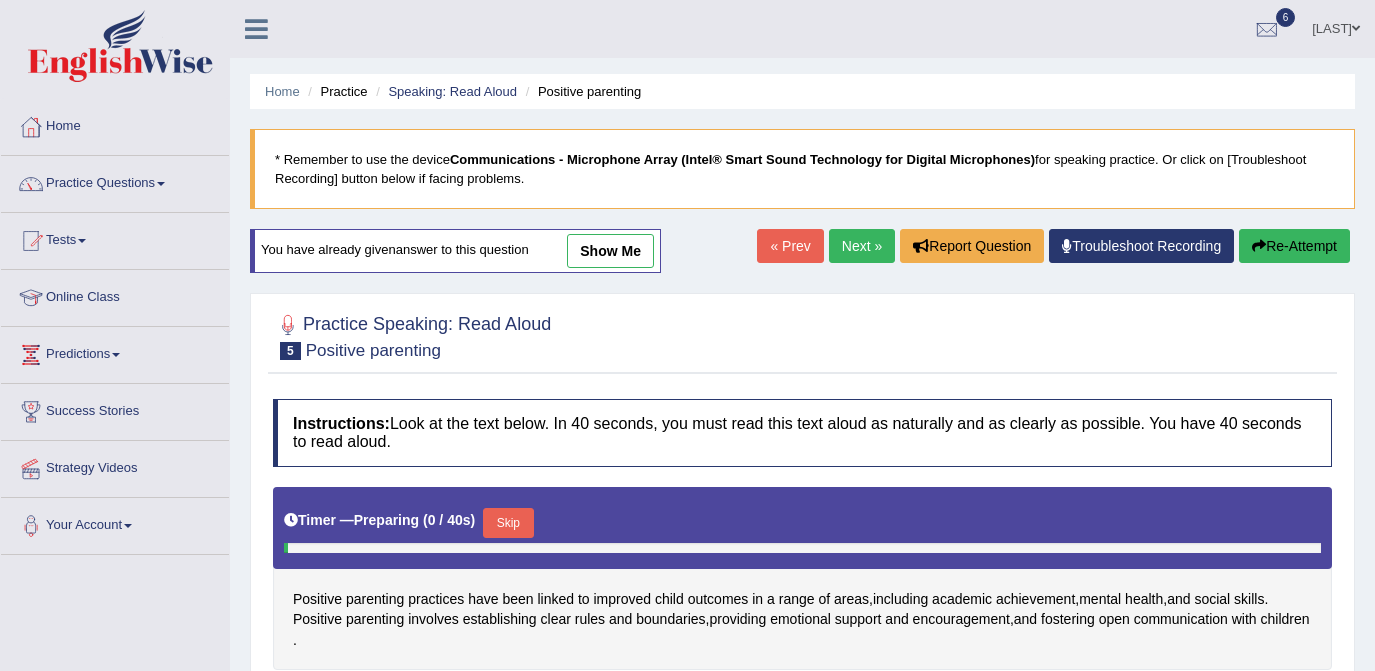 scroll, scrollTop: 0, scrollLeft: 0, axis: both 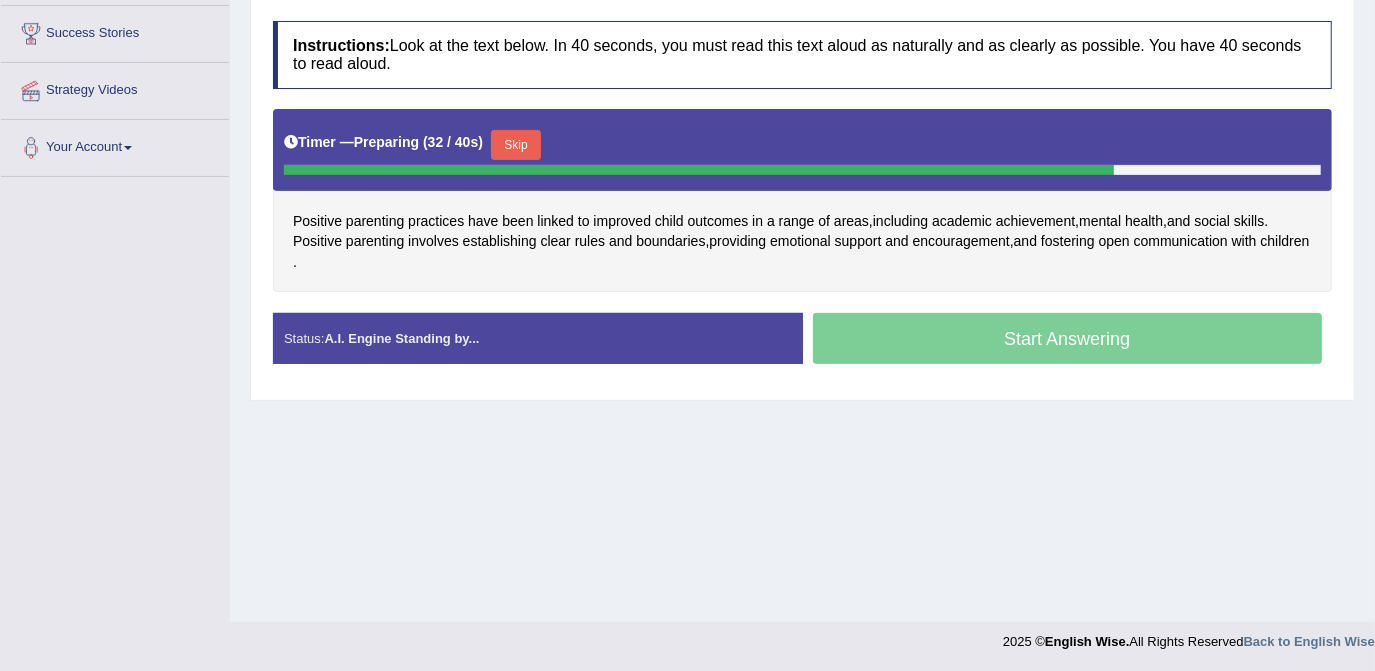 click on "Skip" at bounding box center [516, 145] 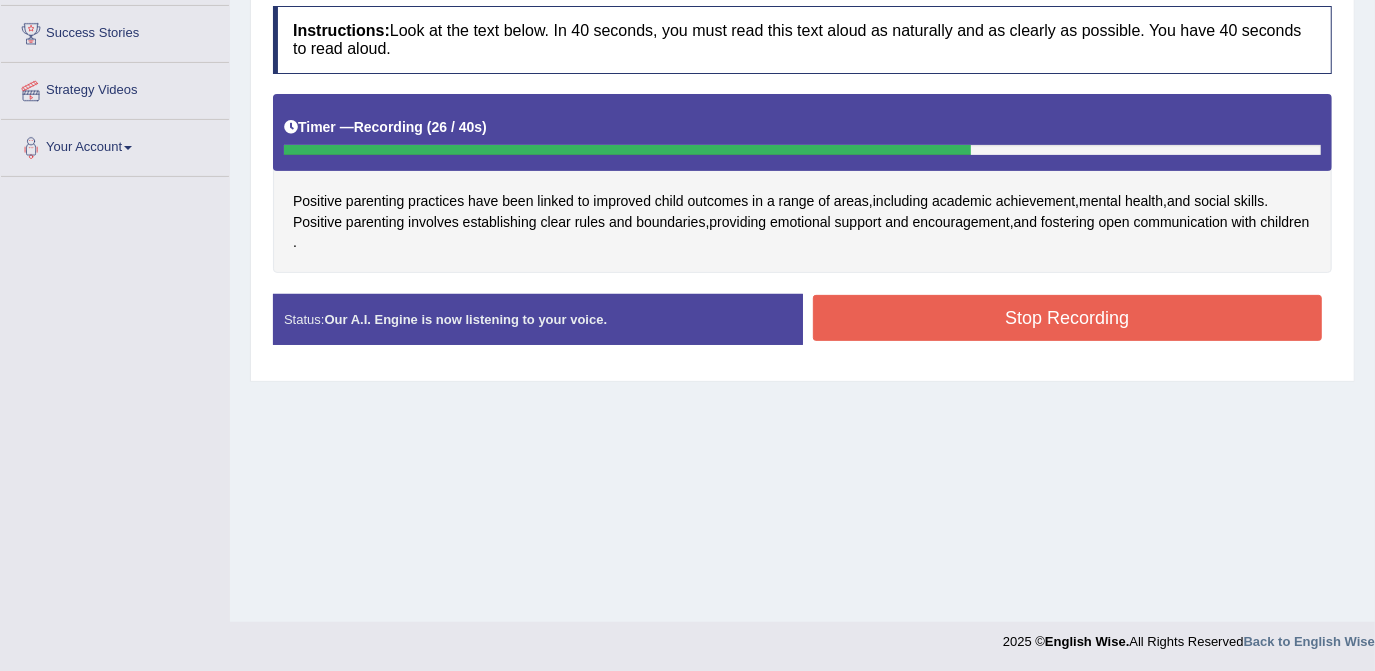 click on "Stop Recording" at bounding box center [1068, 318] 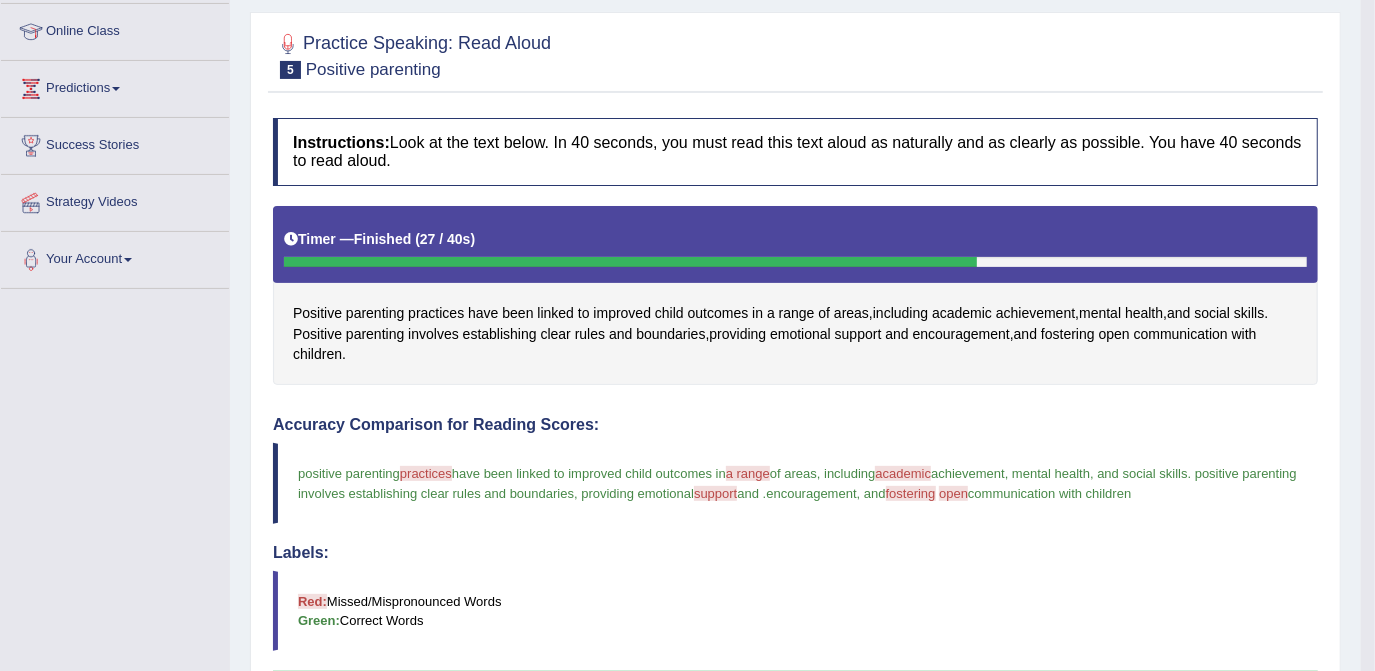 scroll, scrollTop: 213, scrollLeft: 0, axis: vertical 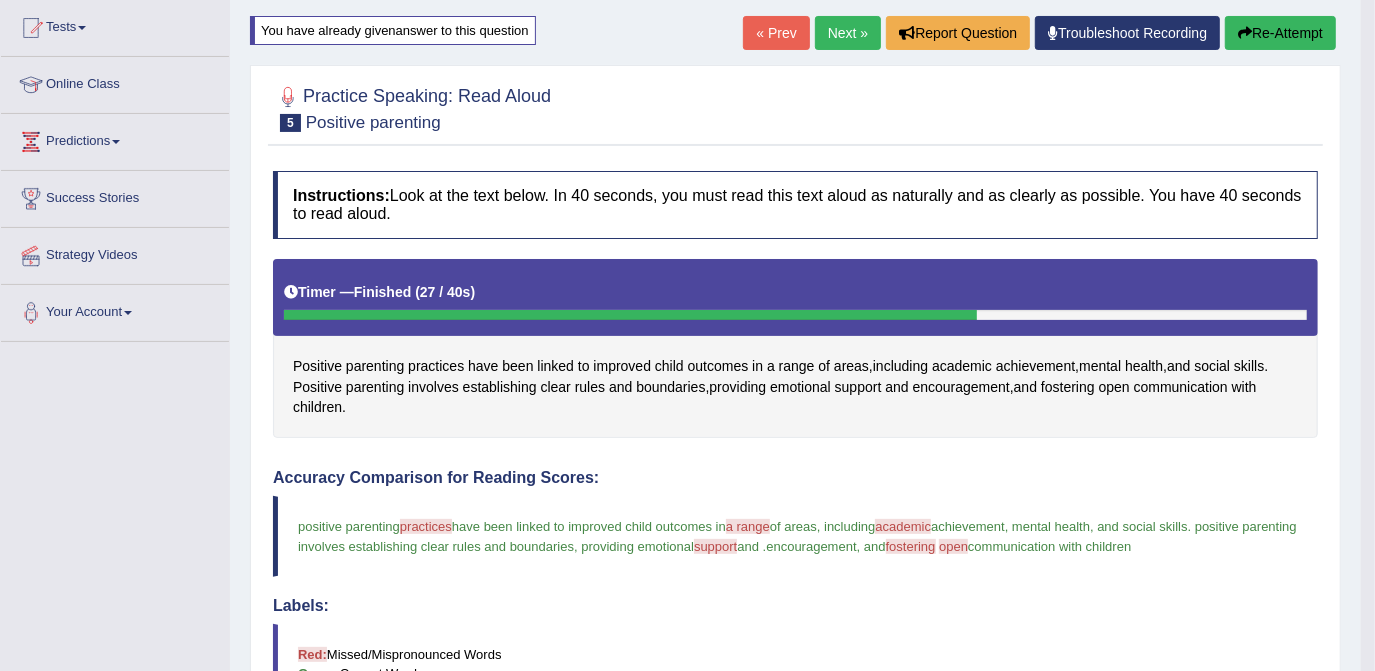 click on "Re-Attempt" at bounding box center [1280, 33] 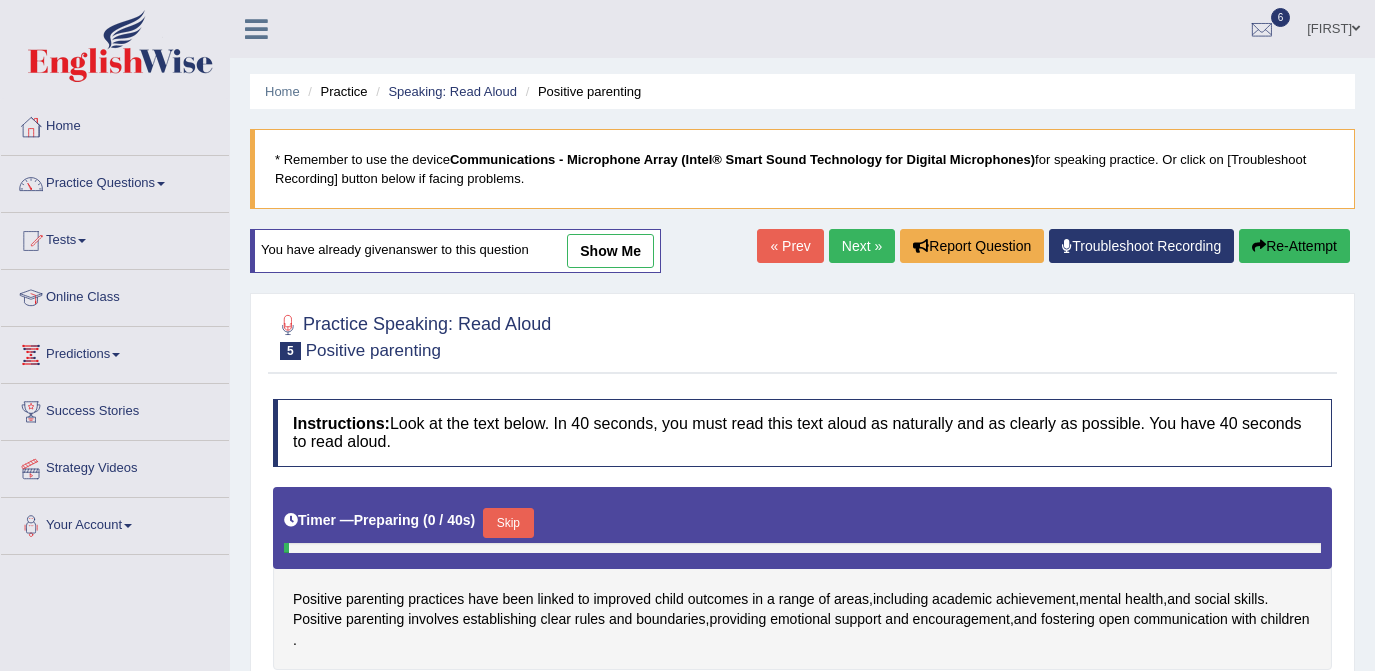 scroll, scrollTop: 218, scrollLeft: 0, axis: vertical 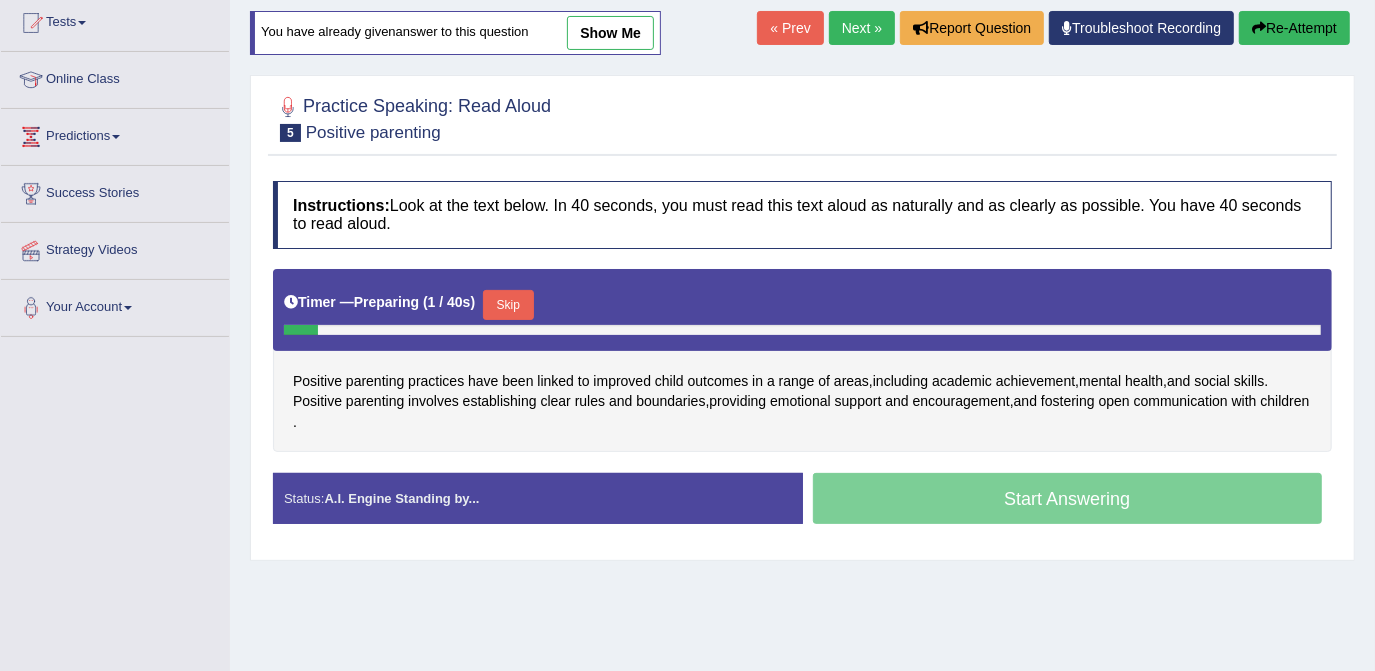 click on "Skip" at bounding box center [508, 305] 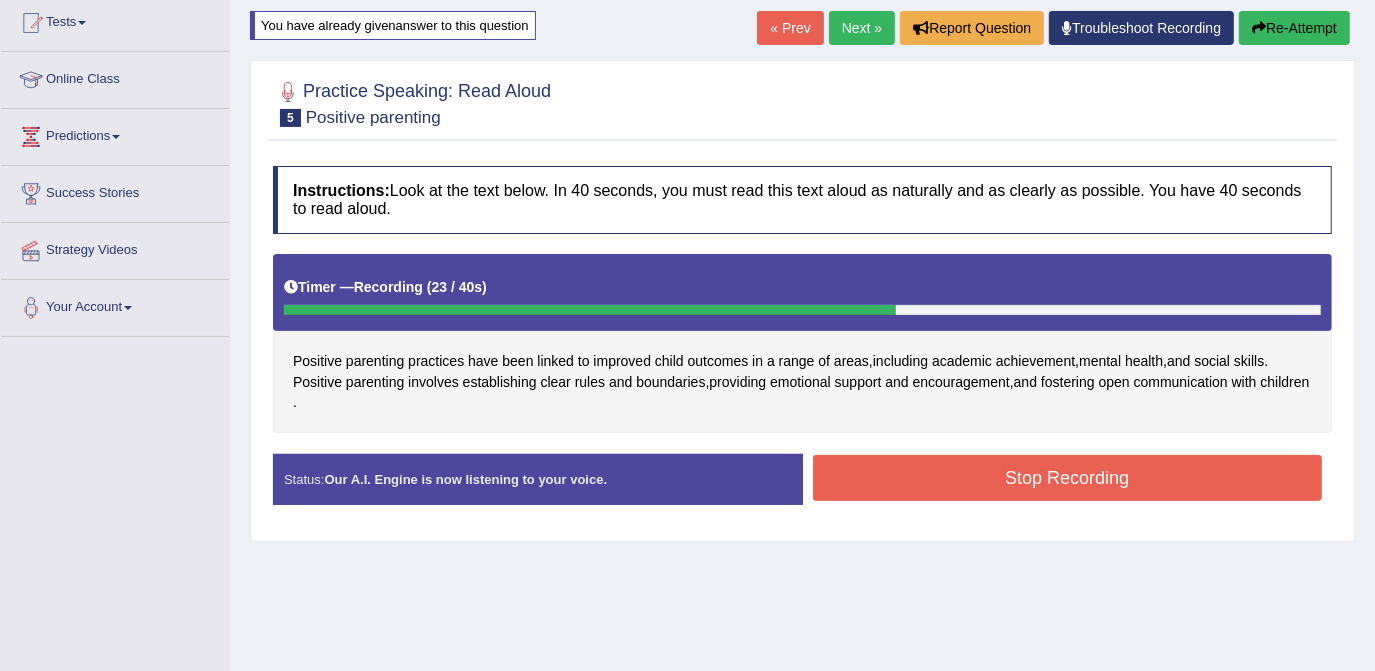 click on "Stop Recording" at bounding box center (1068, 478) 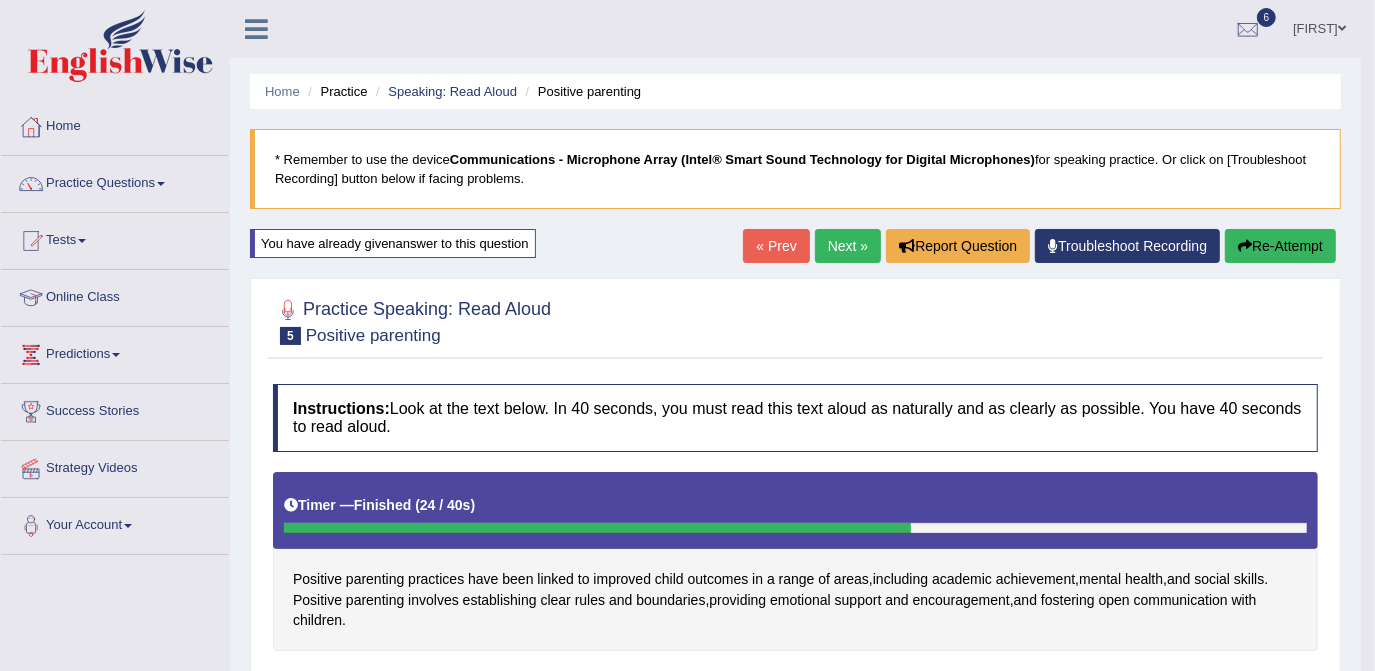 scroll, scrollTop: 0, scrollLeft: 0, axis: both 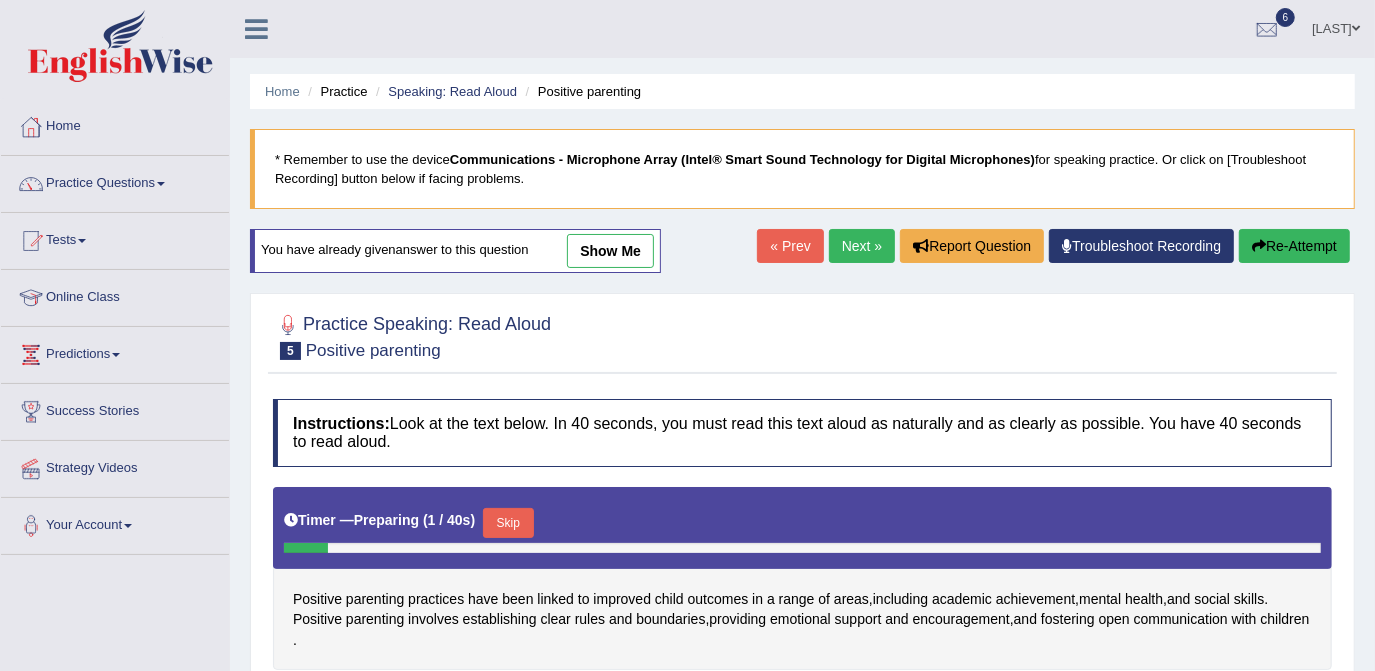 click on "Skip" at bounding box center [508, 523] 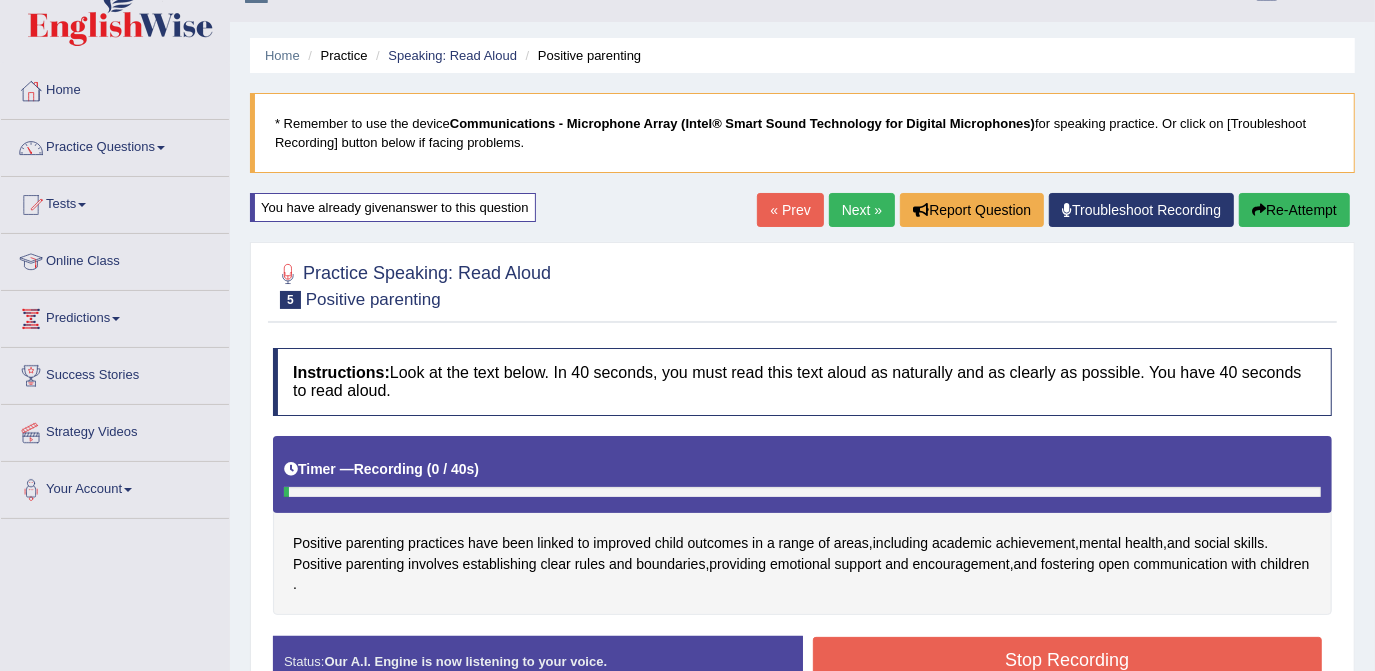 scroll, scrollTop: 72, scrollLeft: 0, axis: vertical 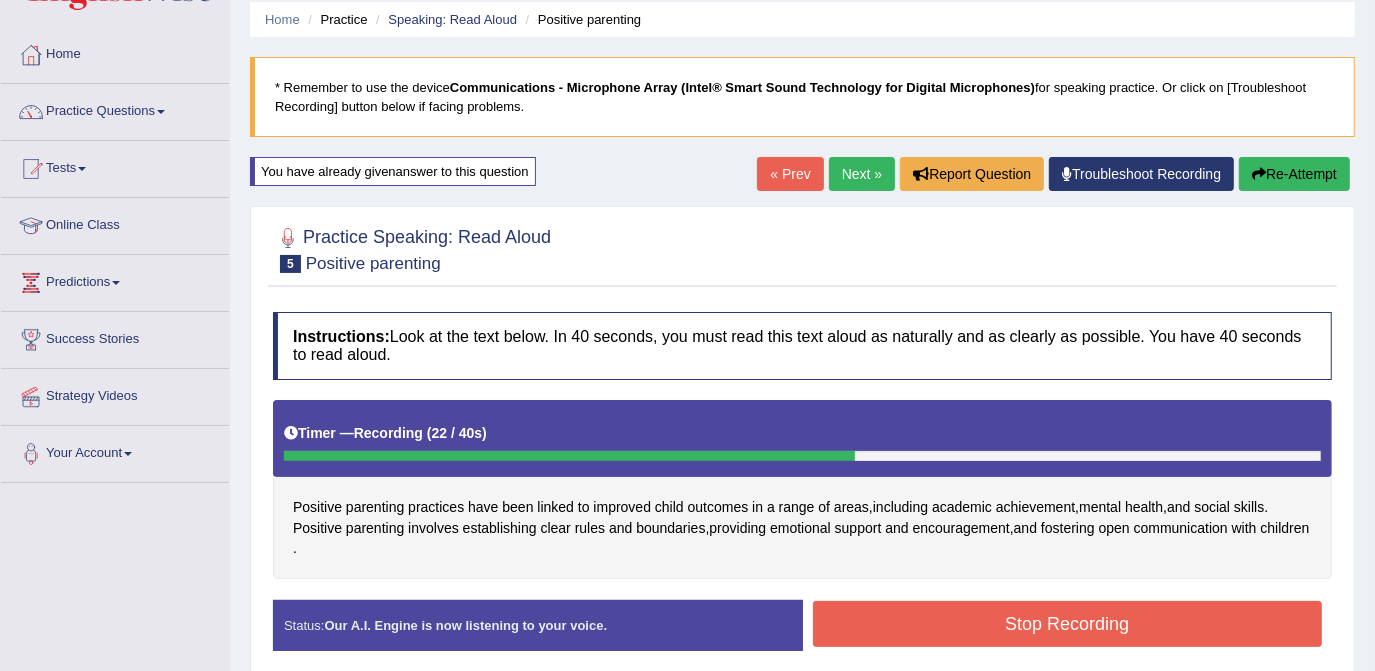 click on "Stop Recording" at bounding box center (1068, 624) 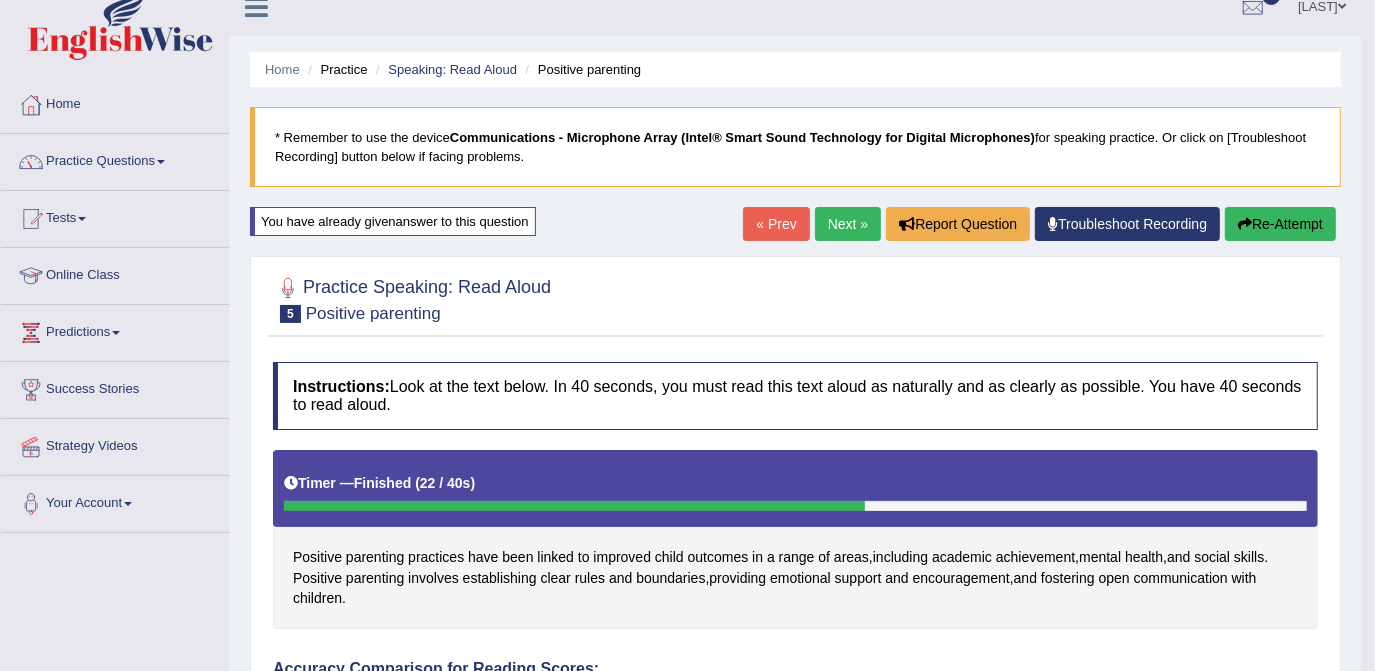 scroll, scrollTop: 0, scrollLeft: 0, axis: both 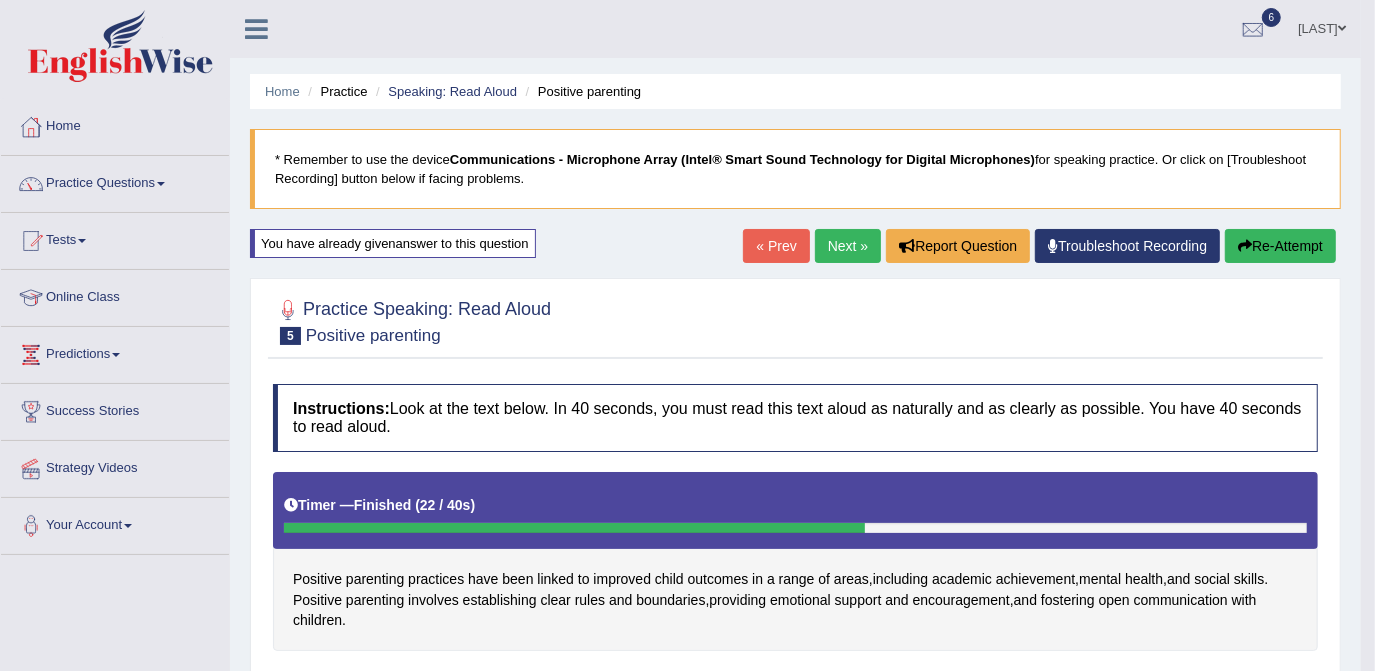 click on "Next »" at bounding box center [848, 246] 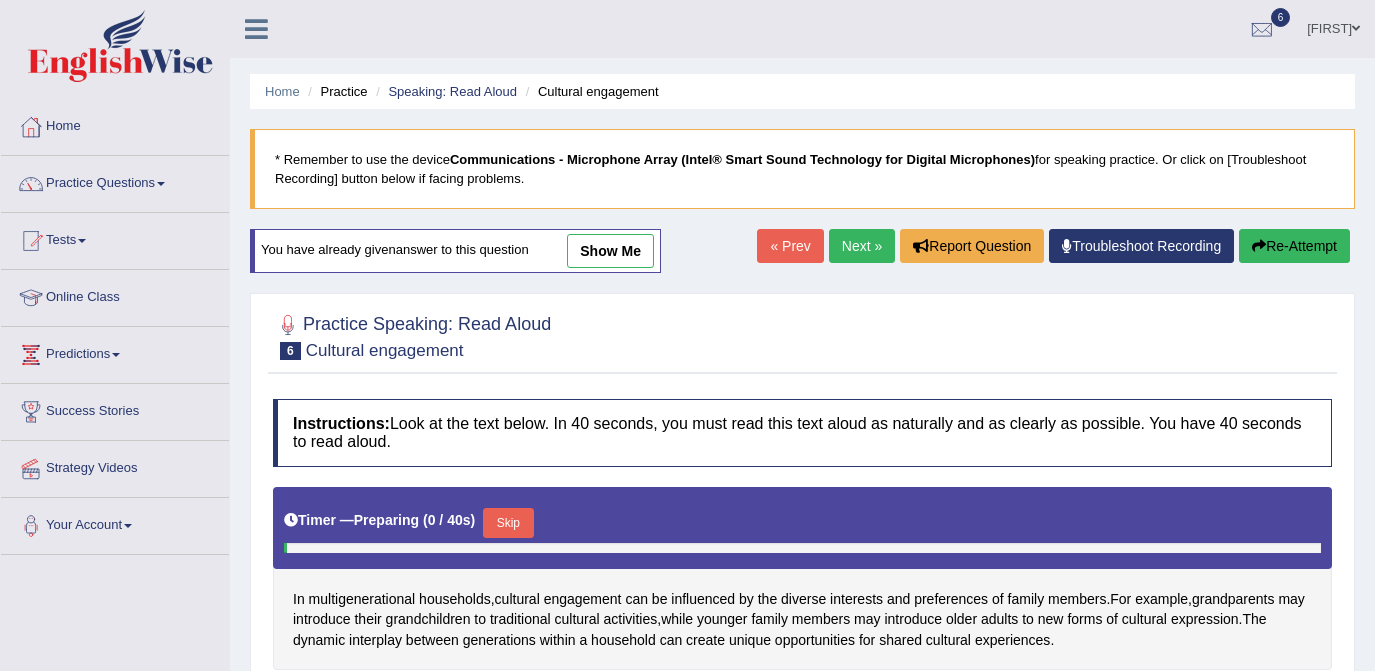 scroll, scrollTop: 0, scrollLeft: 0, axis: both 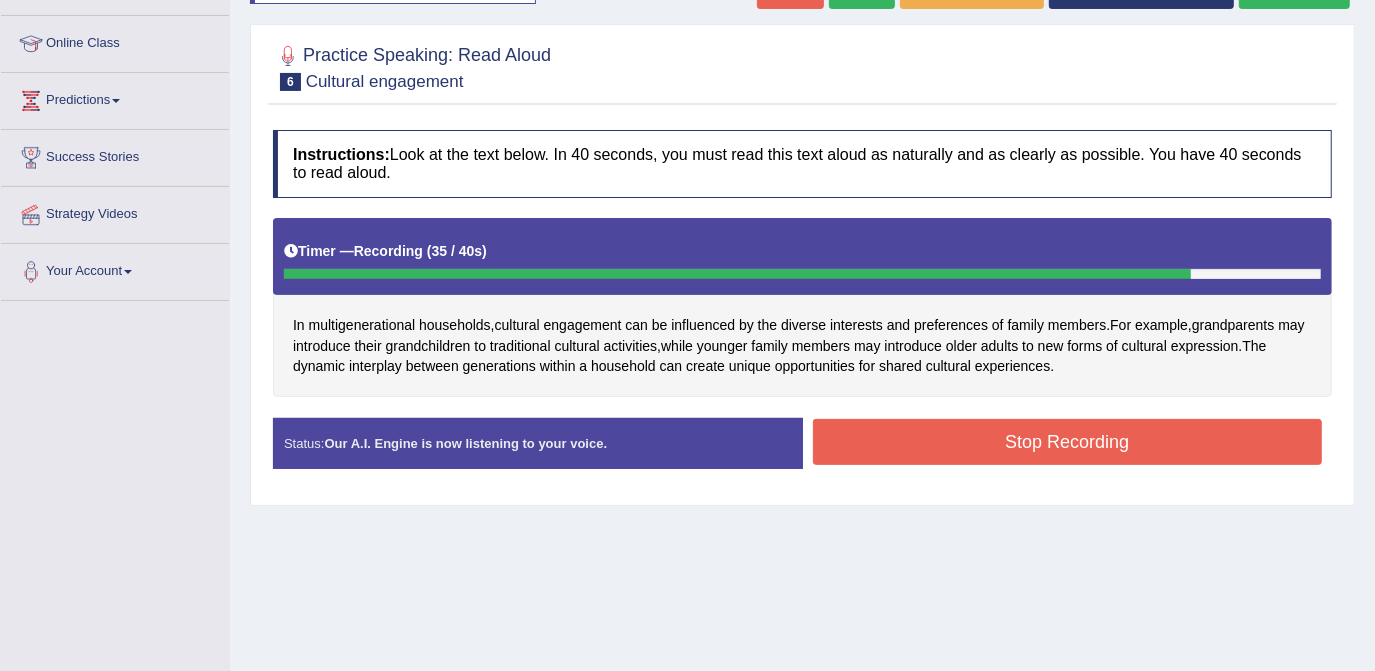 click on "Stop Recording" at bounding box center (1068, 442) 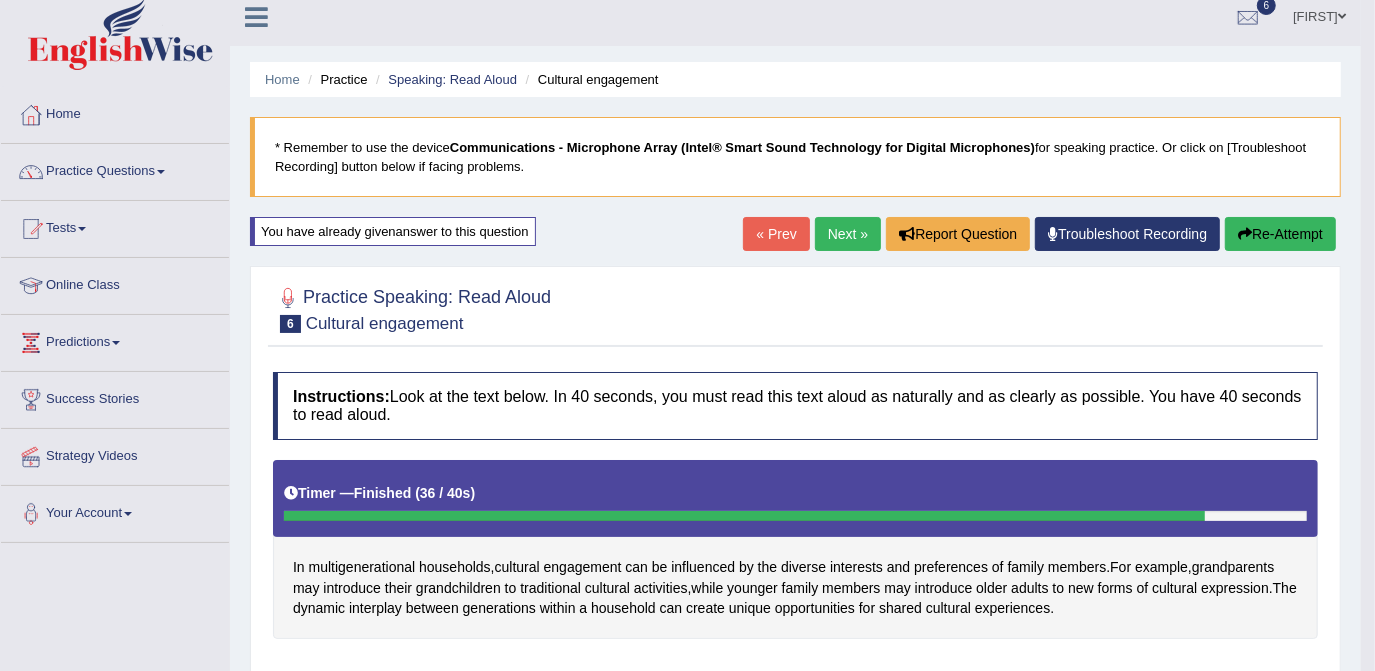 scroll, scrollTop: 0, scrollLeft: 0, axis: both 